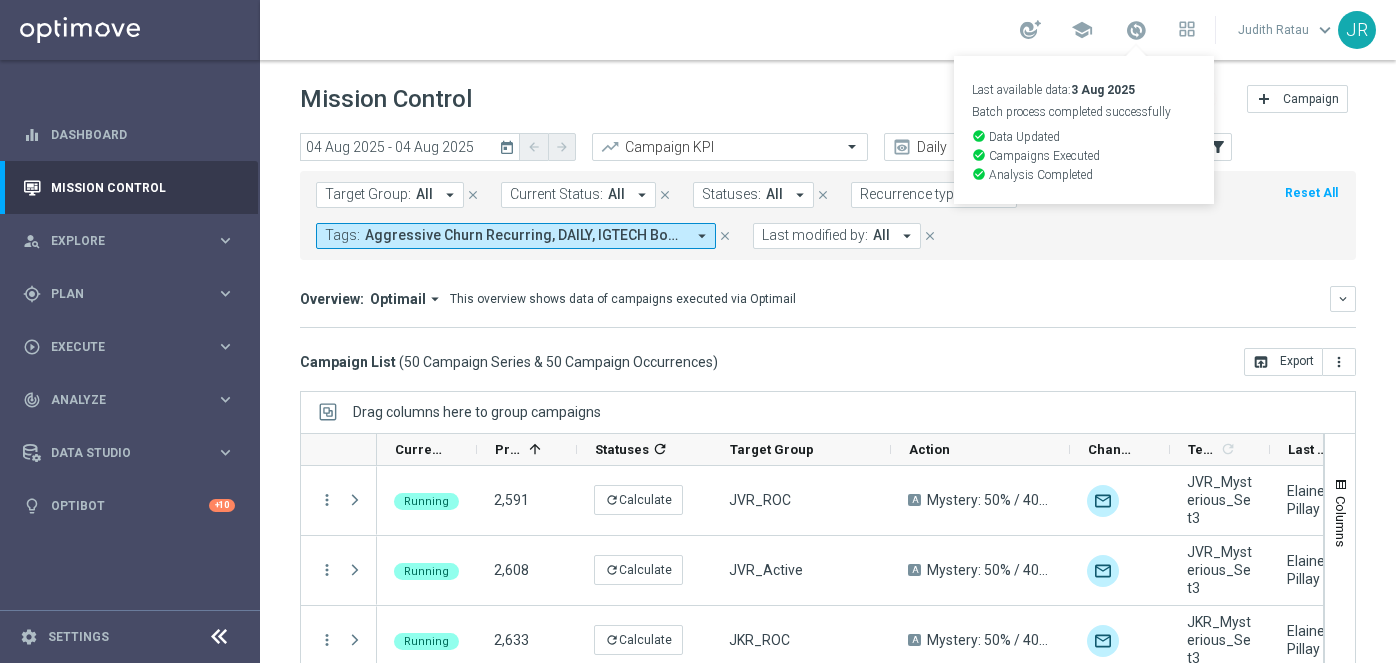 scroll, scrollTop: 0, scrollLeft: 0, axis: both 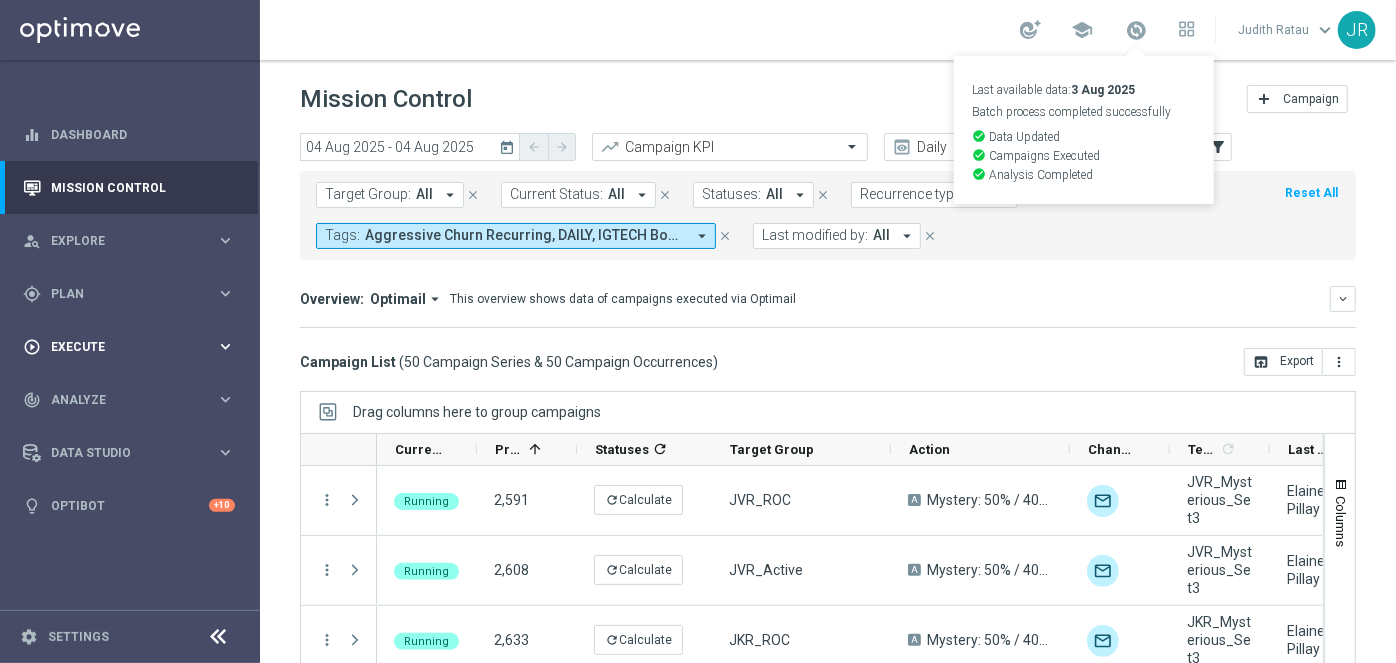 click on "Execute" at bounding box center (133, 347) 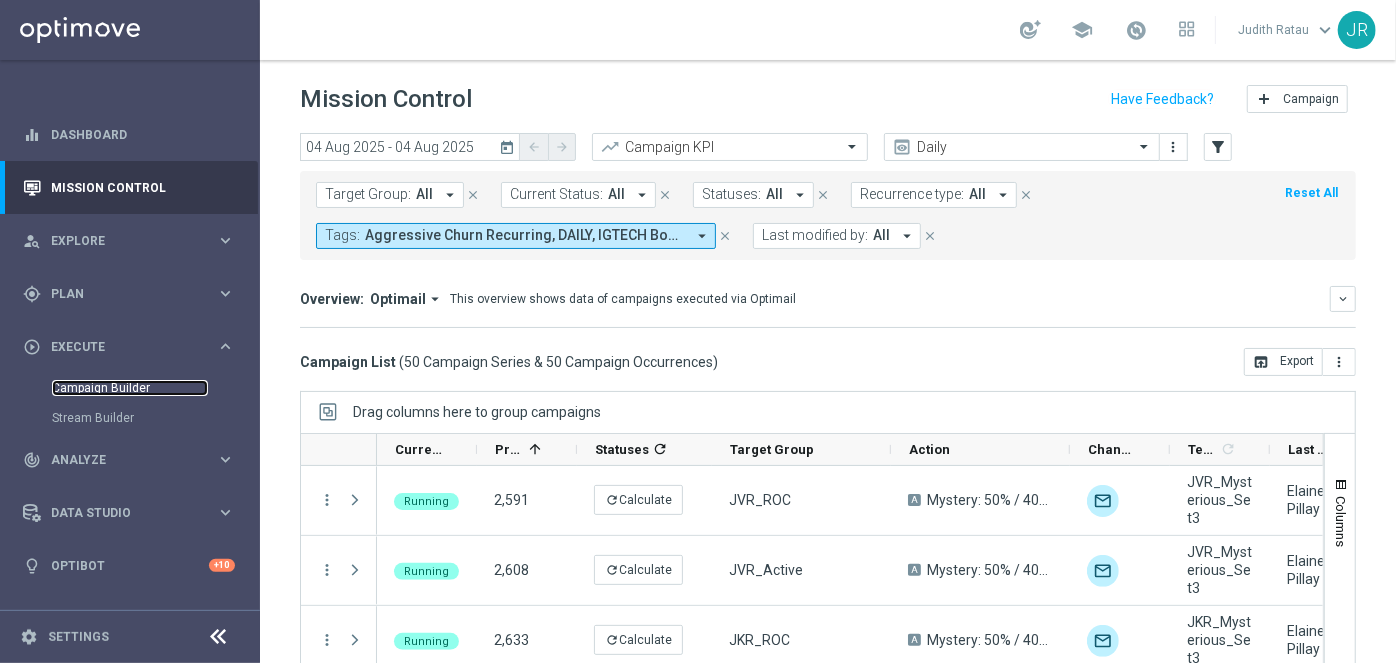 click on "Campaign Builder" at bounding box center (130, 388) 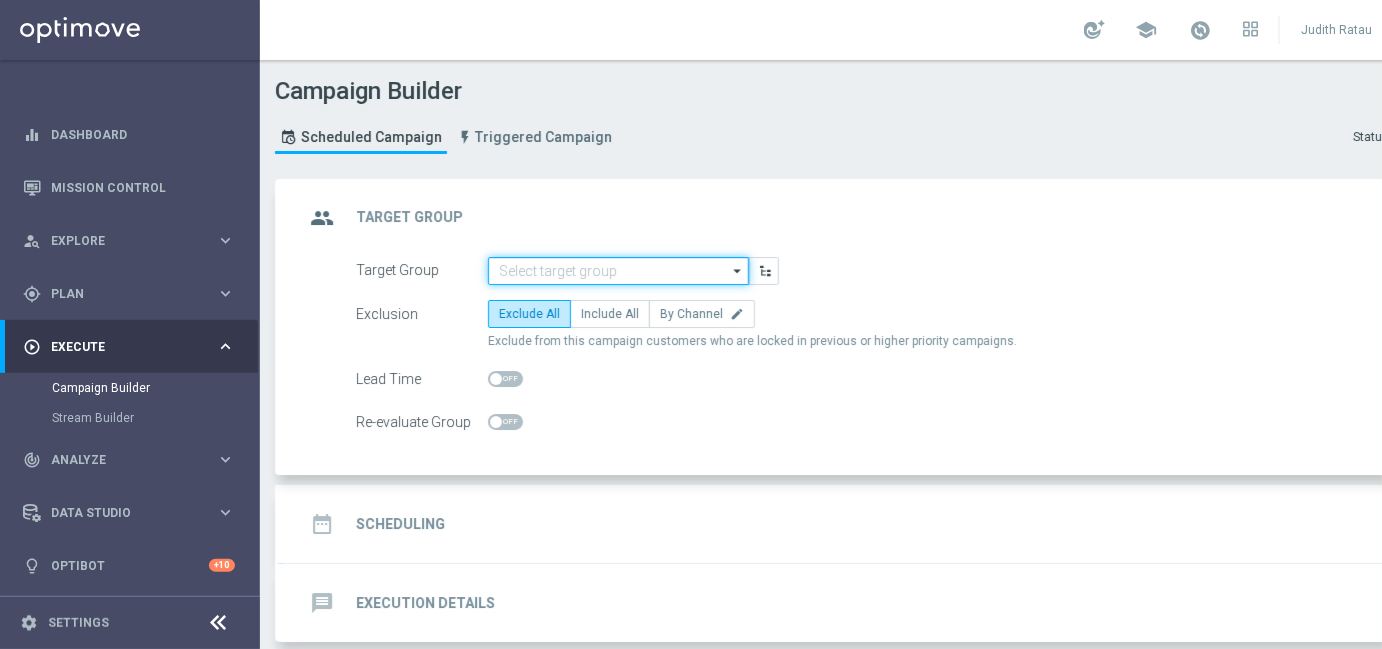 click 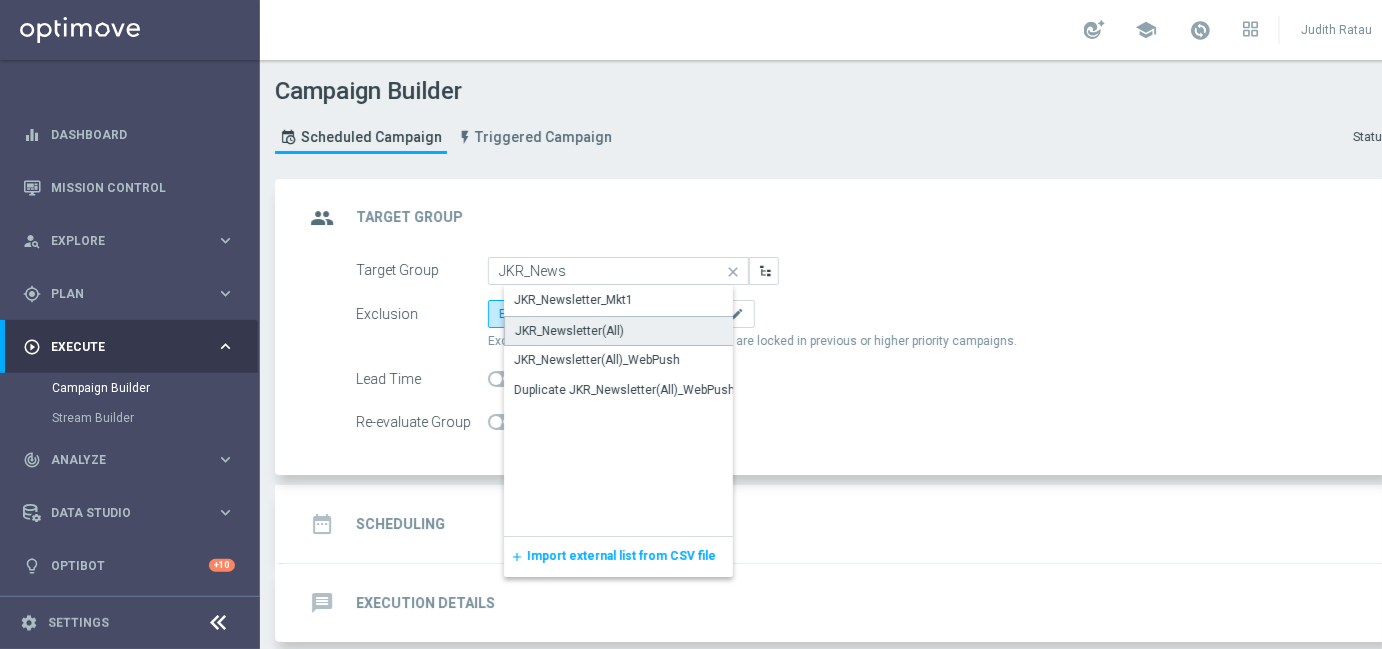 click on "JKR_Newsletter(All)" 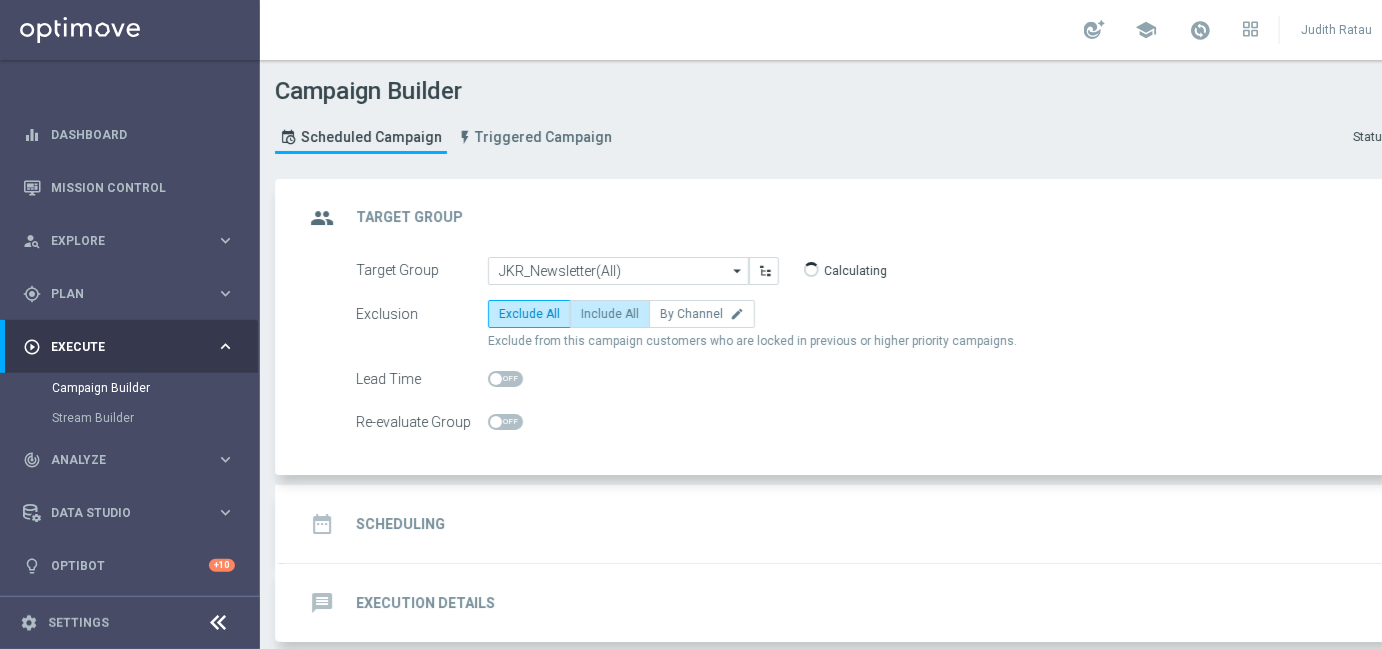 click on "Include All" 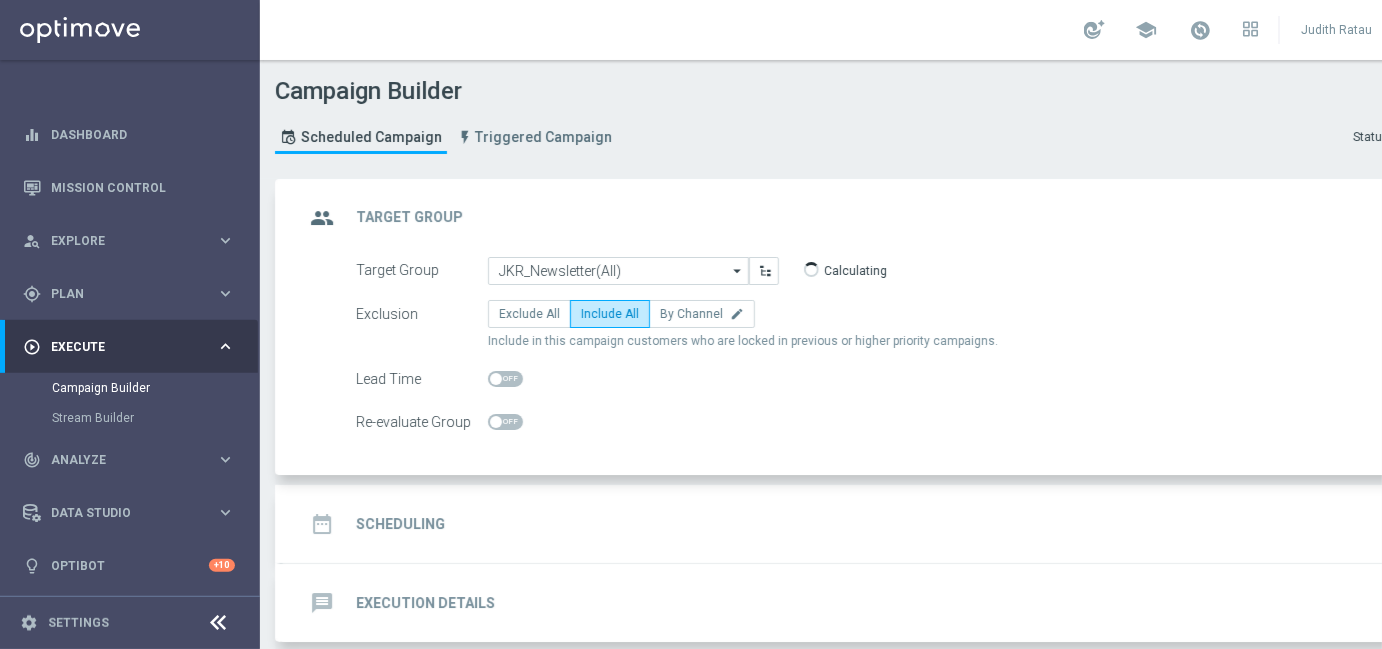 click on "date_range
Scheduling
keyboard_arrow_down" 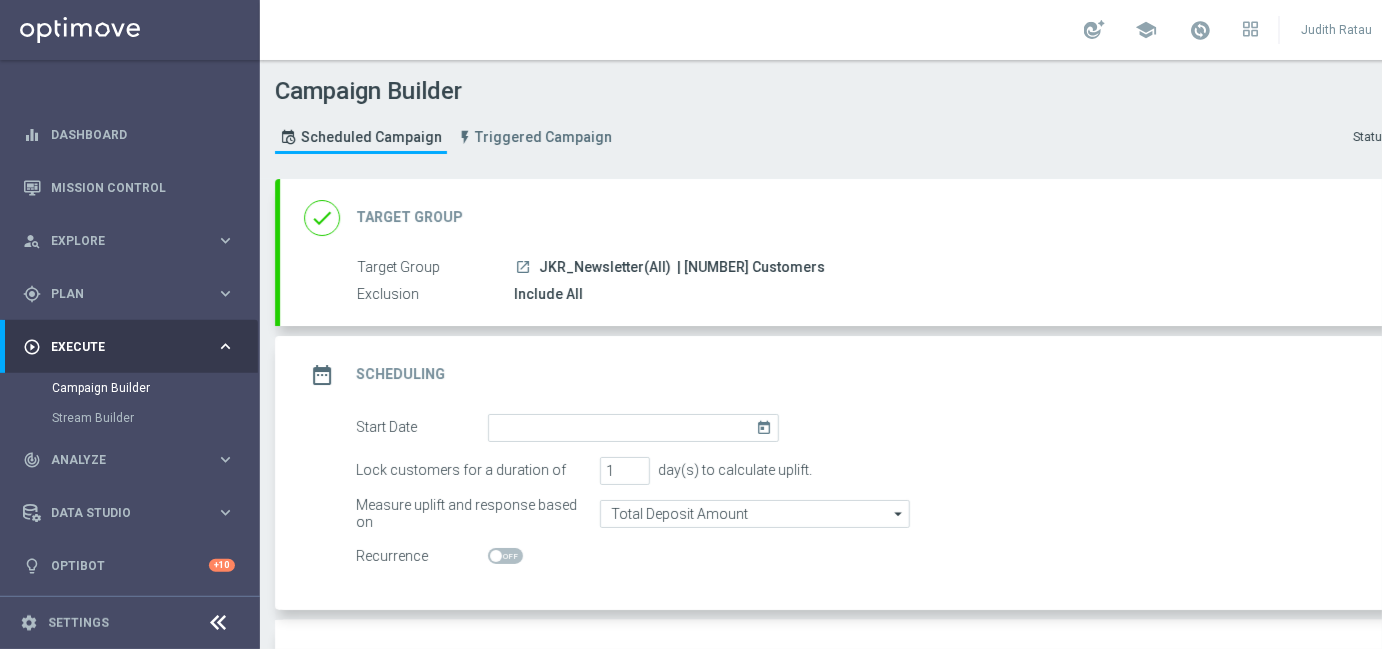 click on "today" 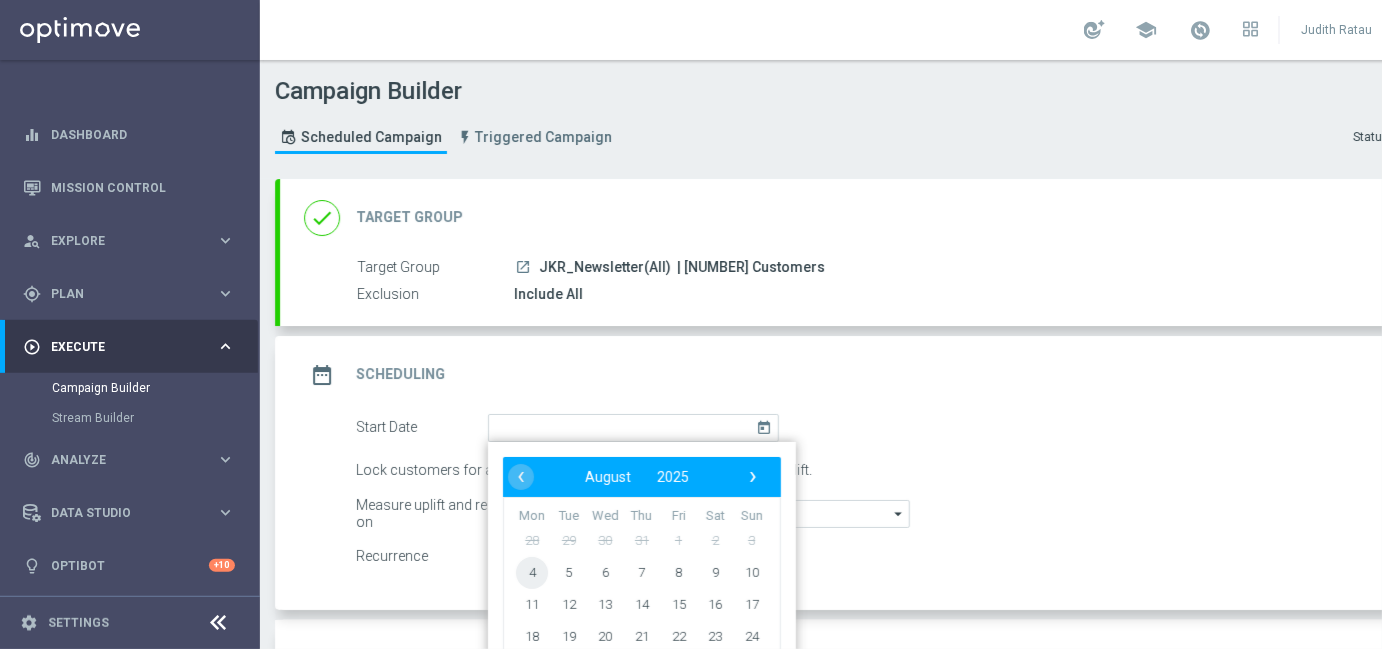 click on "4" 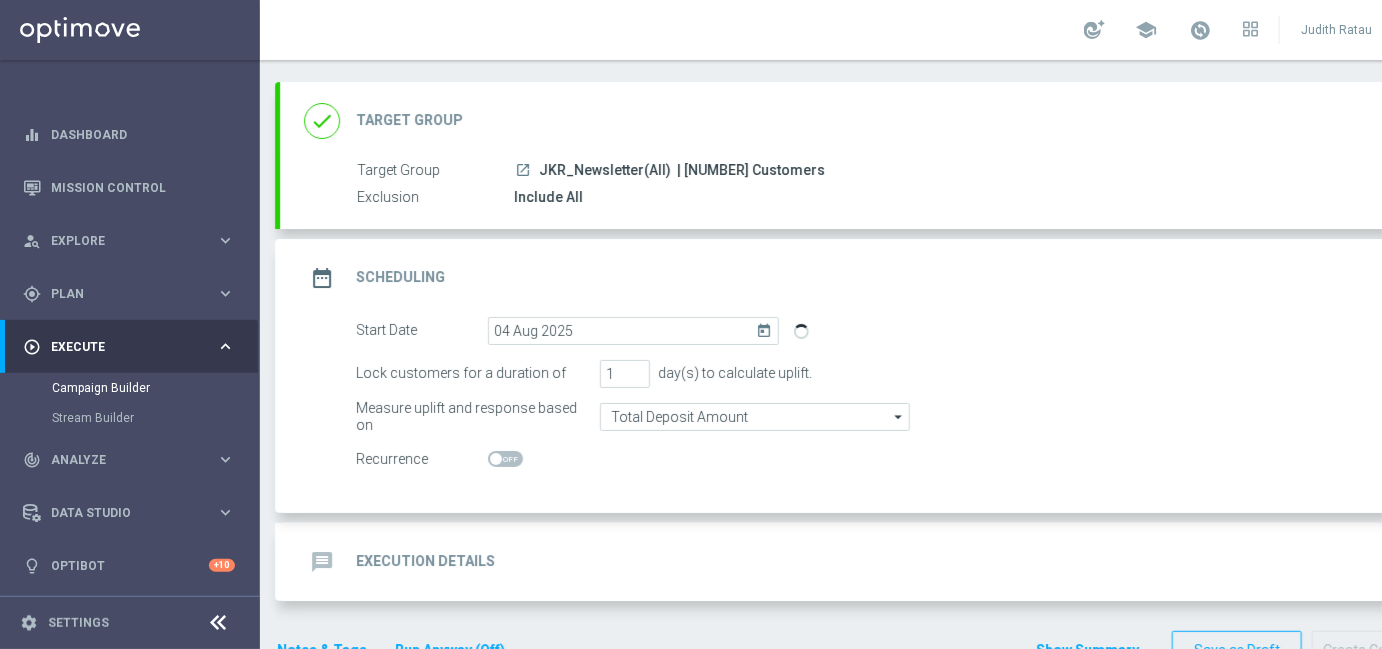 scroll, scrollTop: 140, scrollLeft: 0, axis: vertical 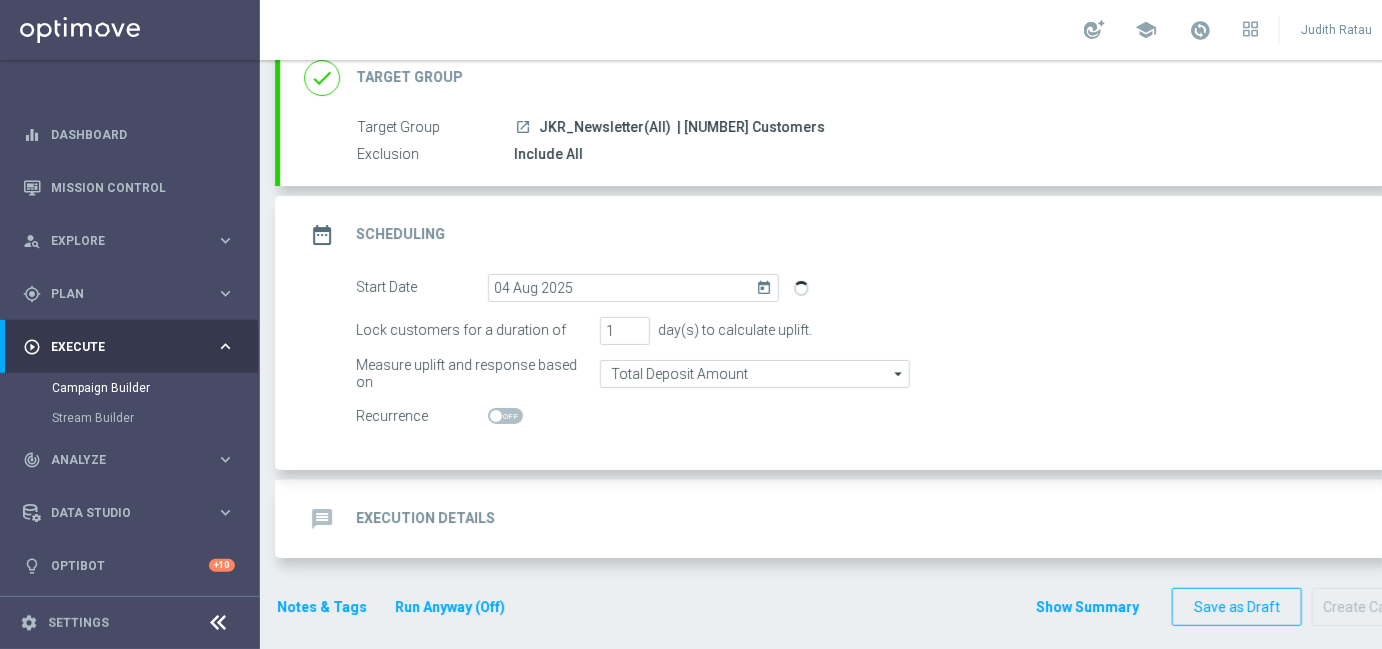 click on "message
Execution Details
keyboard_arrow_down" 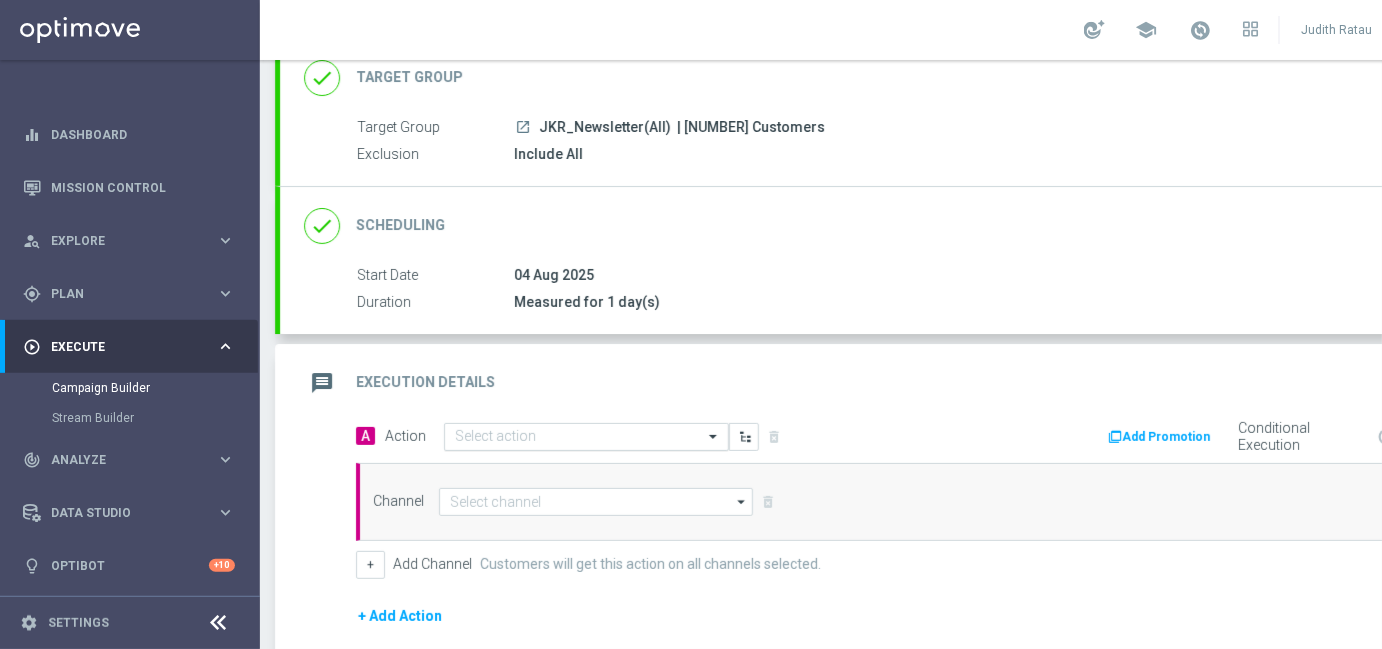 click on "Select action" 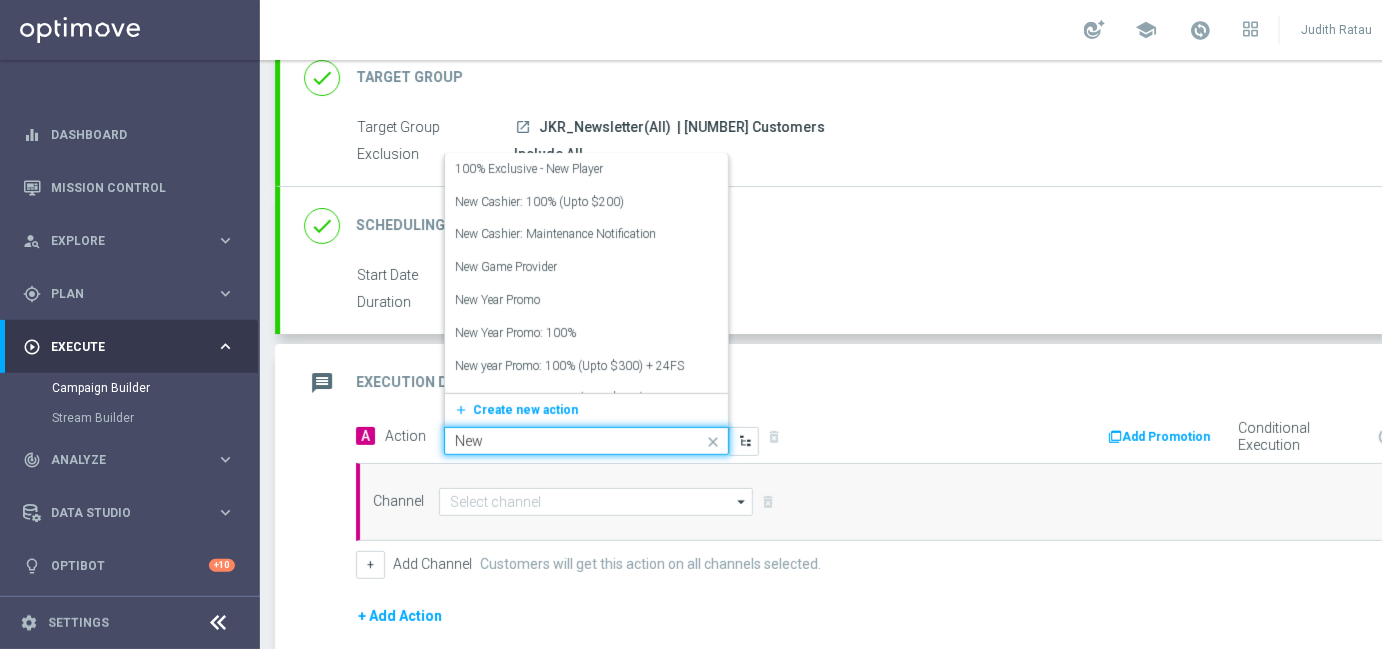 type on "News" 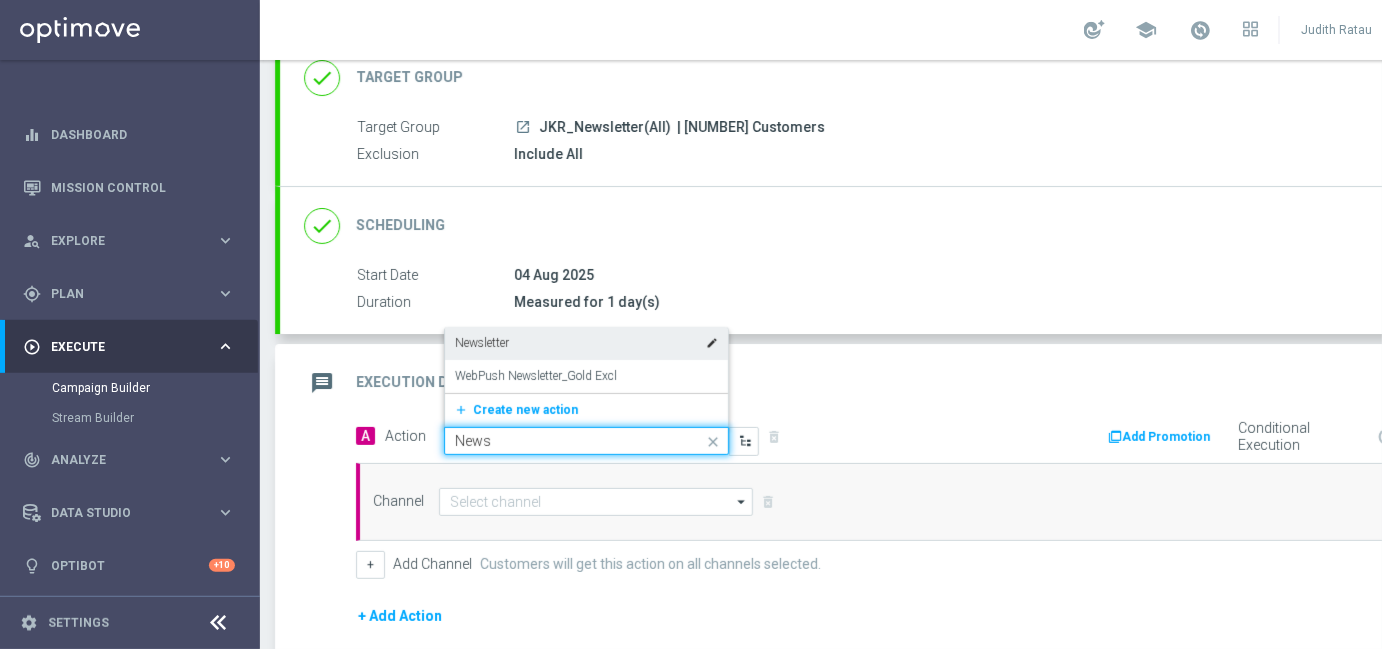 click on "Newsletter" at bounding box center [482, 343] 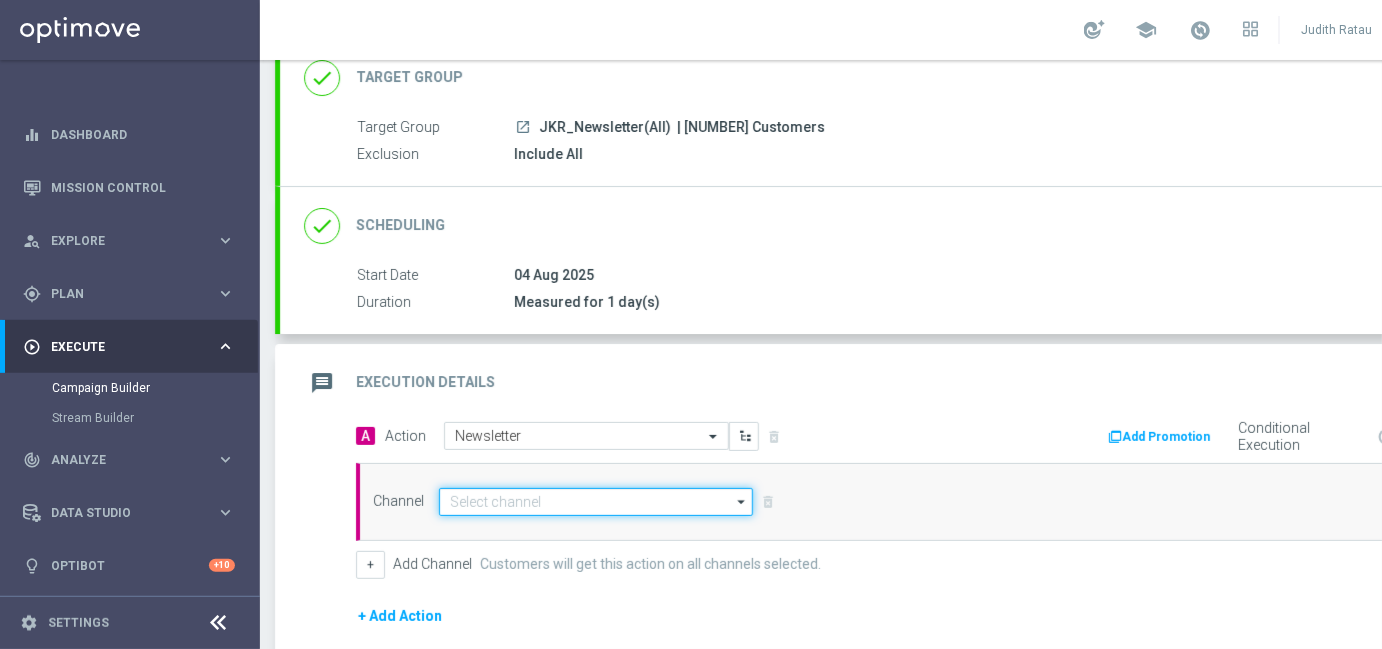 drag, startPoint x: 515, startPoint y: 488, endPoint x: 545, endPoint y: 486, distance: 30.066593 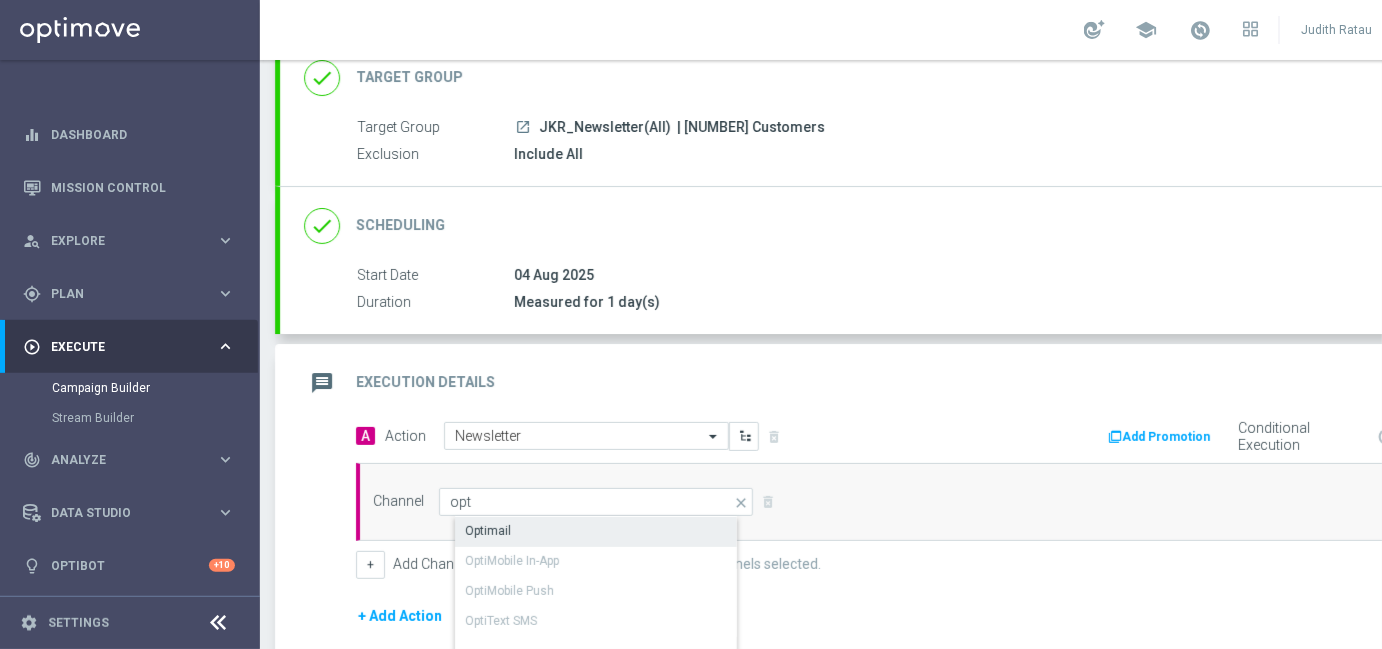 click on "Optimail" 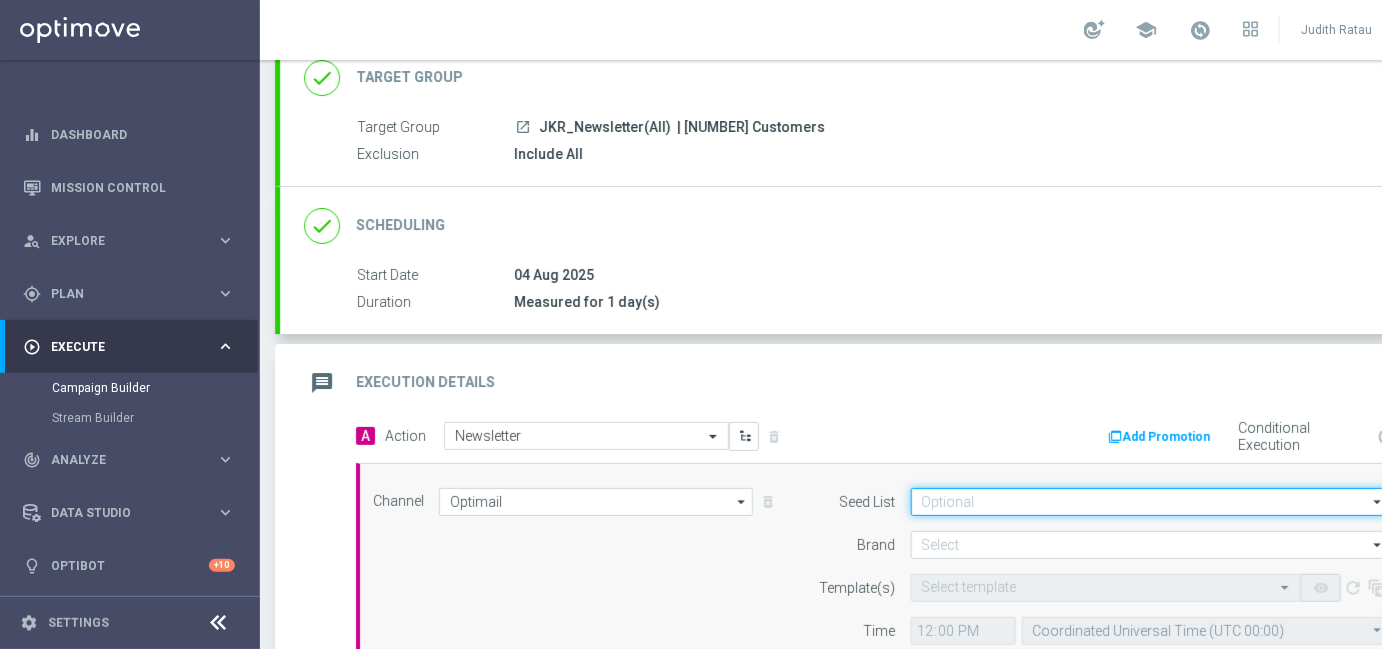 click 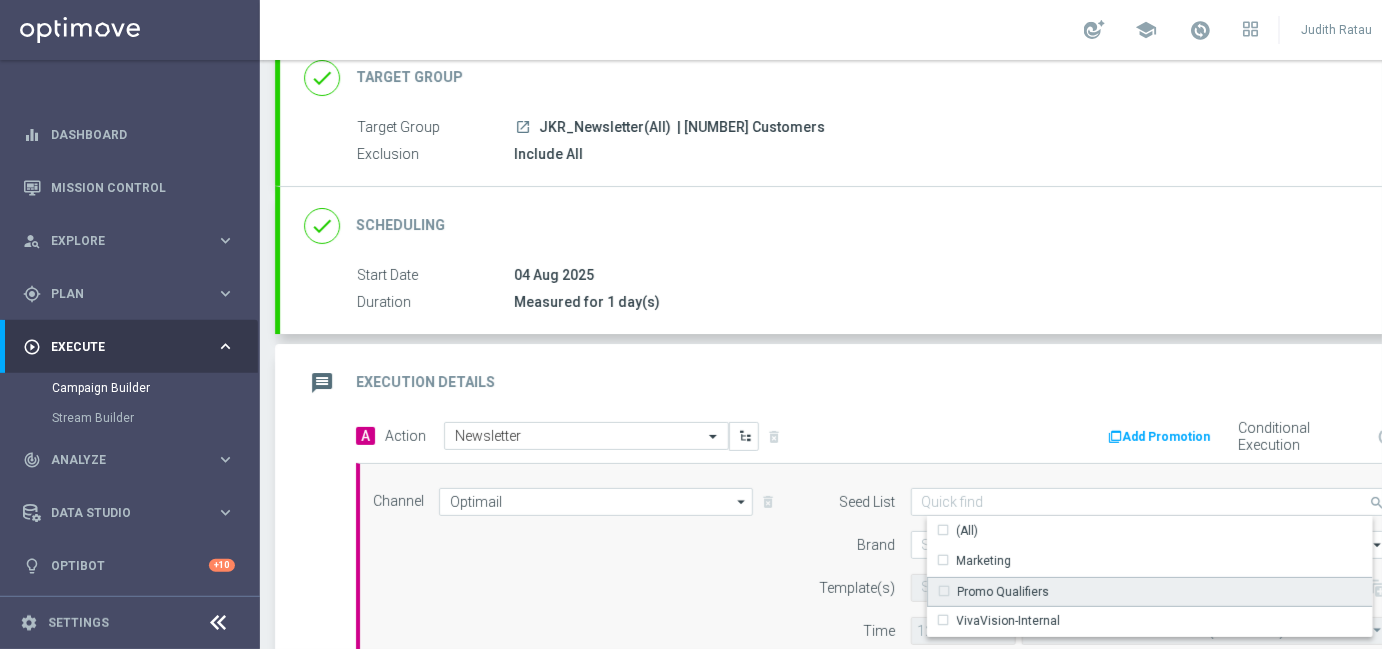 click on "Promo Qualifiers" 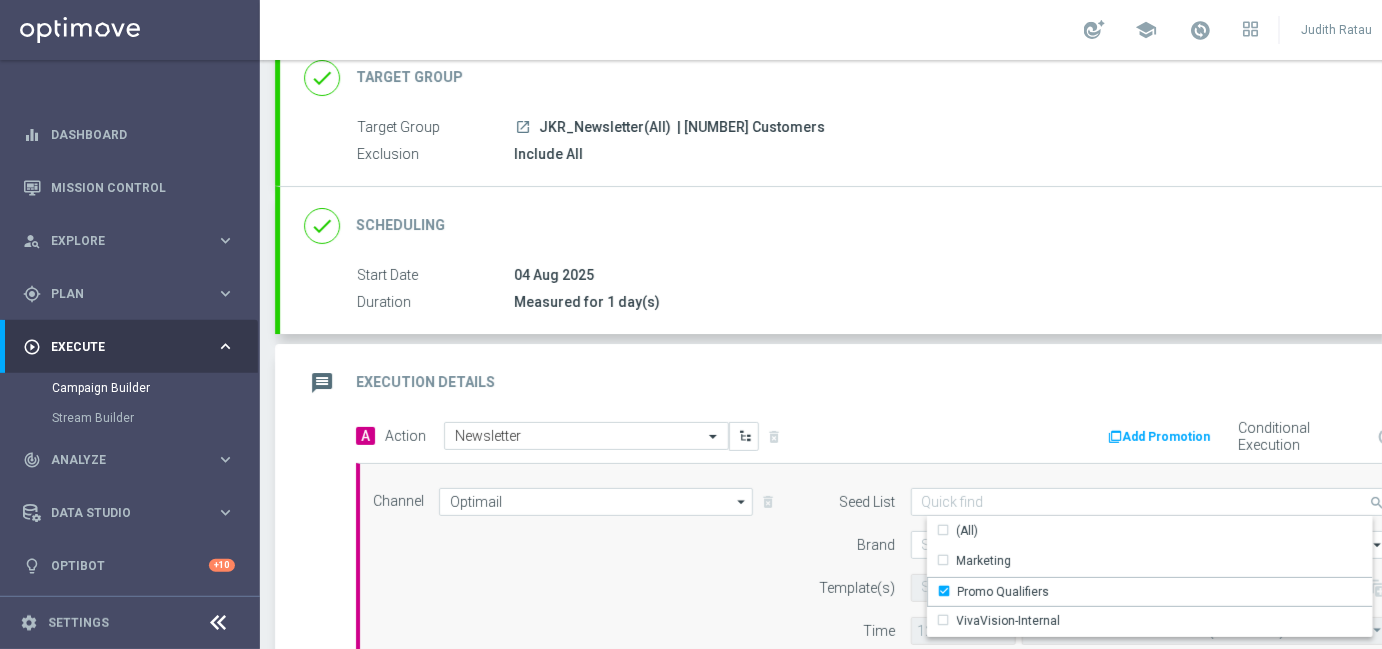 click on "Brand" 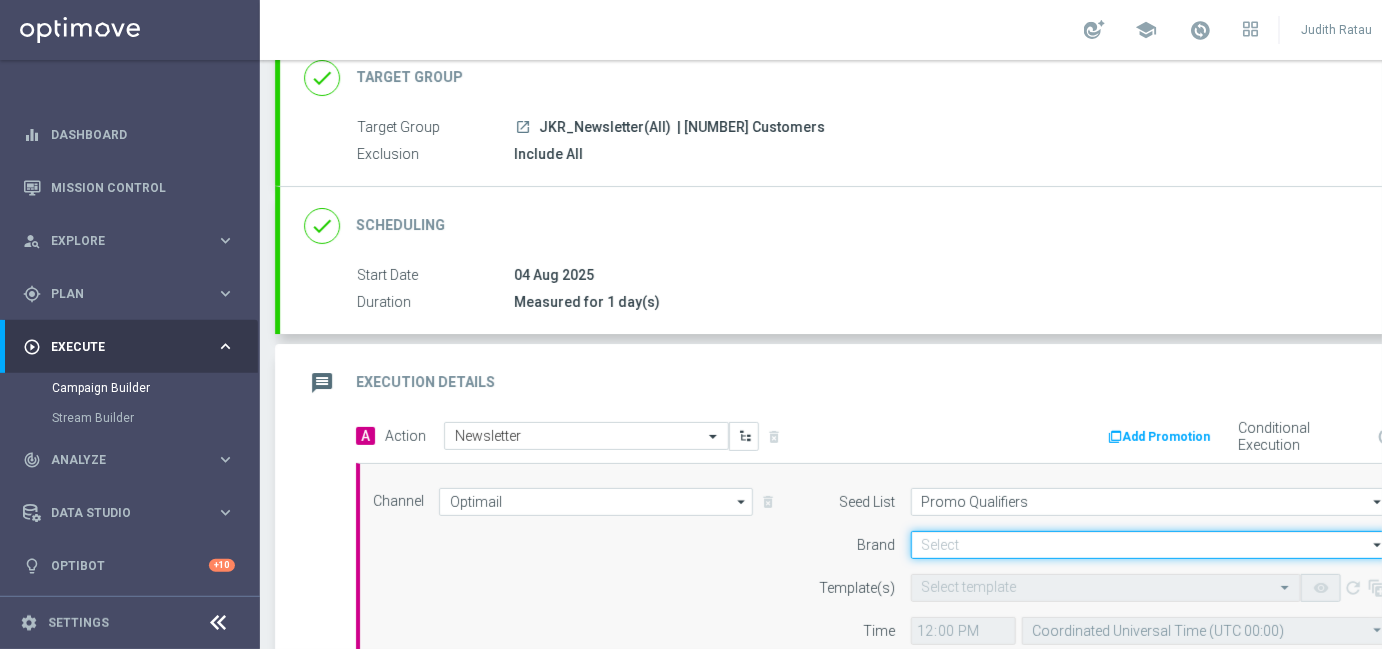 click 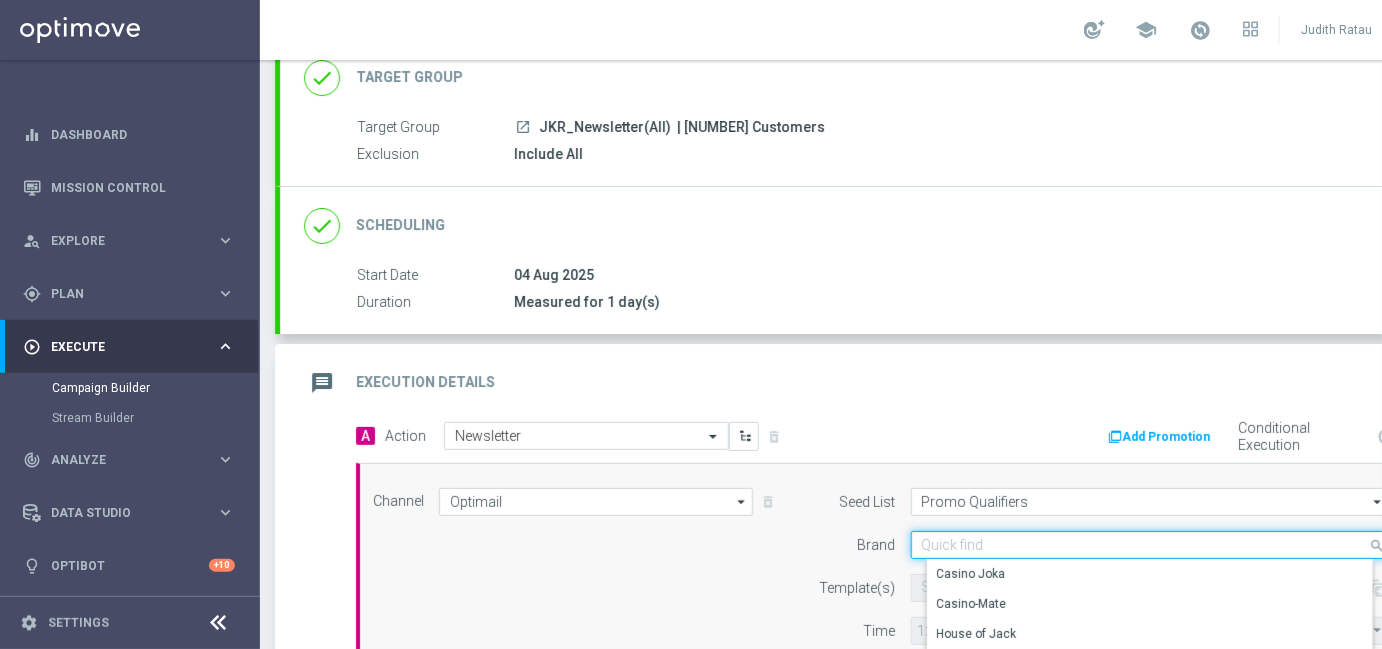scroll, scrollTop: 231, scrollLeft: 0, axis: vertical 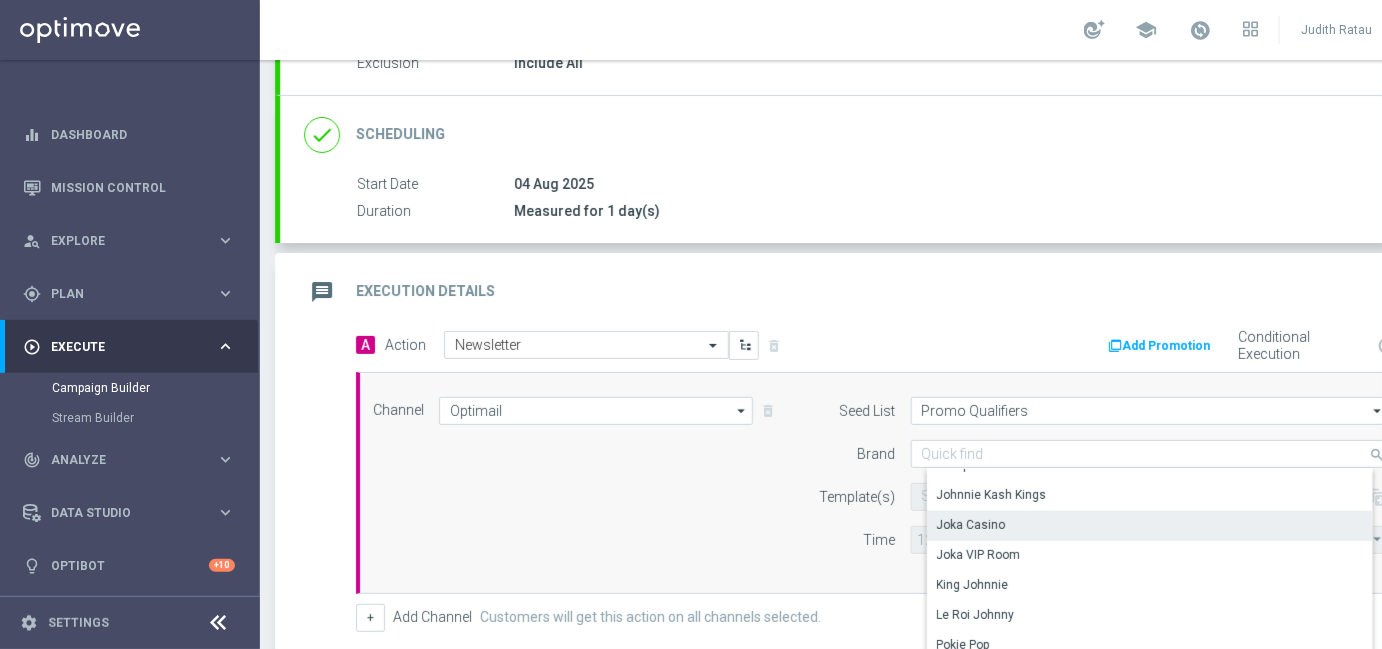click on "Joka Casino" 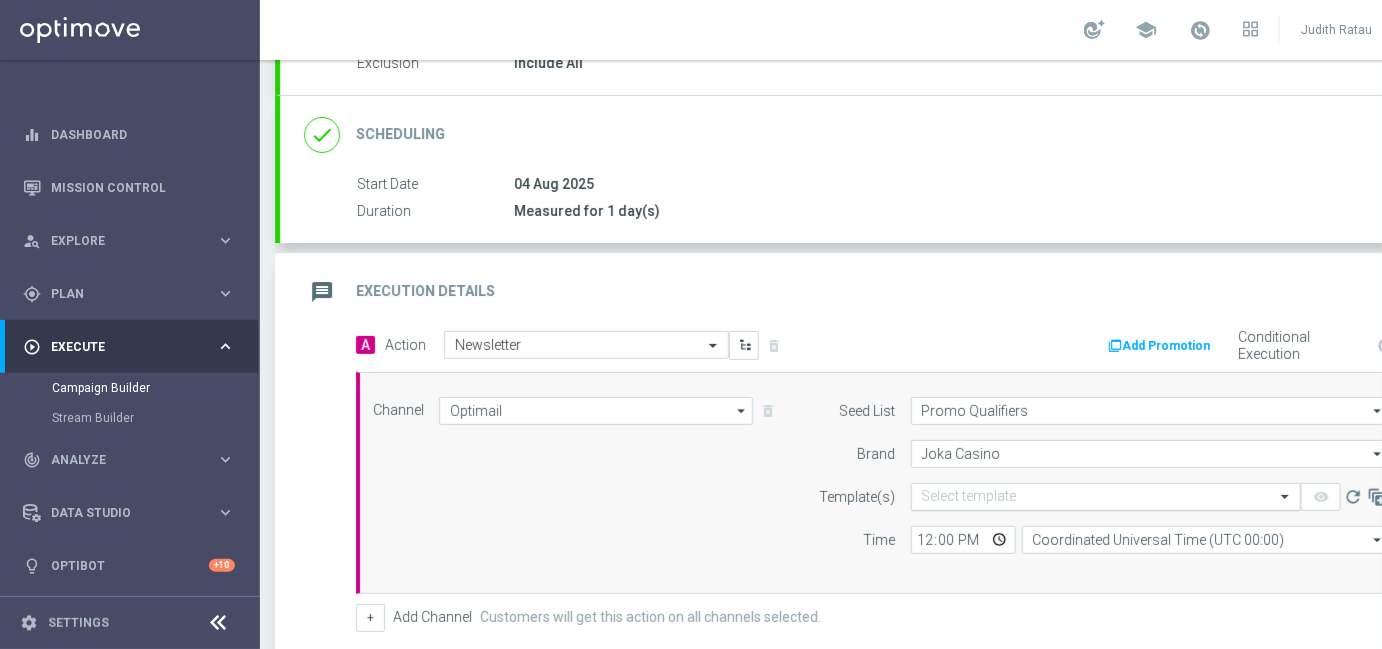 scroll, scrollTop: 13, scrollLeft: 0, axis: vertical 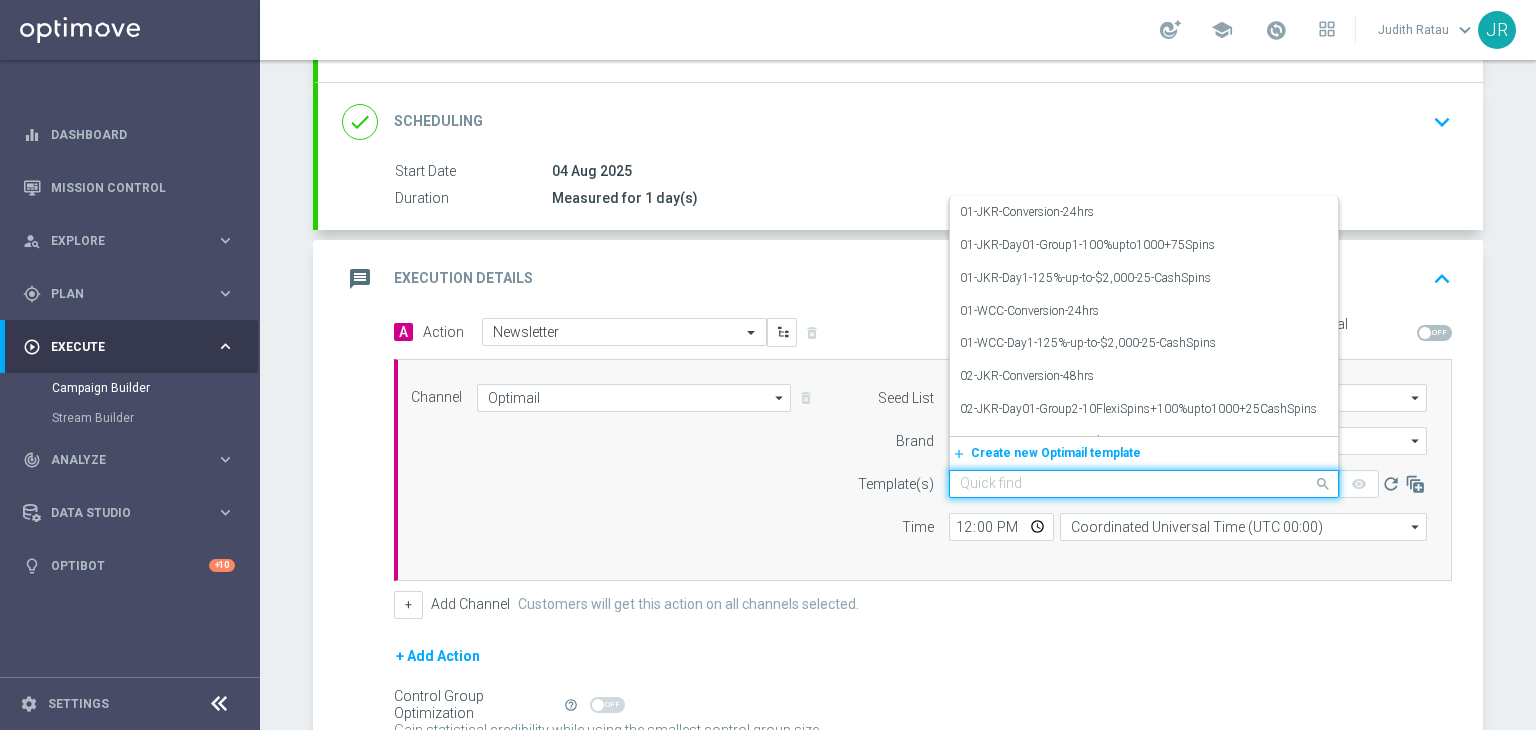 drag, startPoint x: 1150, startPoint y: 10, endPoint x: 980, endPoint y: 494, distance: 512.9873 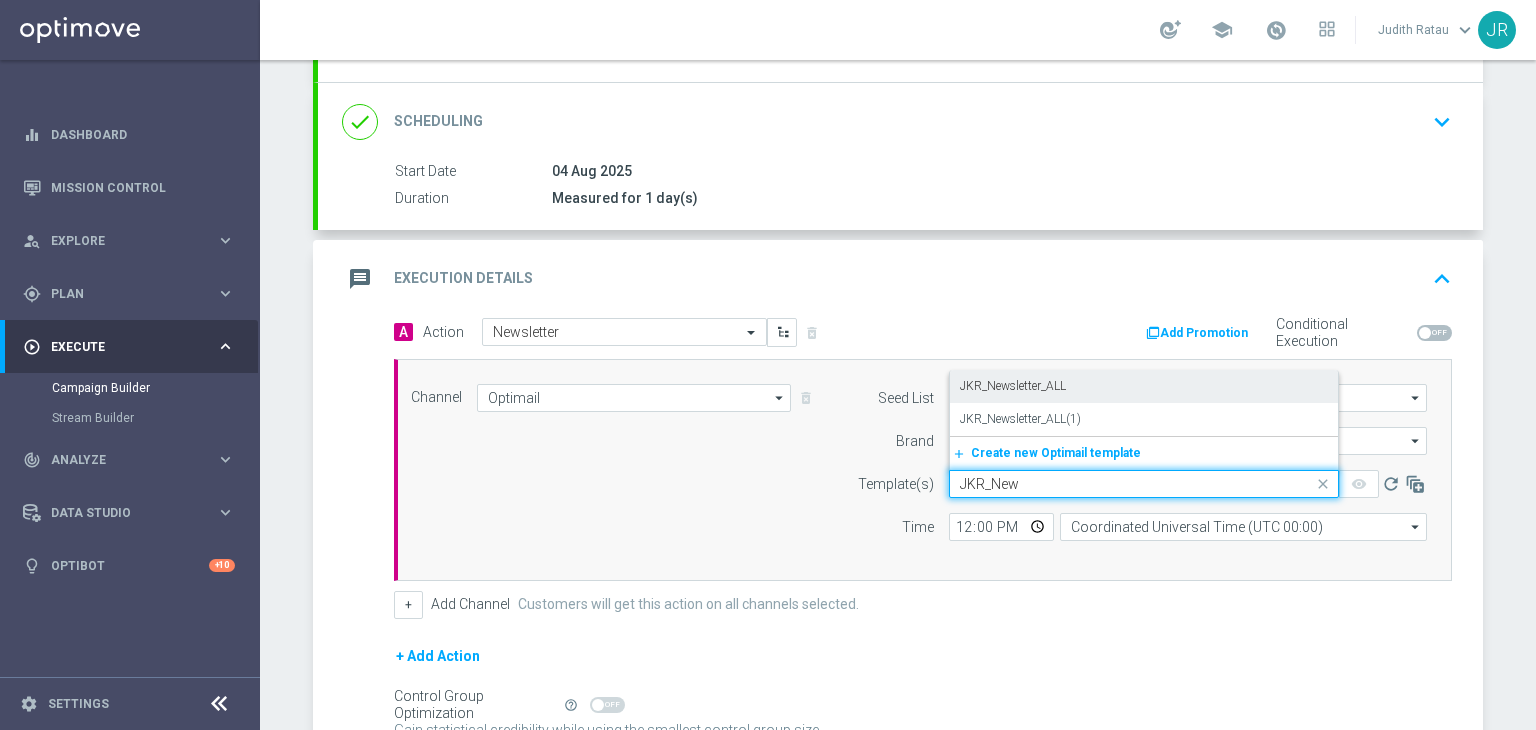 click on "JKR_Newsletter_ALL" at bounding box center [1144, 386] 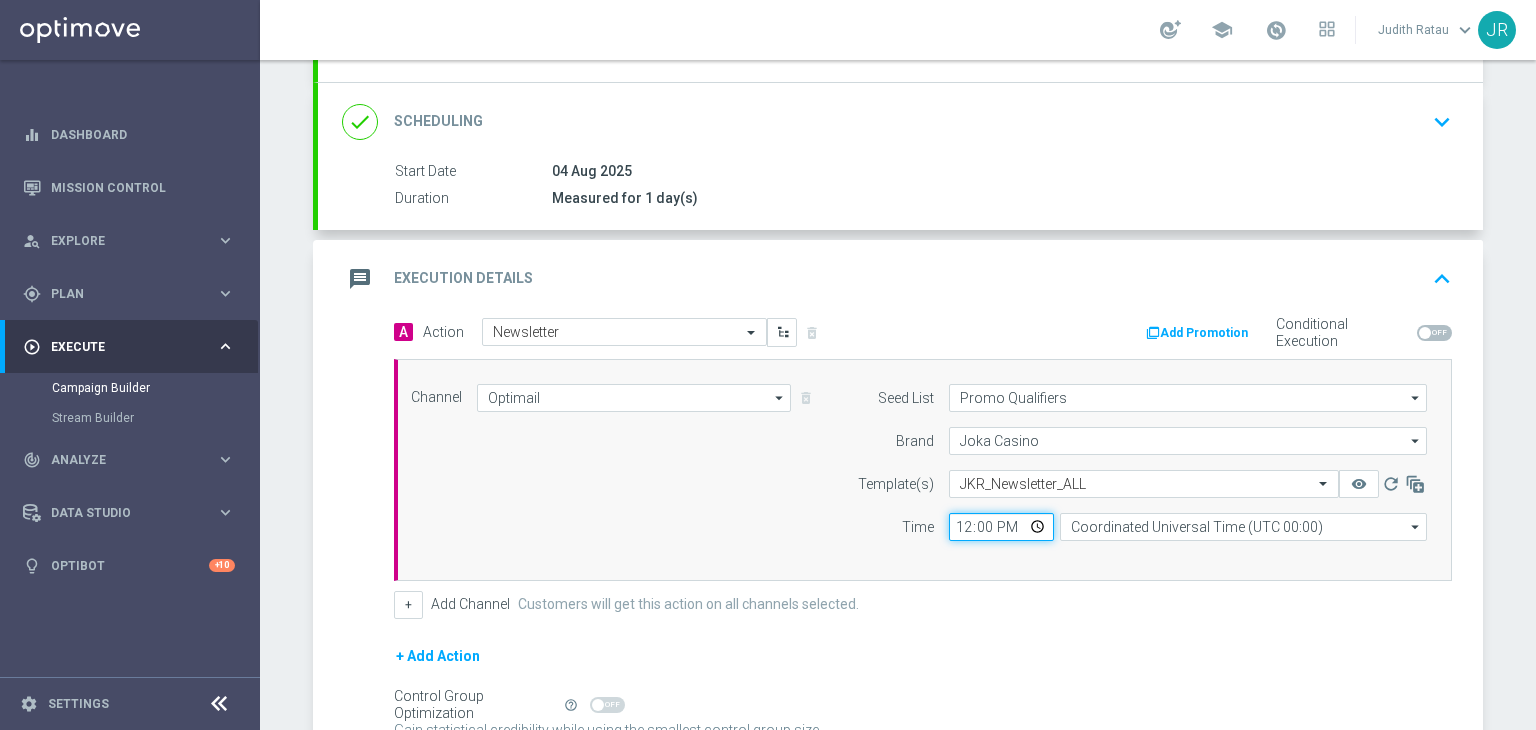 click on "12:00" 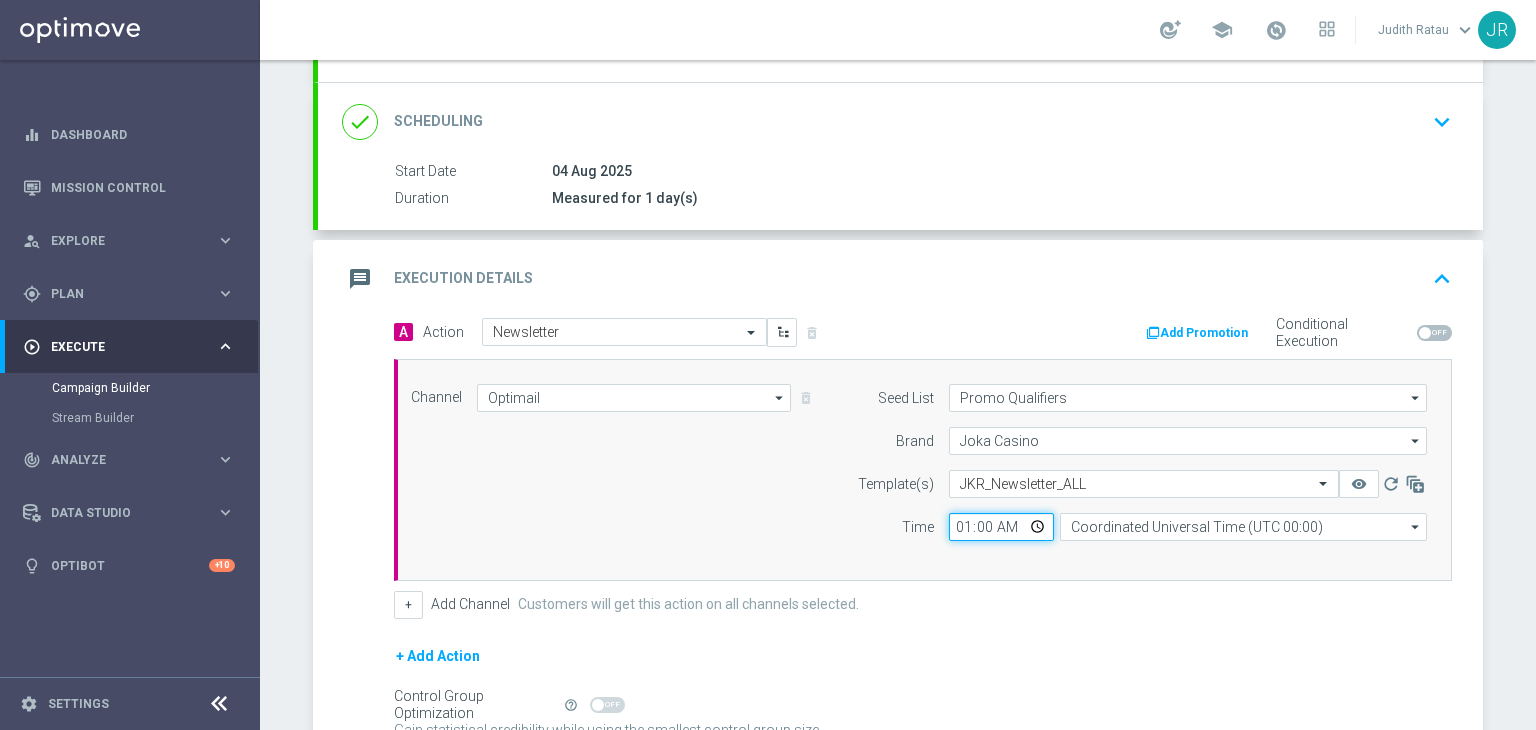 type on "14:00" 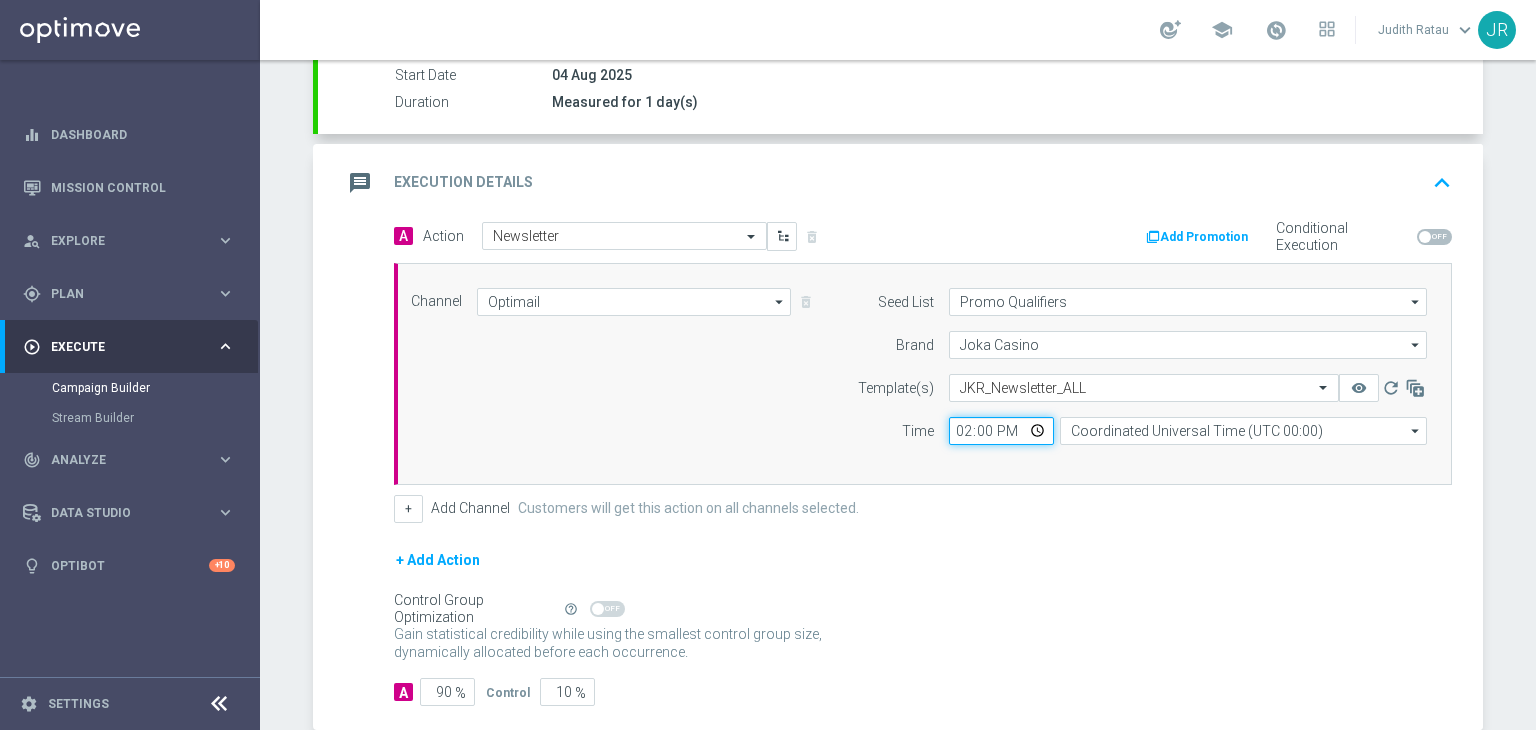 scroll, scrollTop: 444, scrollLeft: 0, axis: vertical 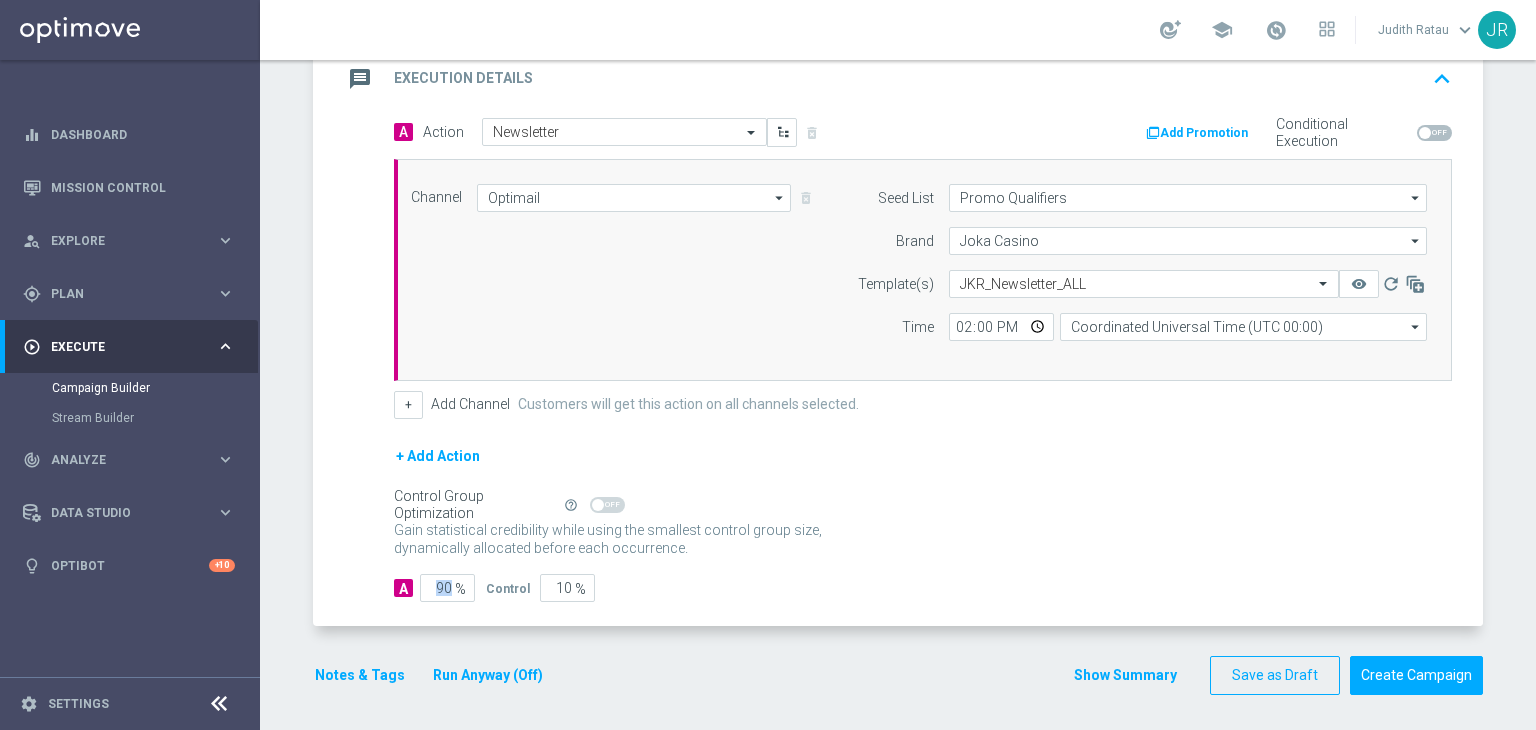 drag, startPoint x: 436, startPoint y: 582, endPoint x: 415, endPoint y: 585, distance: 21.213203 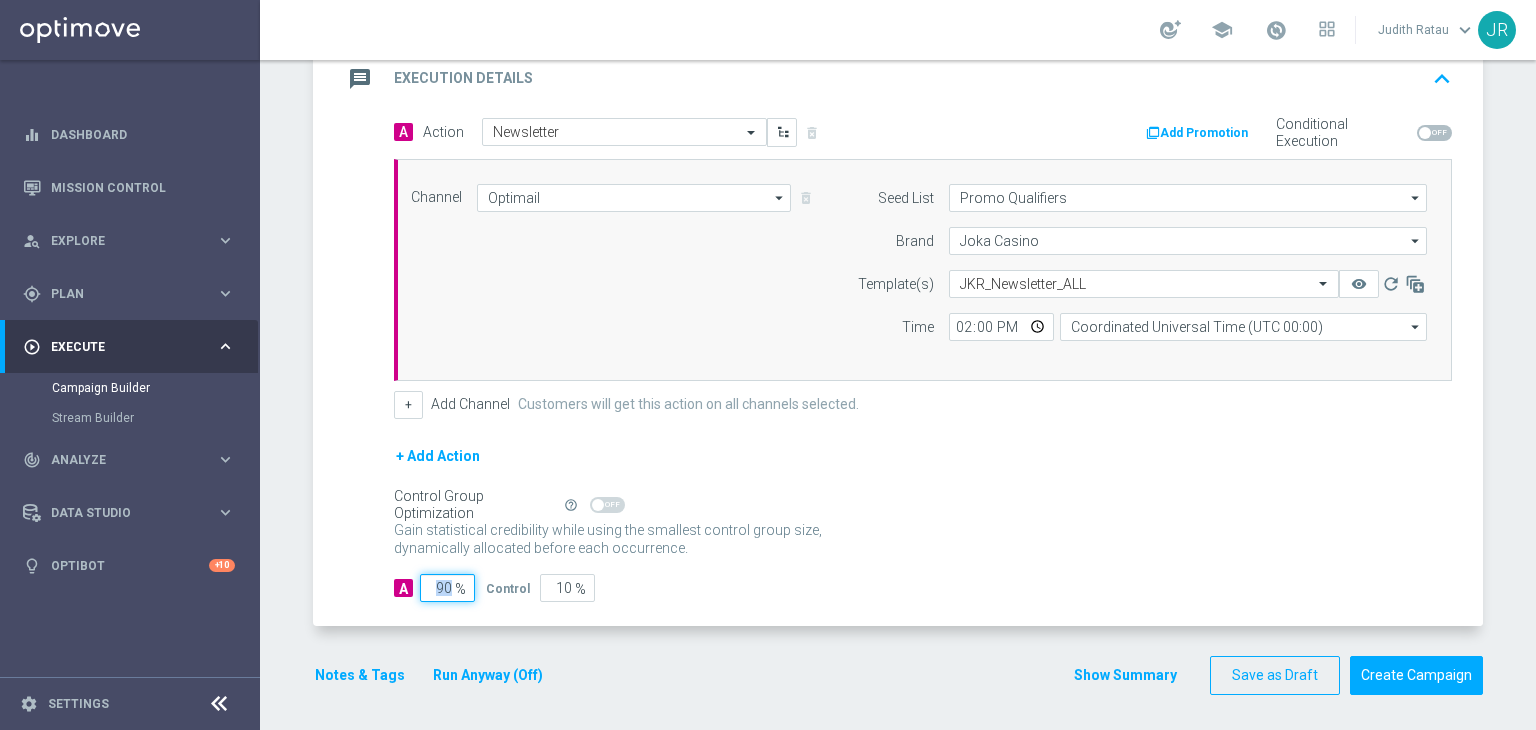 click on "90" 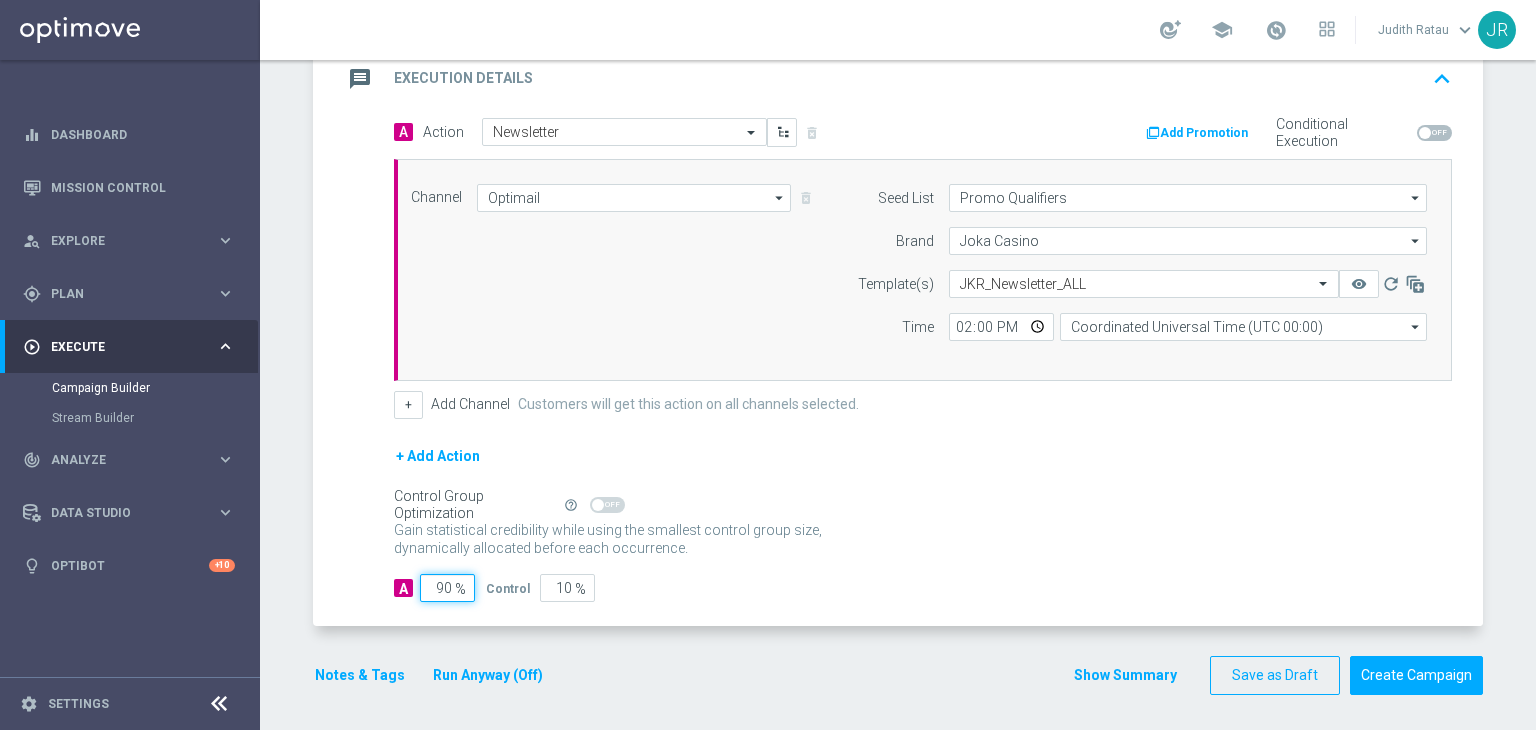 drag, startPoint x: 427, startPoint y: 581, endPoint x: 454, endPoint y: 577, distance: 27.294687 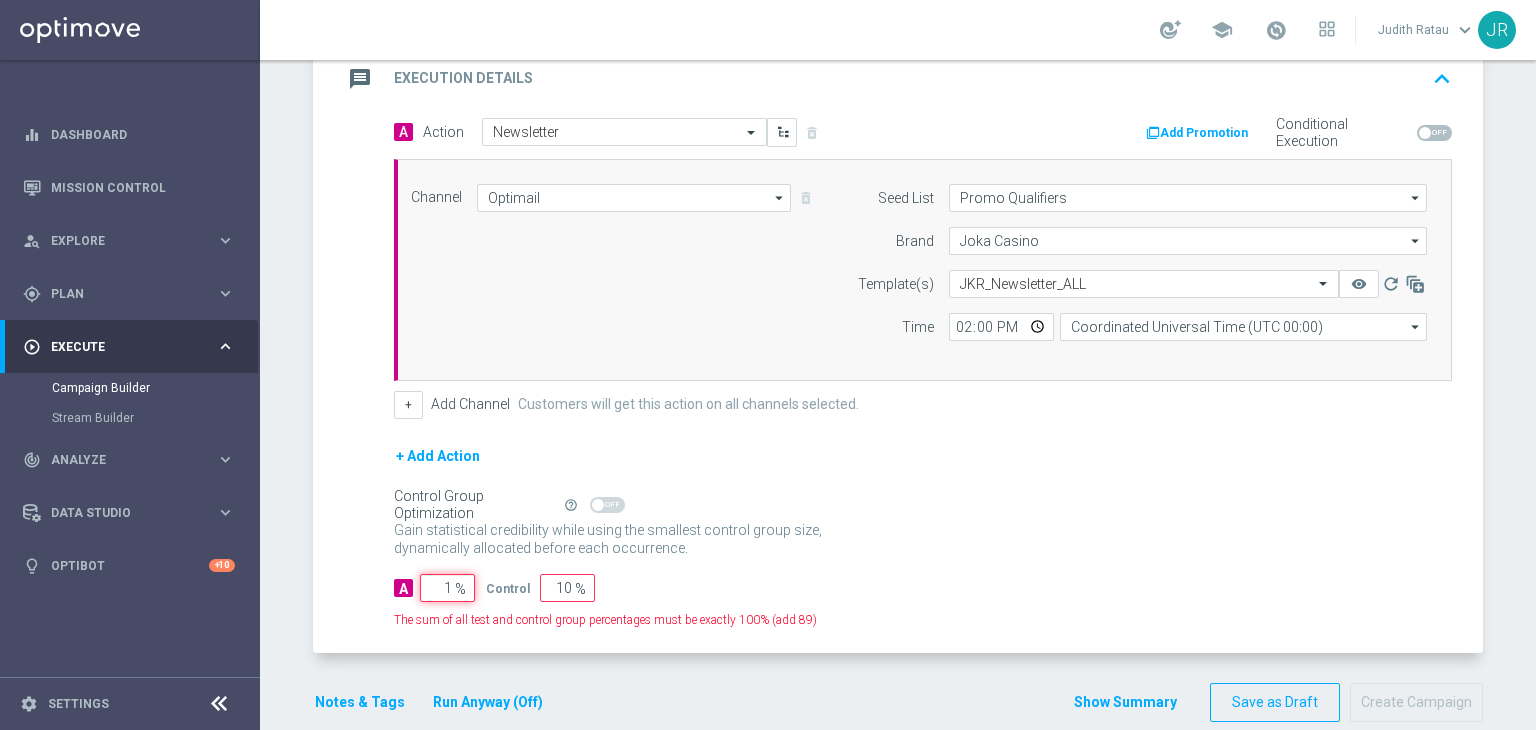 type on "99" 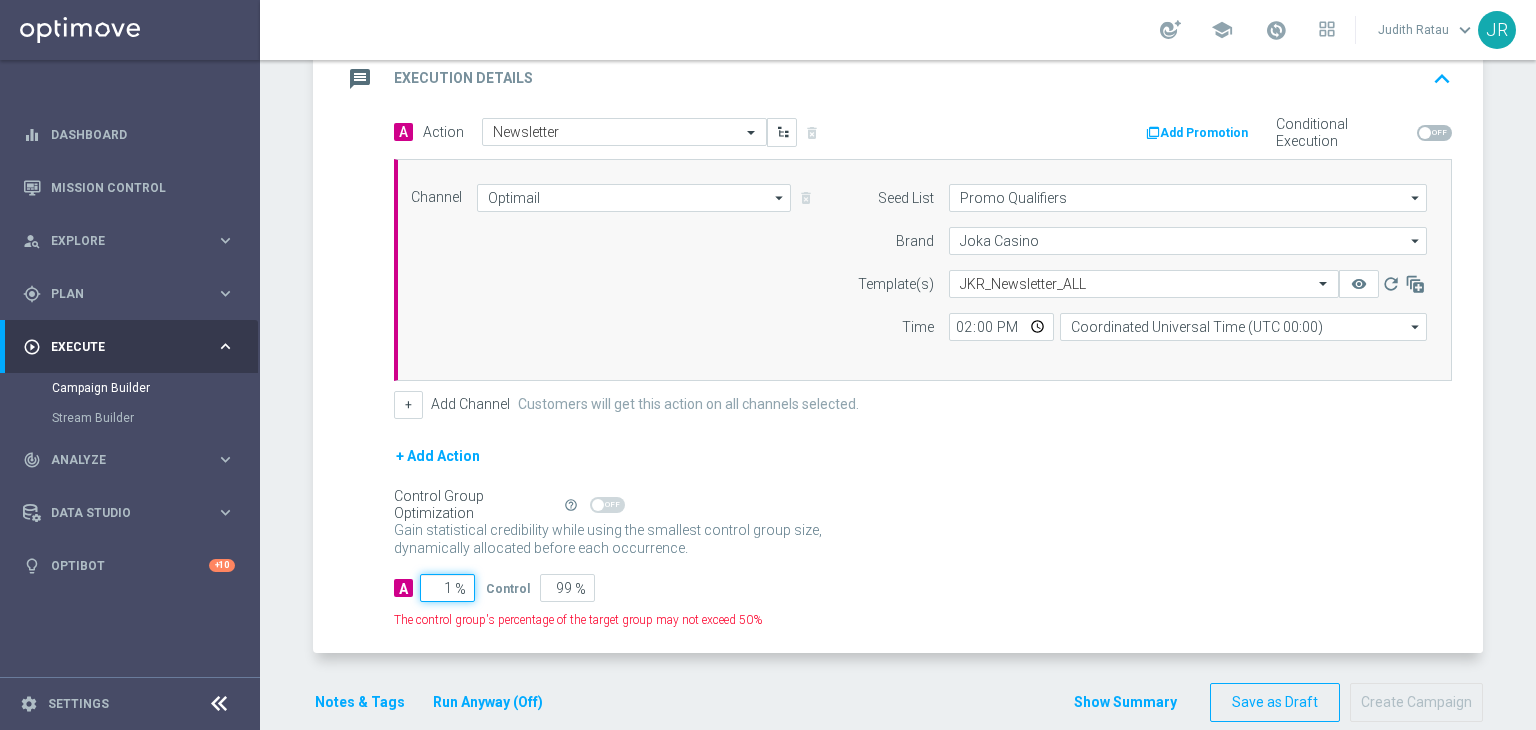 type on "10" 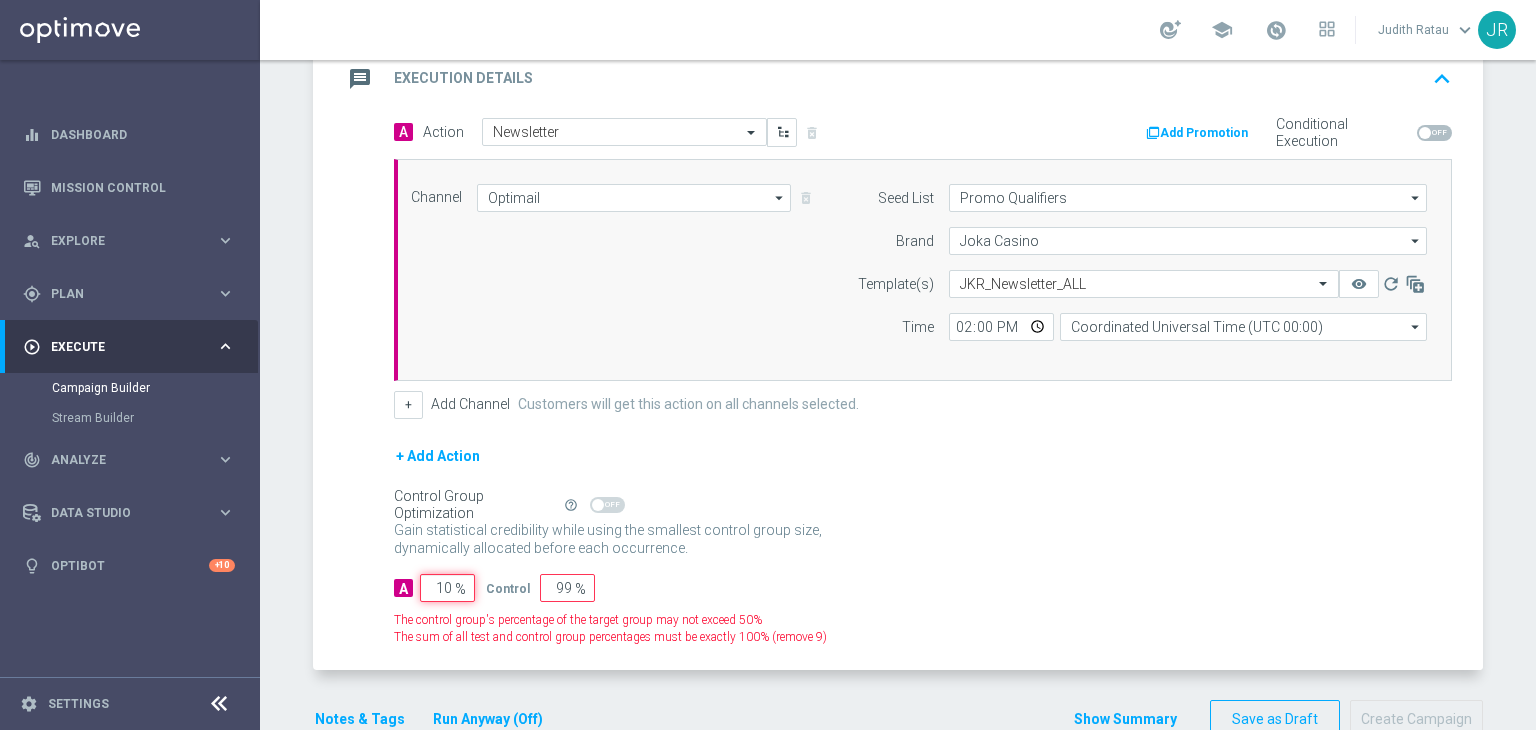type on "90" 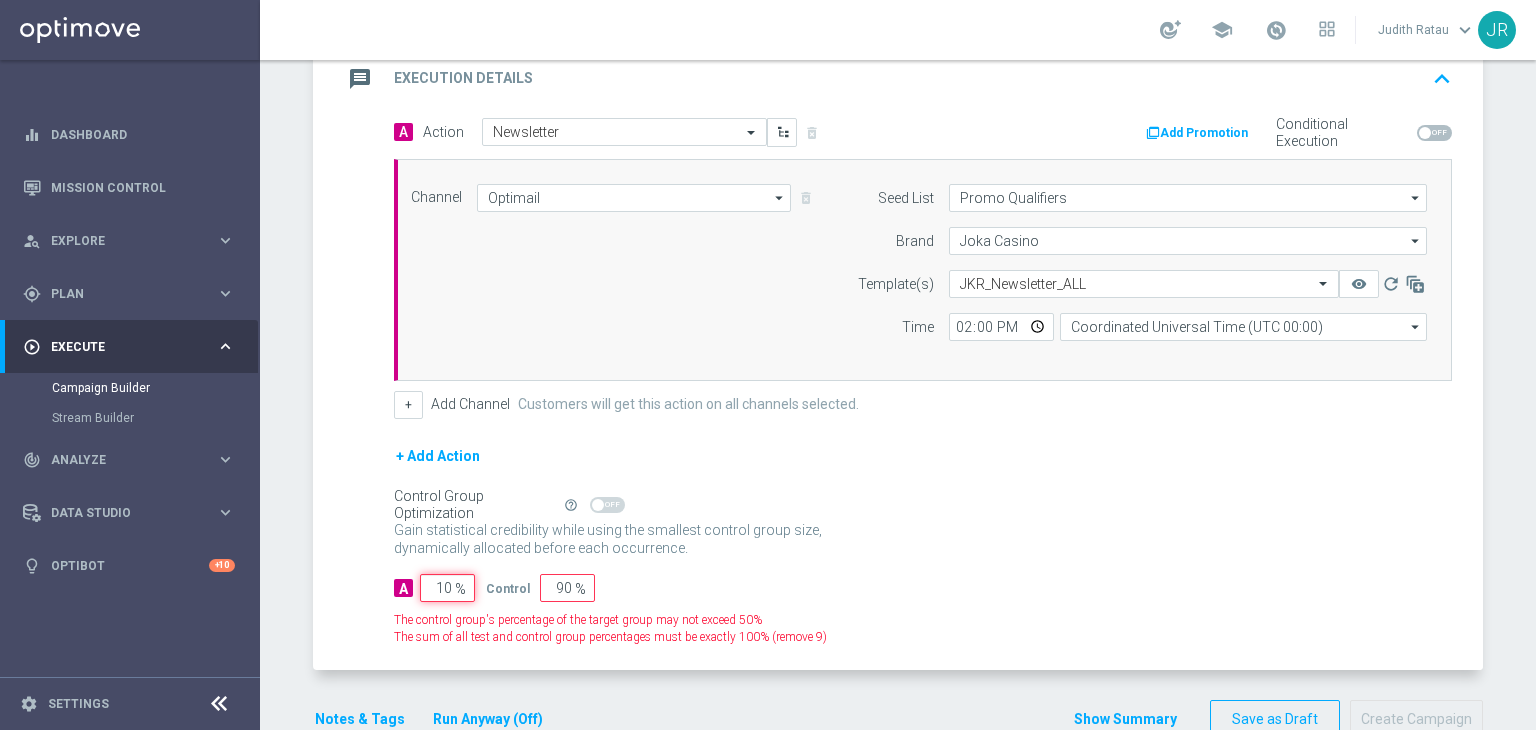type on "100" 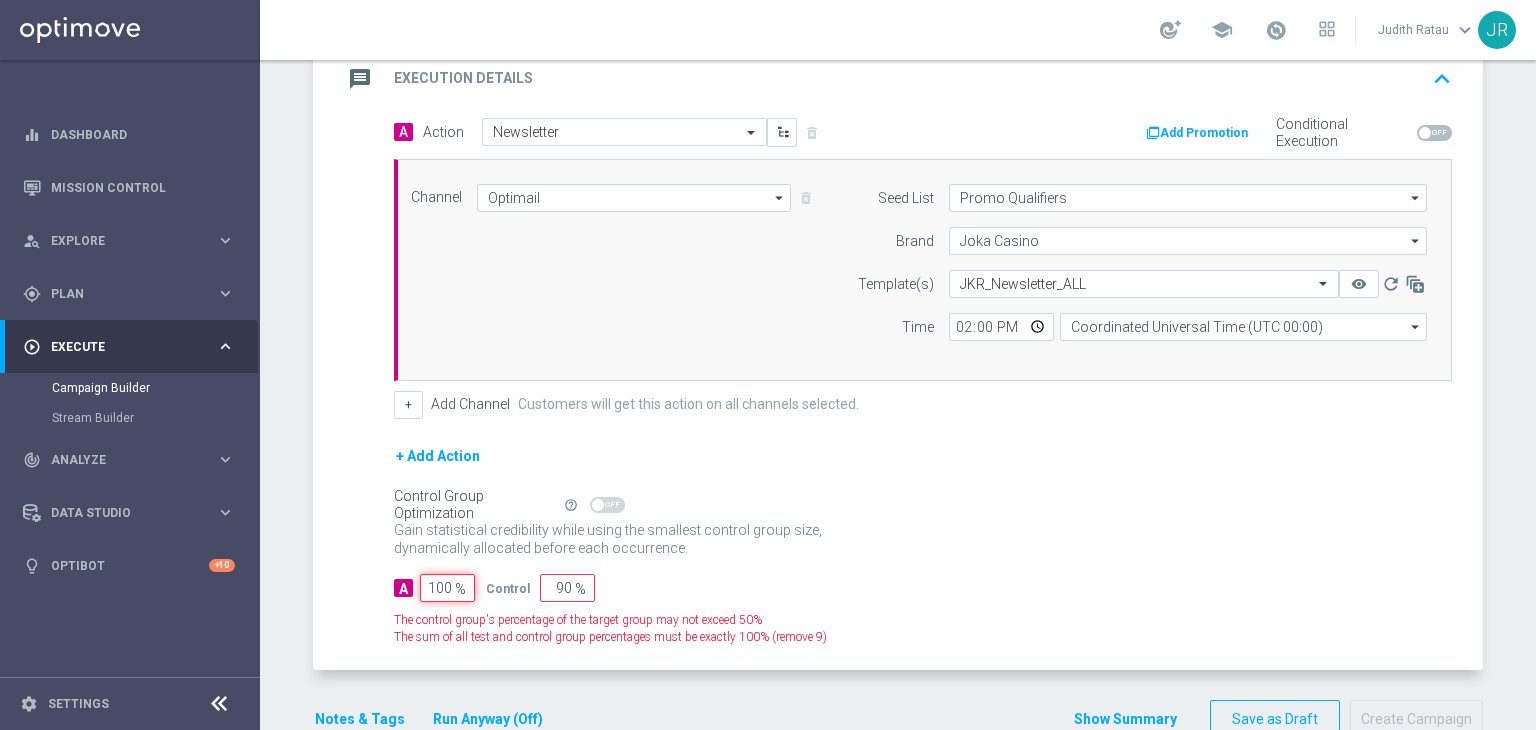 type on "0" 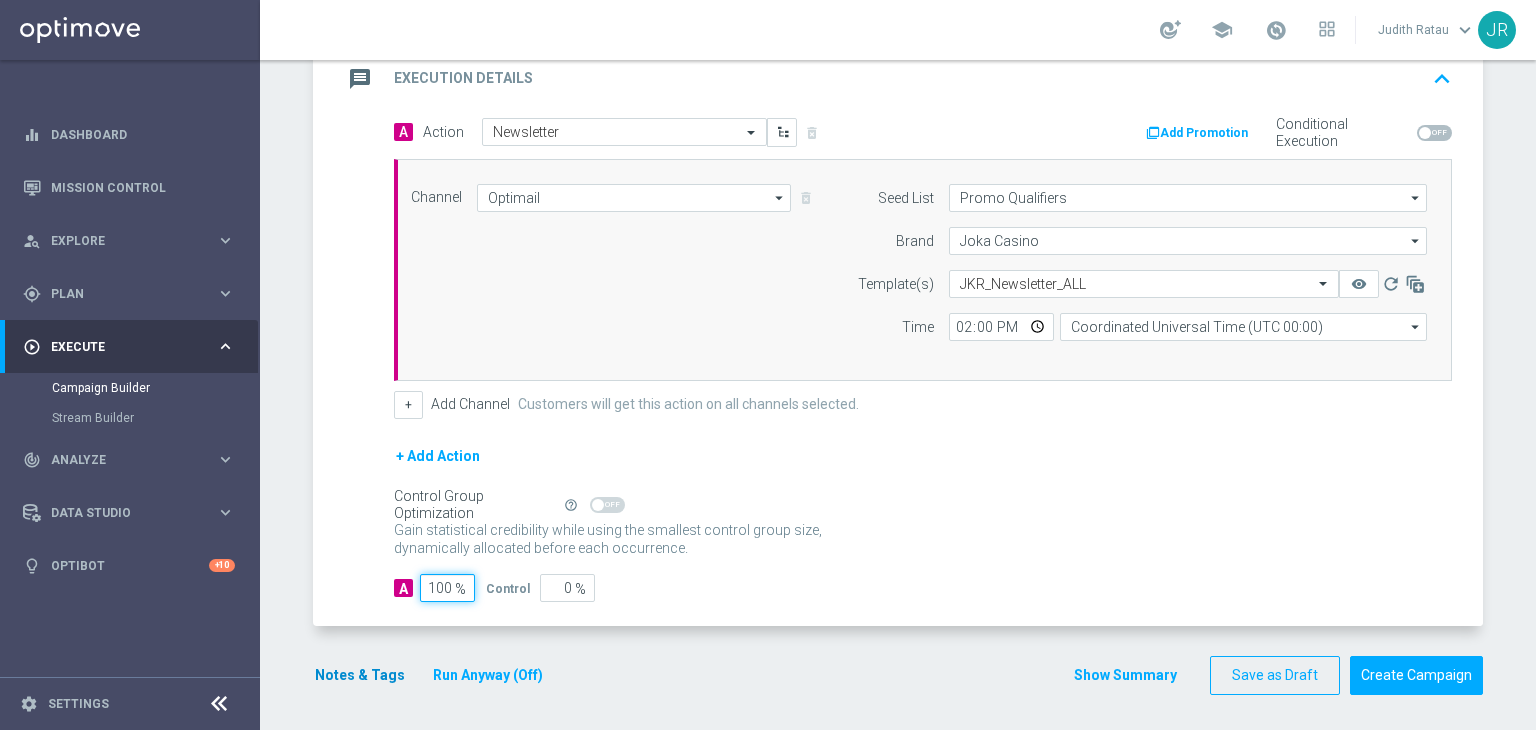 type on "100" 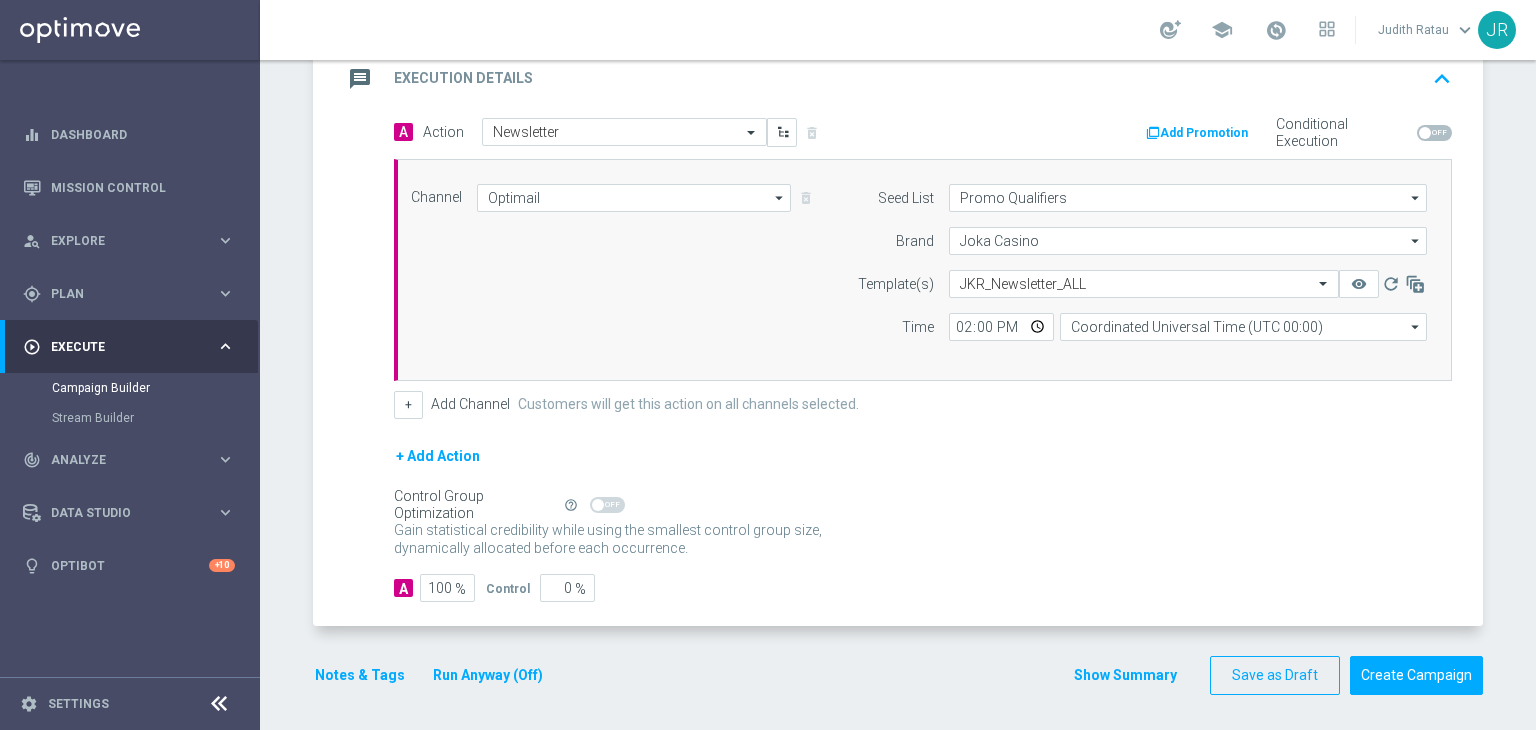 click on "Notes & Tags" 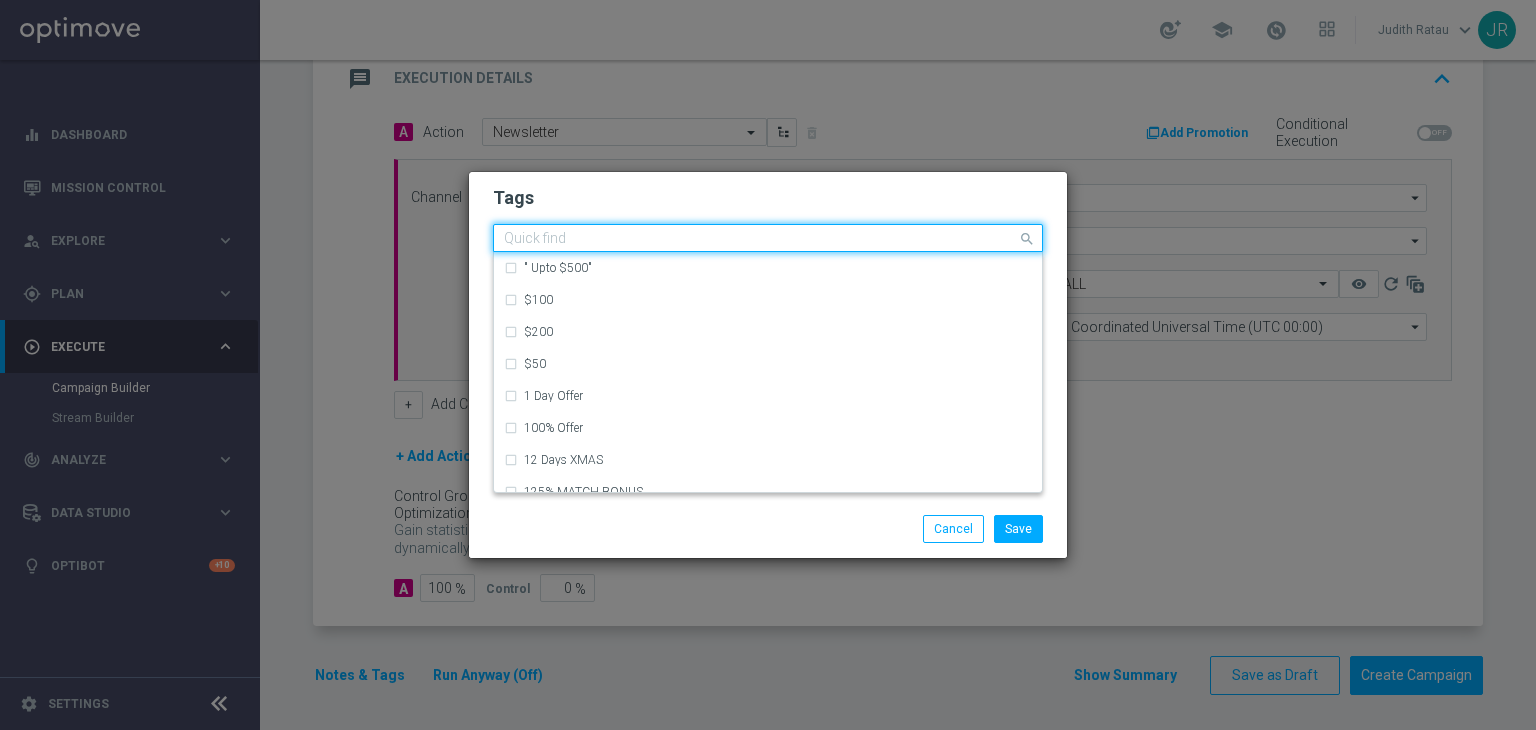 click 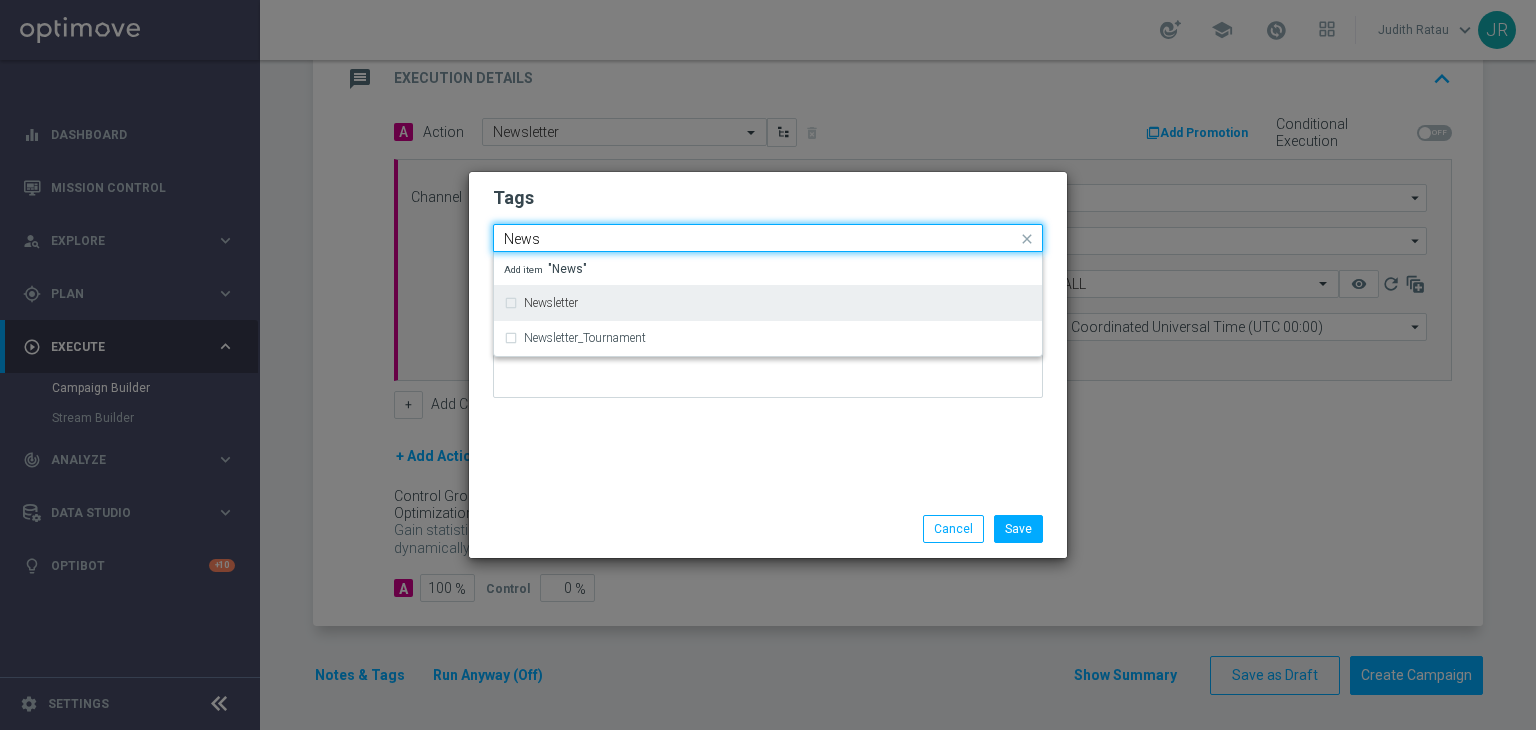 click on "Newsletter" at bounding box center (551, 303) 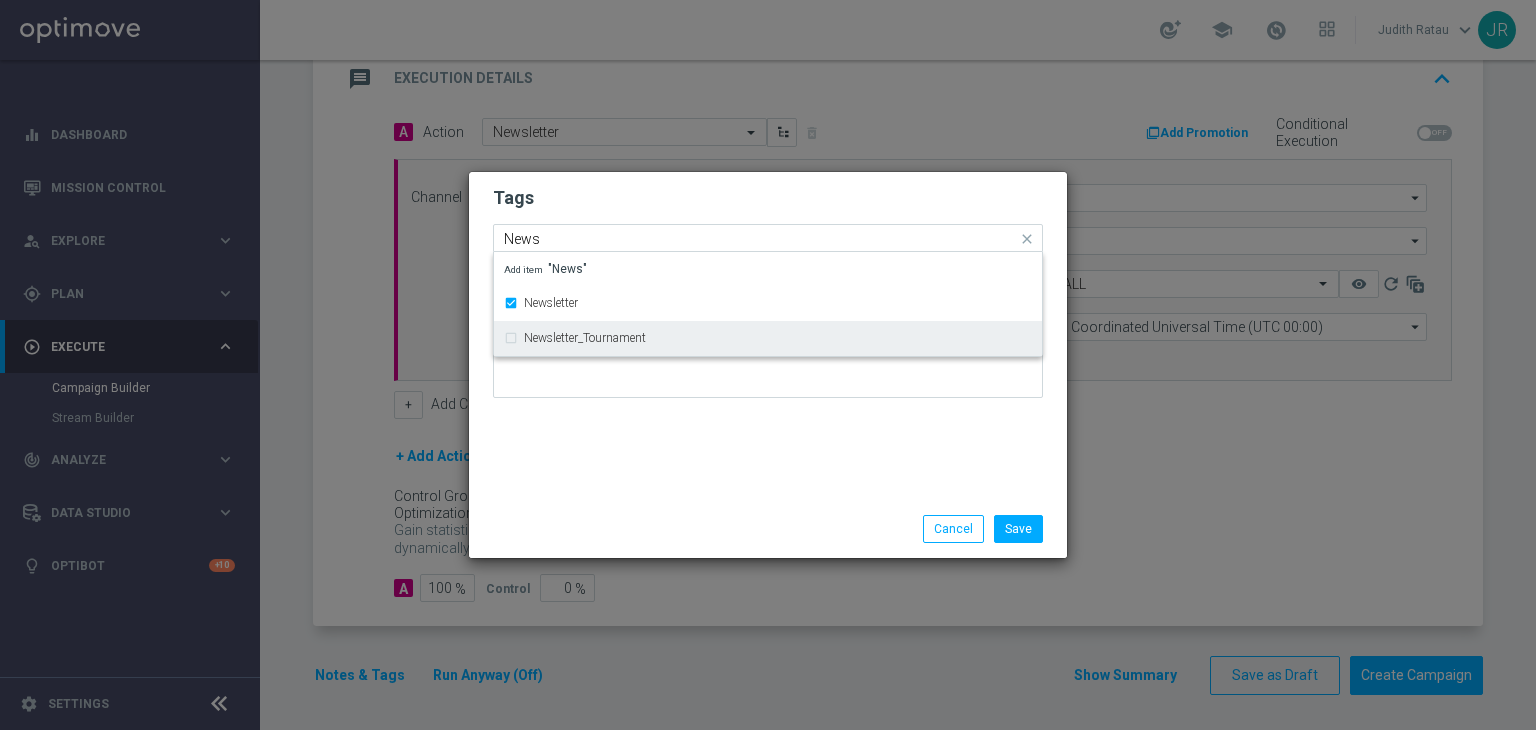 type 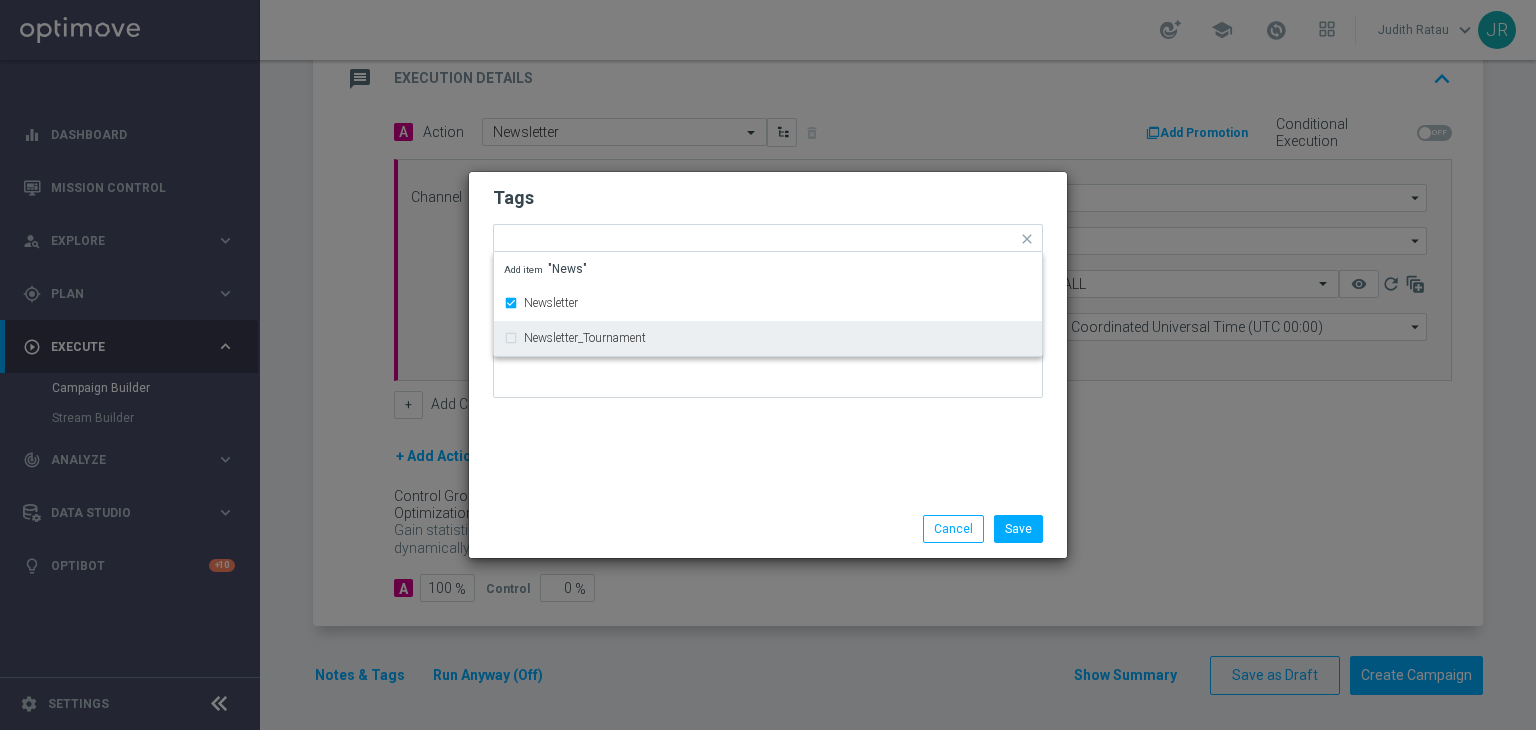 click on "Tags
Quick find × Newsletter Newsletter Newsletter_Tournament Add item "News"
Notes" 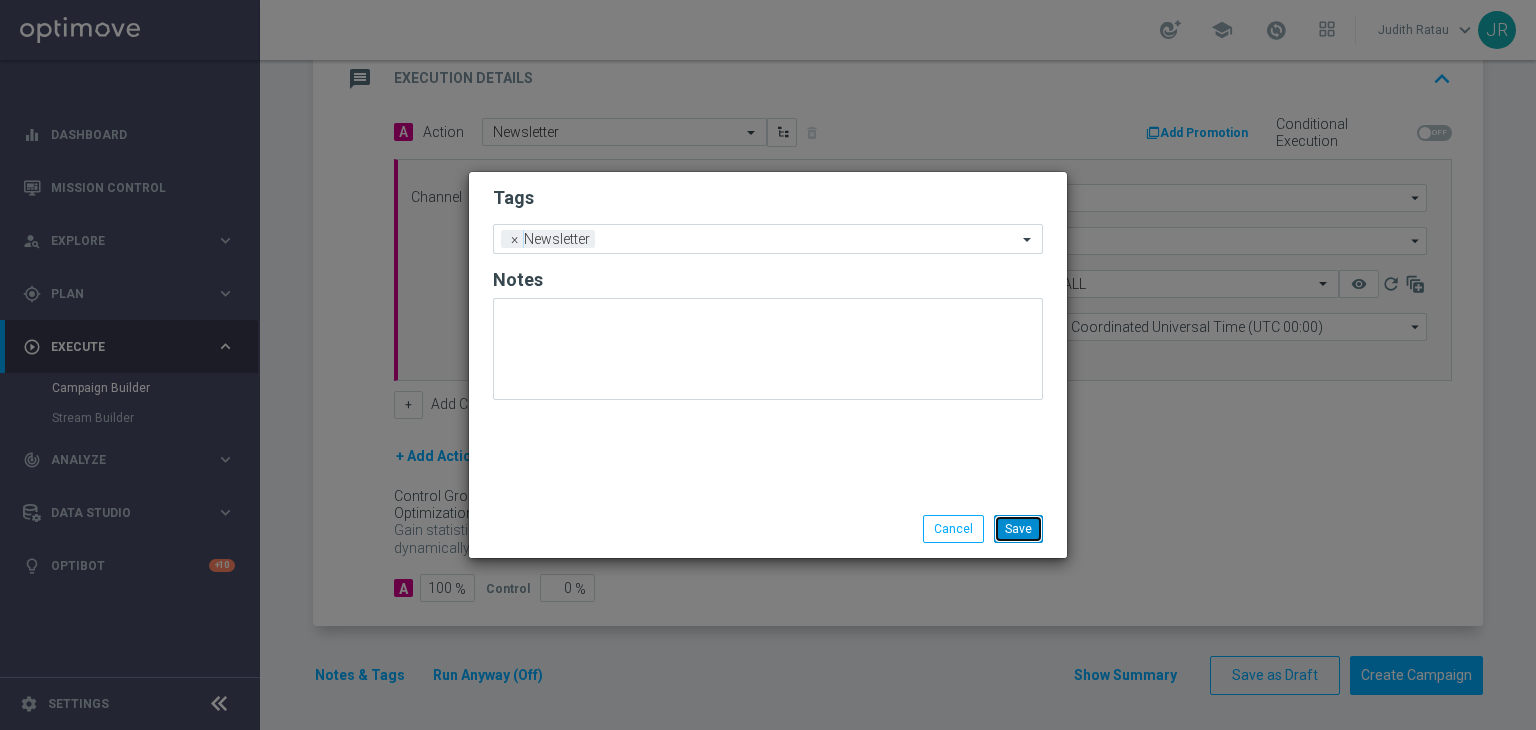 click on "Save" 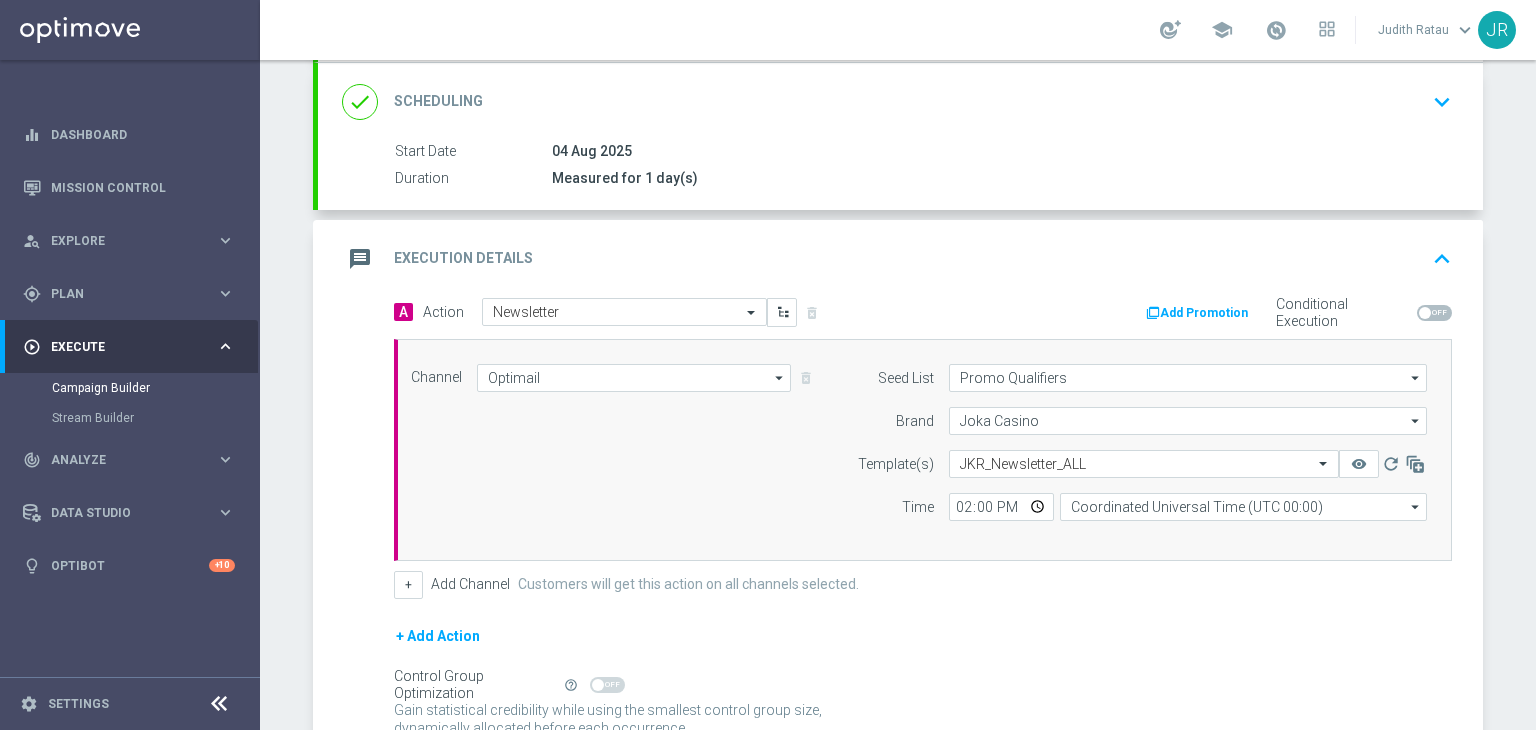 scroll, scrollTop: 144, scrollLeft: 0, axis: vertical 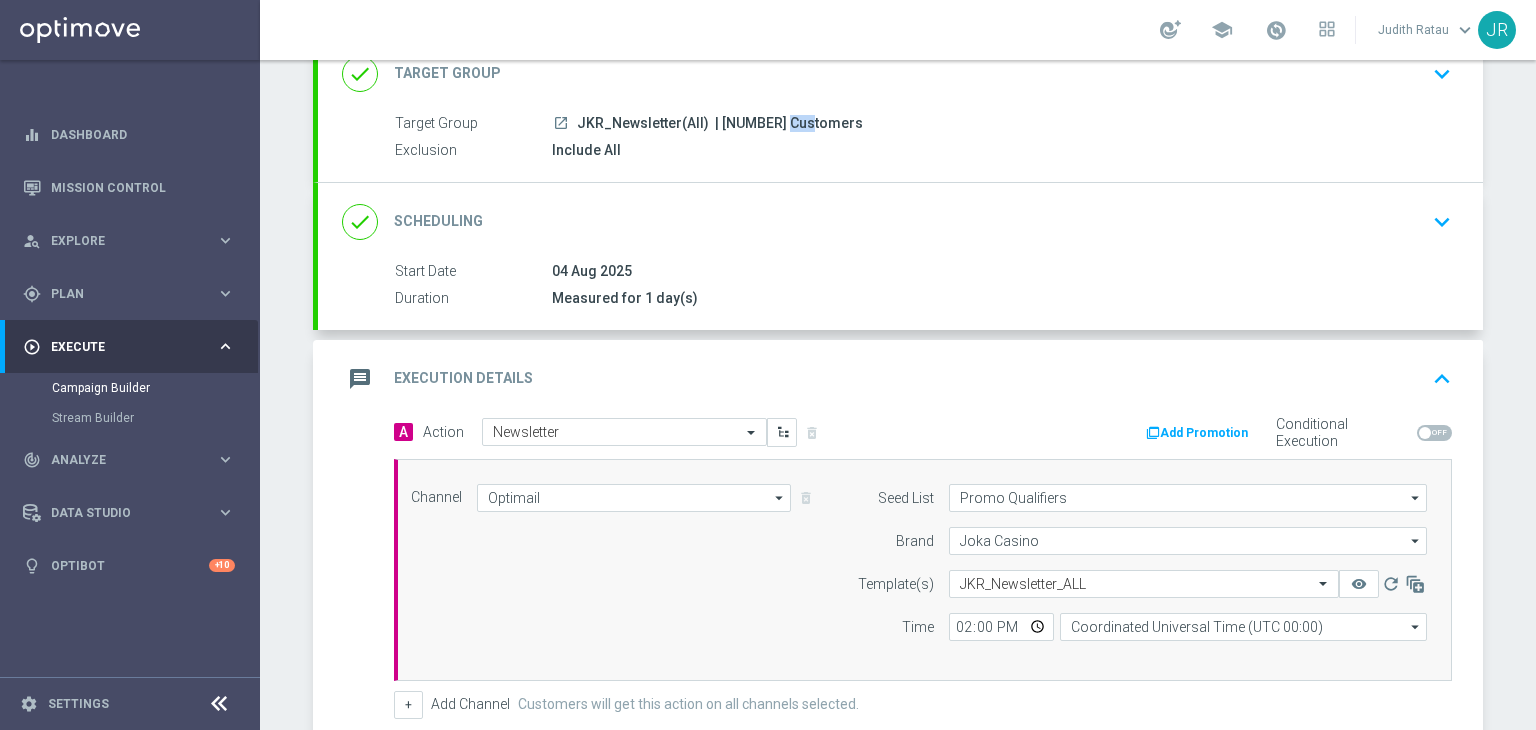 drag, startPoint x: 730, startPoint y: 121, endPoint x: 709, endPoint y: 121, distance: 21 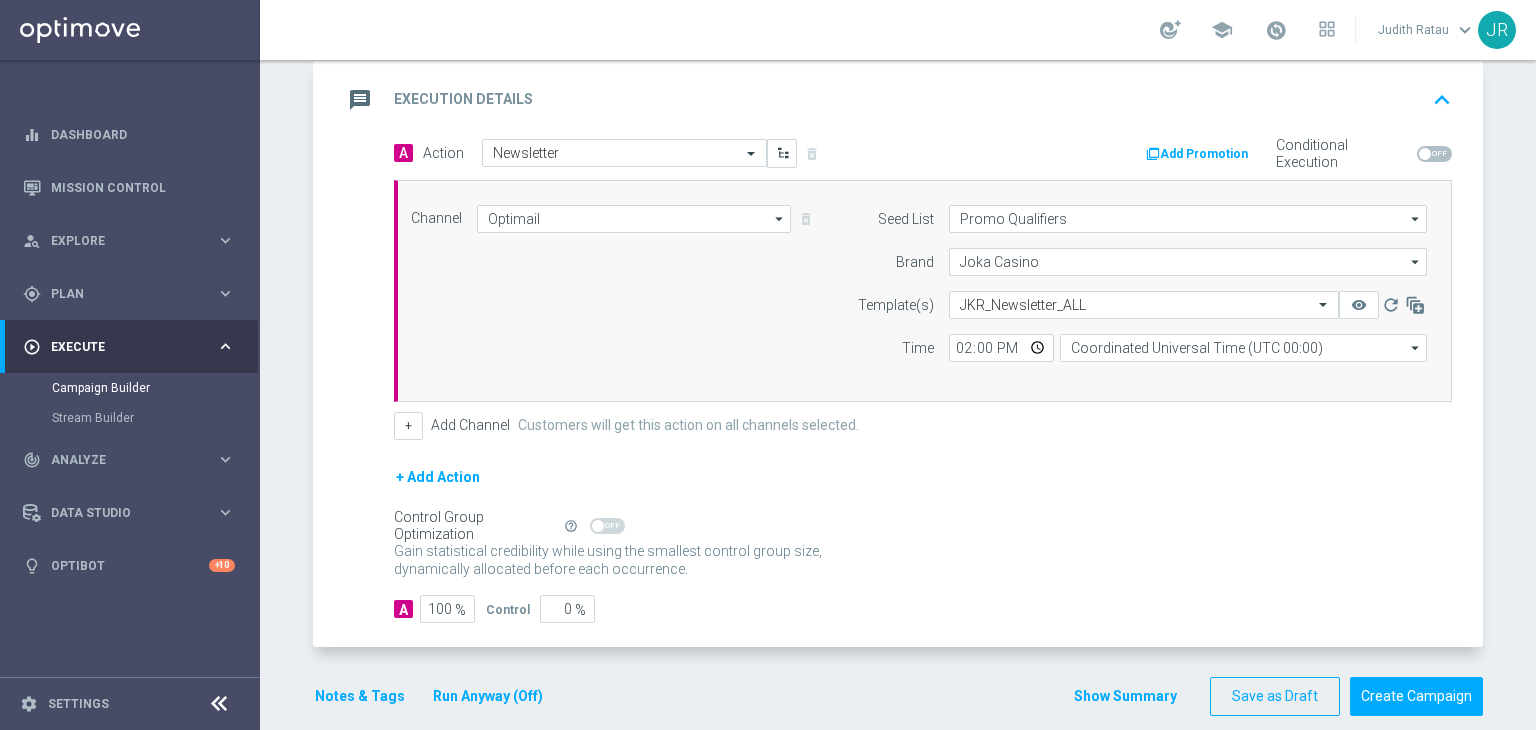 scroll, scrollTop: 444, scrollLeft: 0, axis: vertical 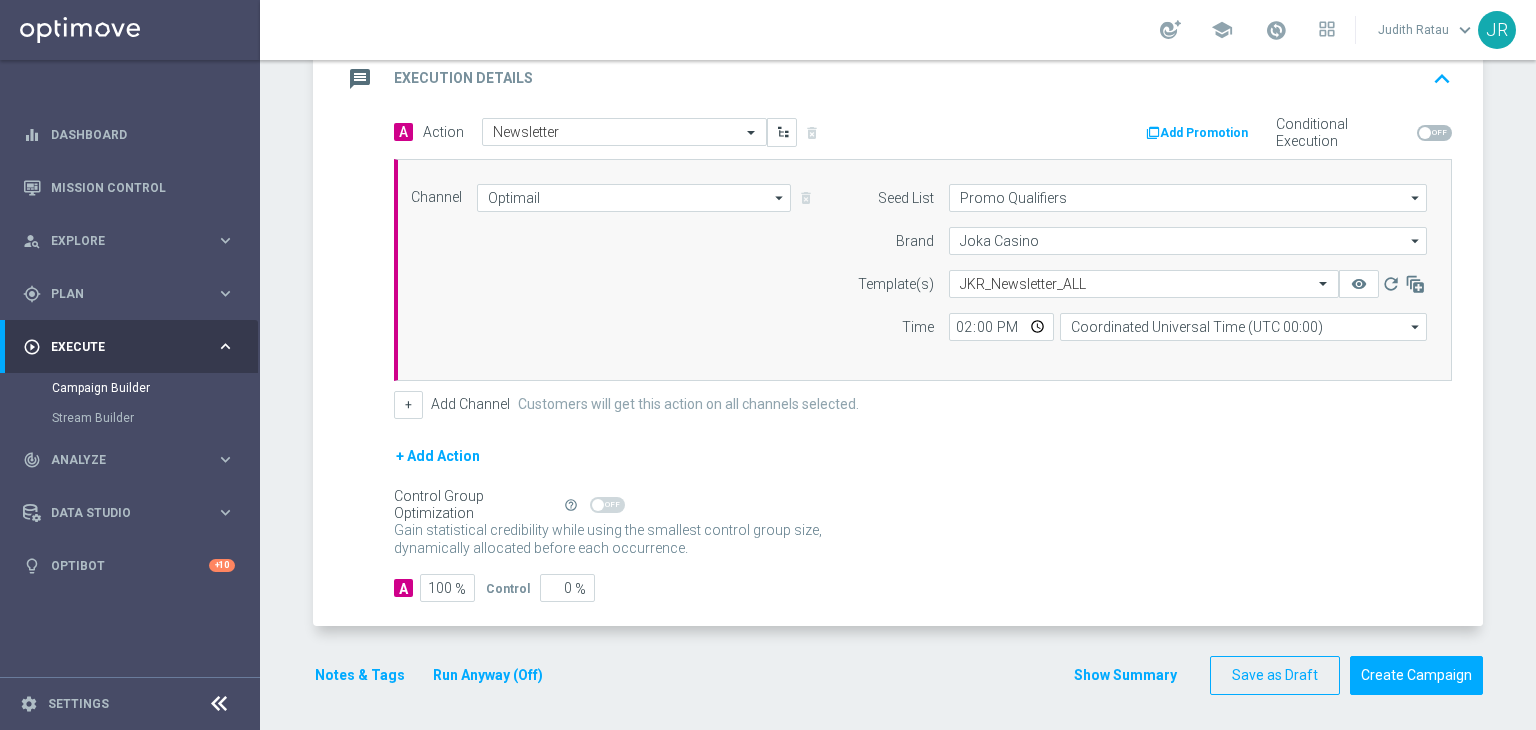 click on "Notes & Tags" 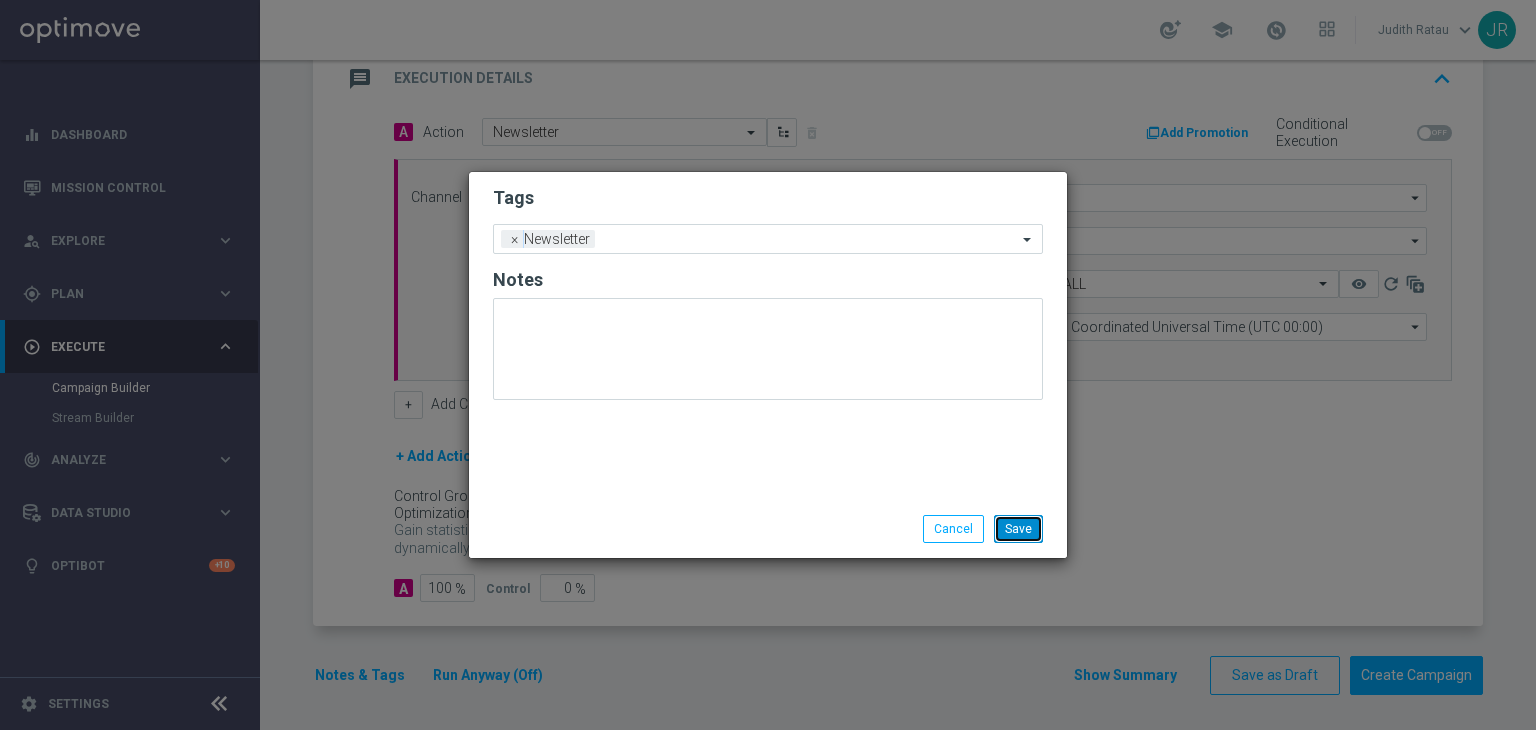 drag, startPoint x: 1015, startPoint y: 535, endPoint x: 1052, endPoint y: 474, distance: 71.34424 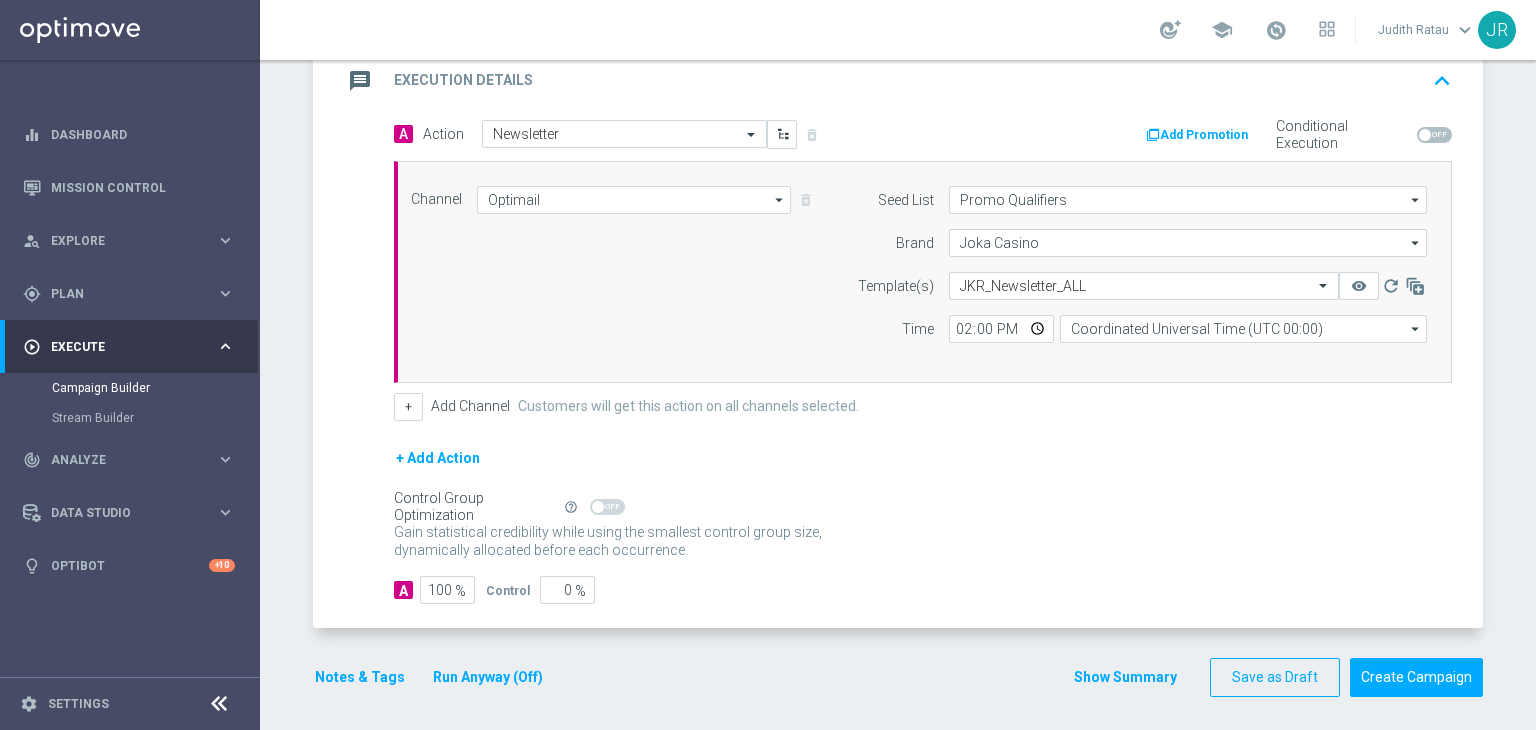 scroll, scrollTop: 444, scrollLeft: 0, axis: vertical 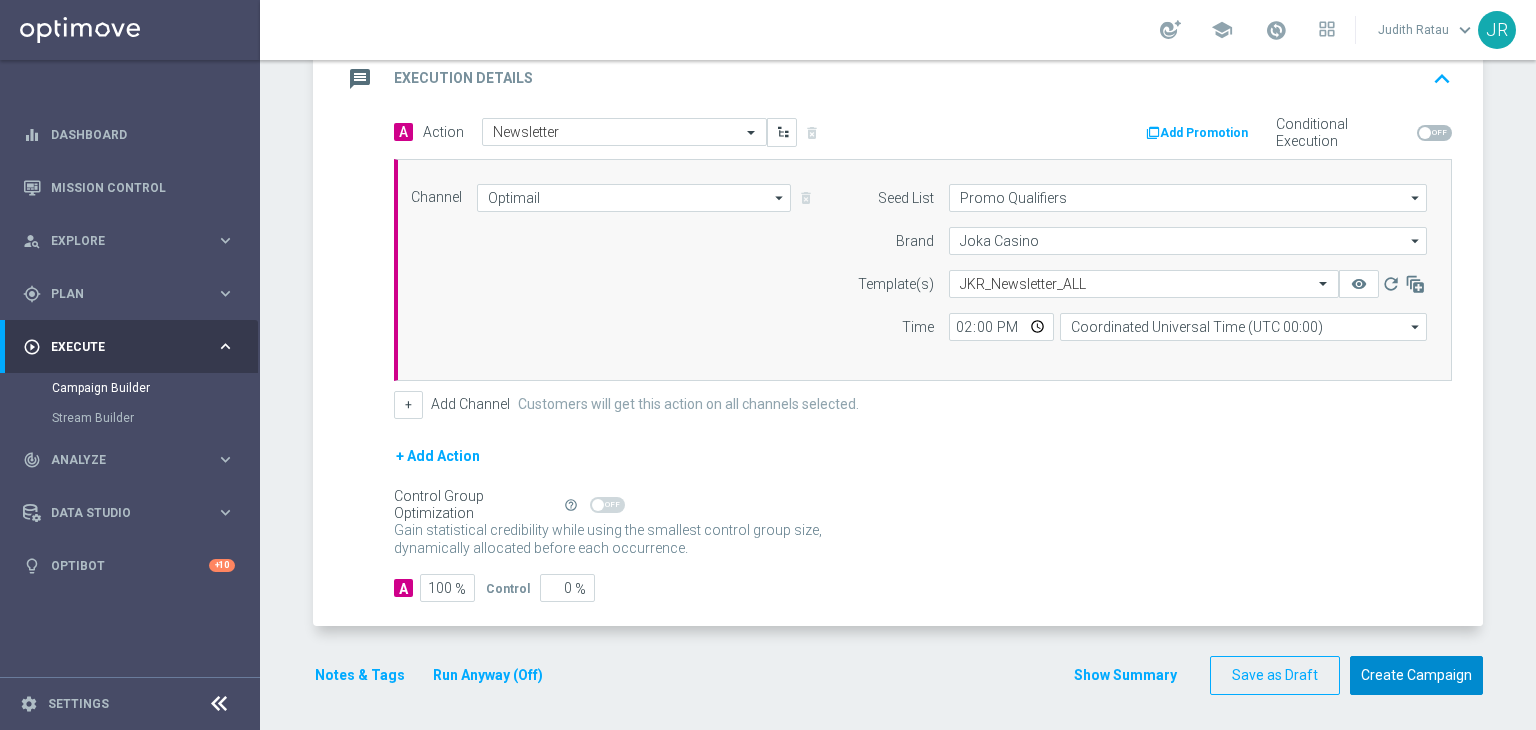 click on "Create Campaign" 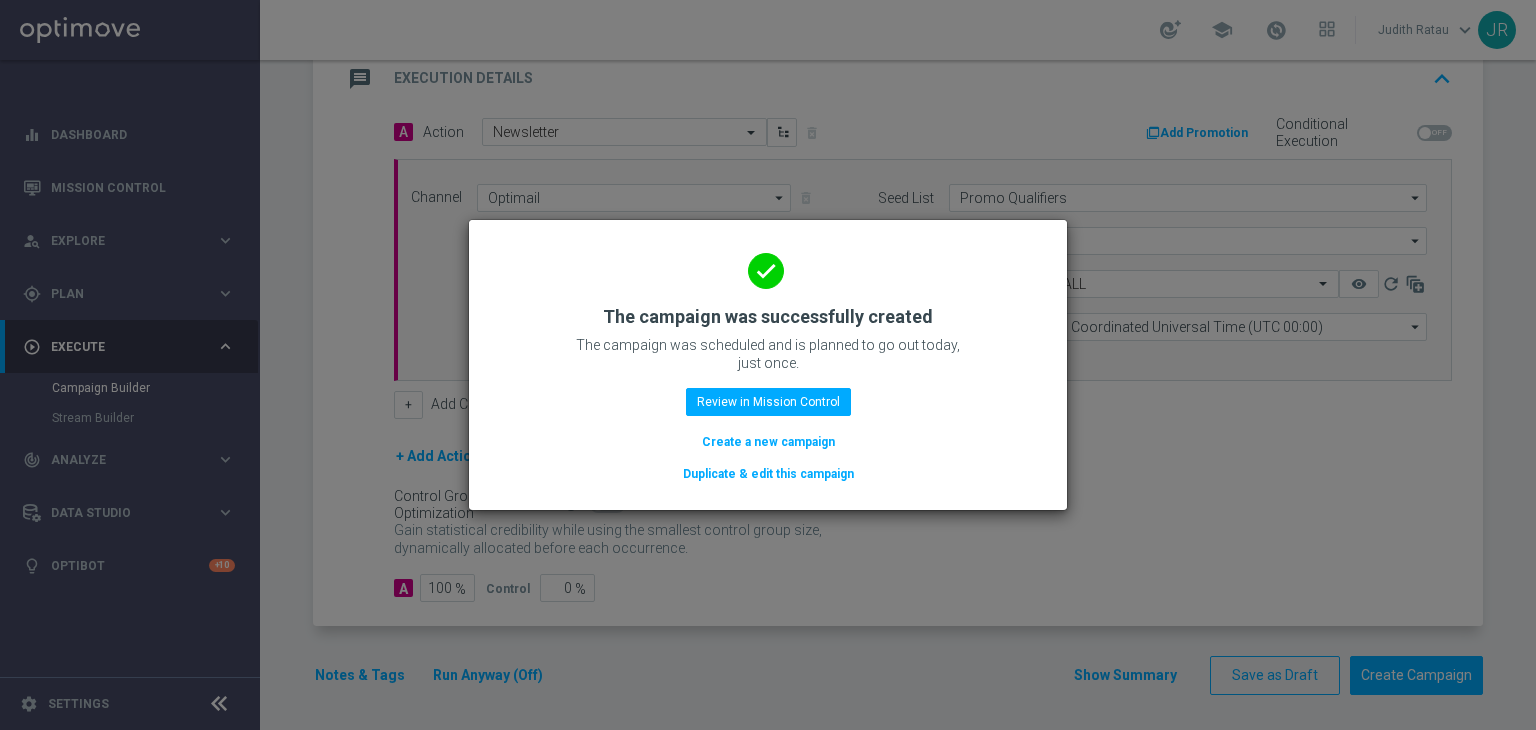 click on "Duplicate & edit this campaign" 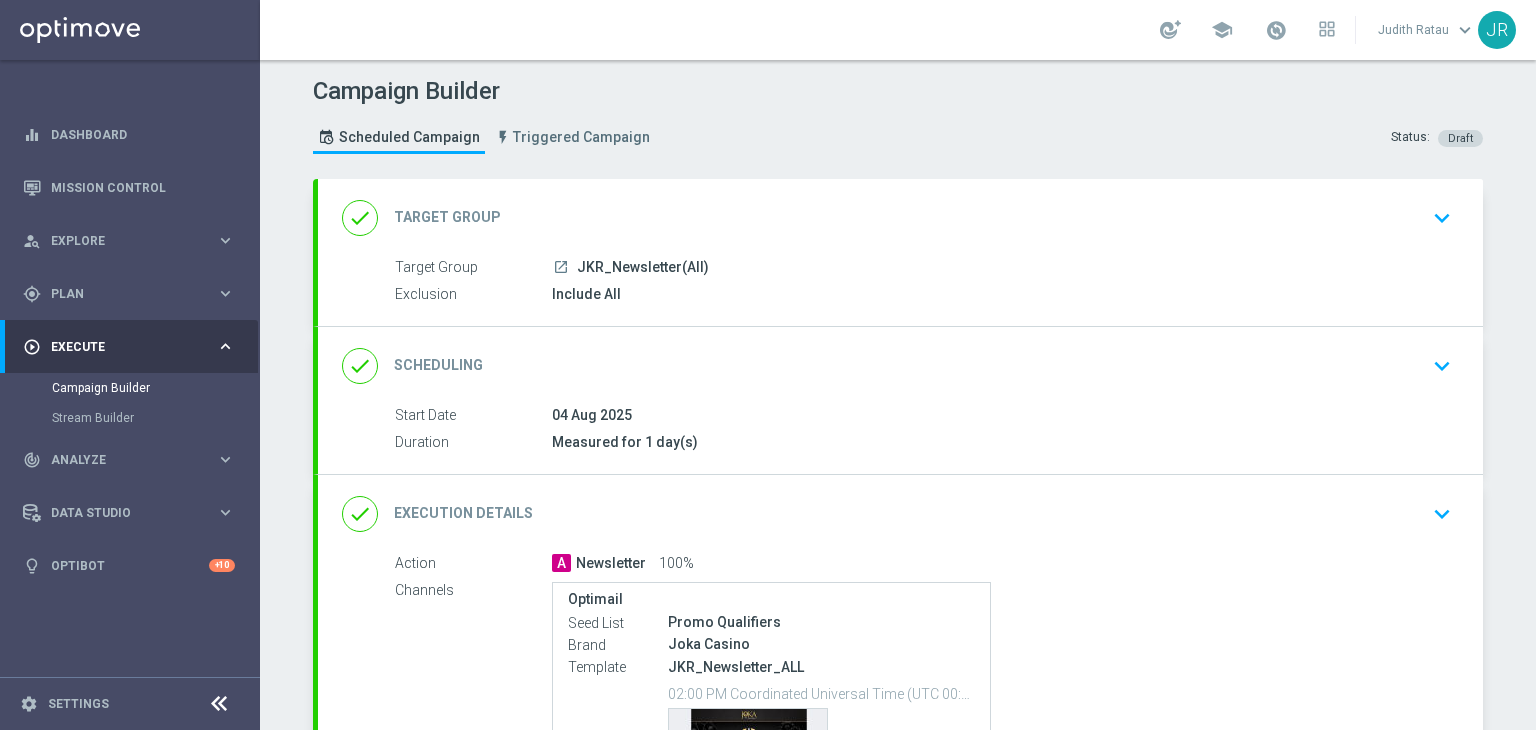 click on "keyboard_arrow_down" 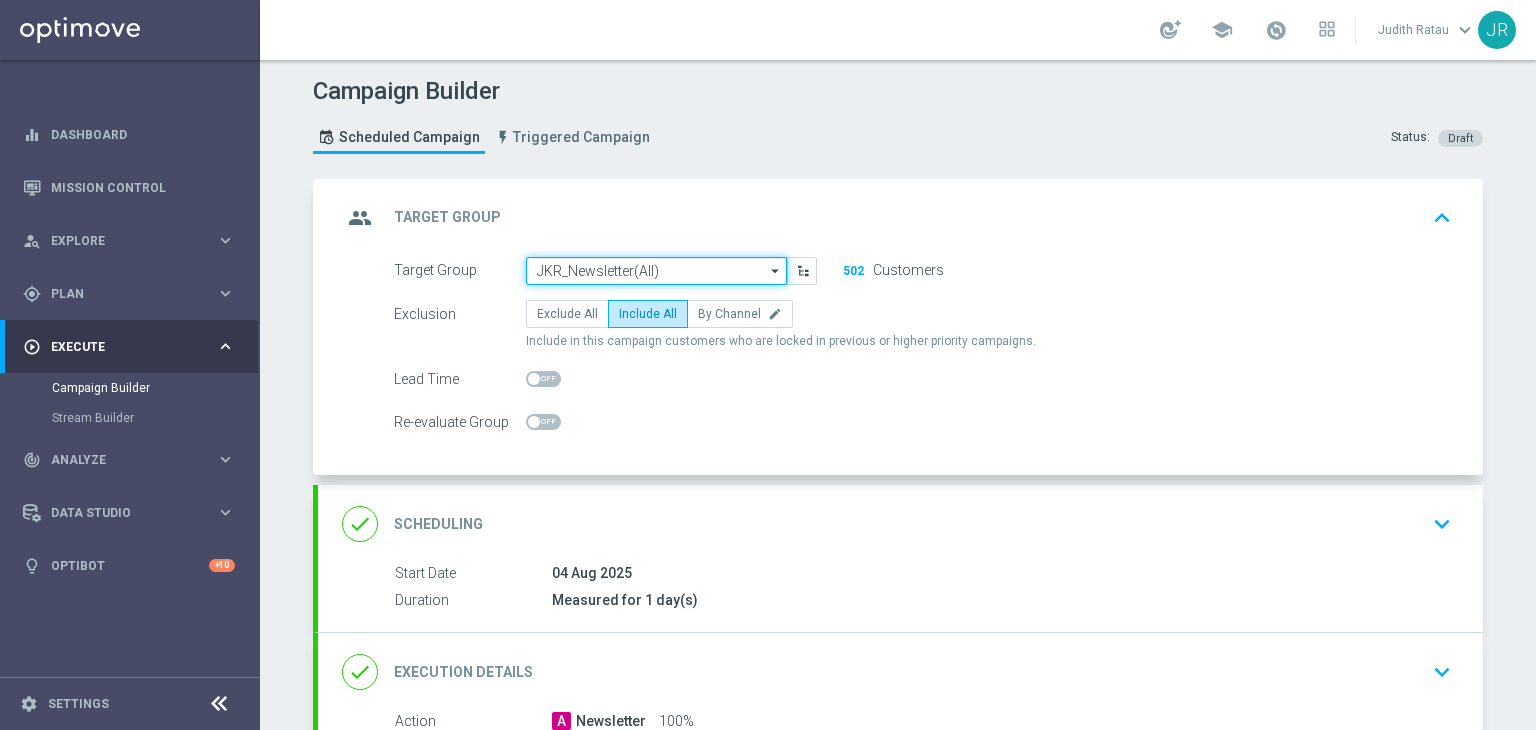 click on "JKR_Newsletter(All)" 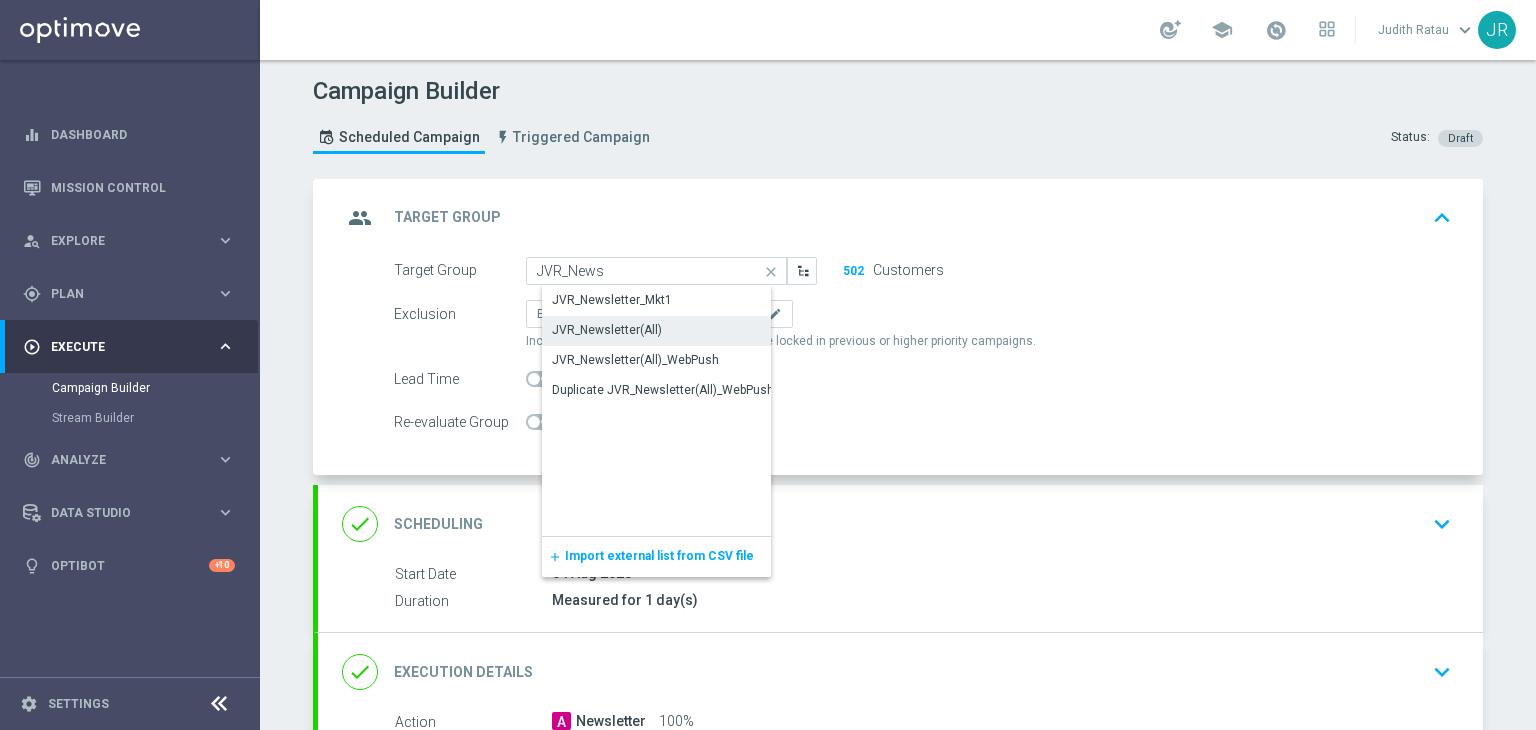 click on "JVR_Newsletter(All)" 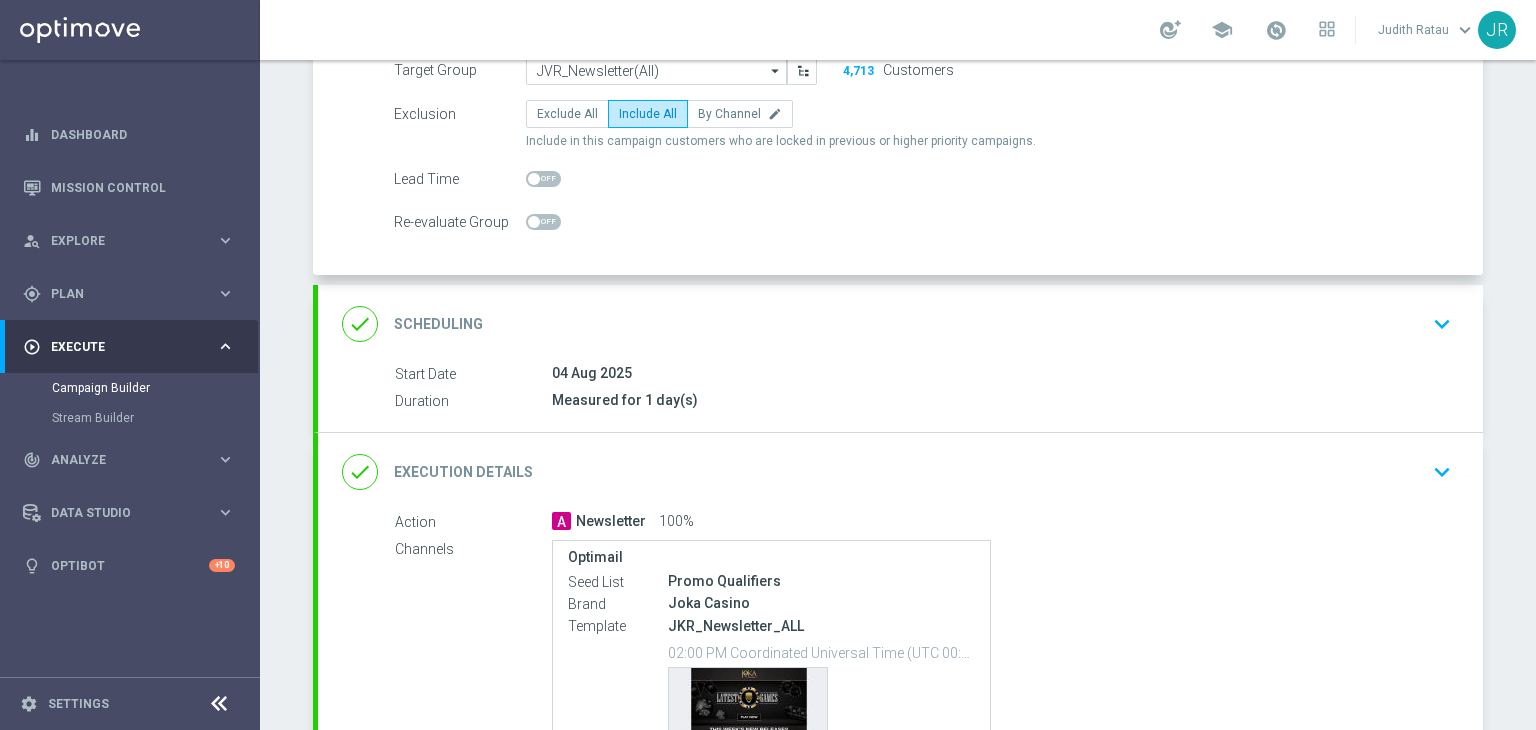 scroll, scrollTop: 100, scrollLeft: 0, axis: vertical 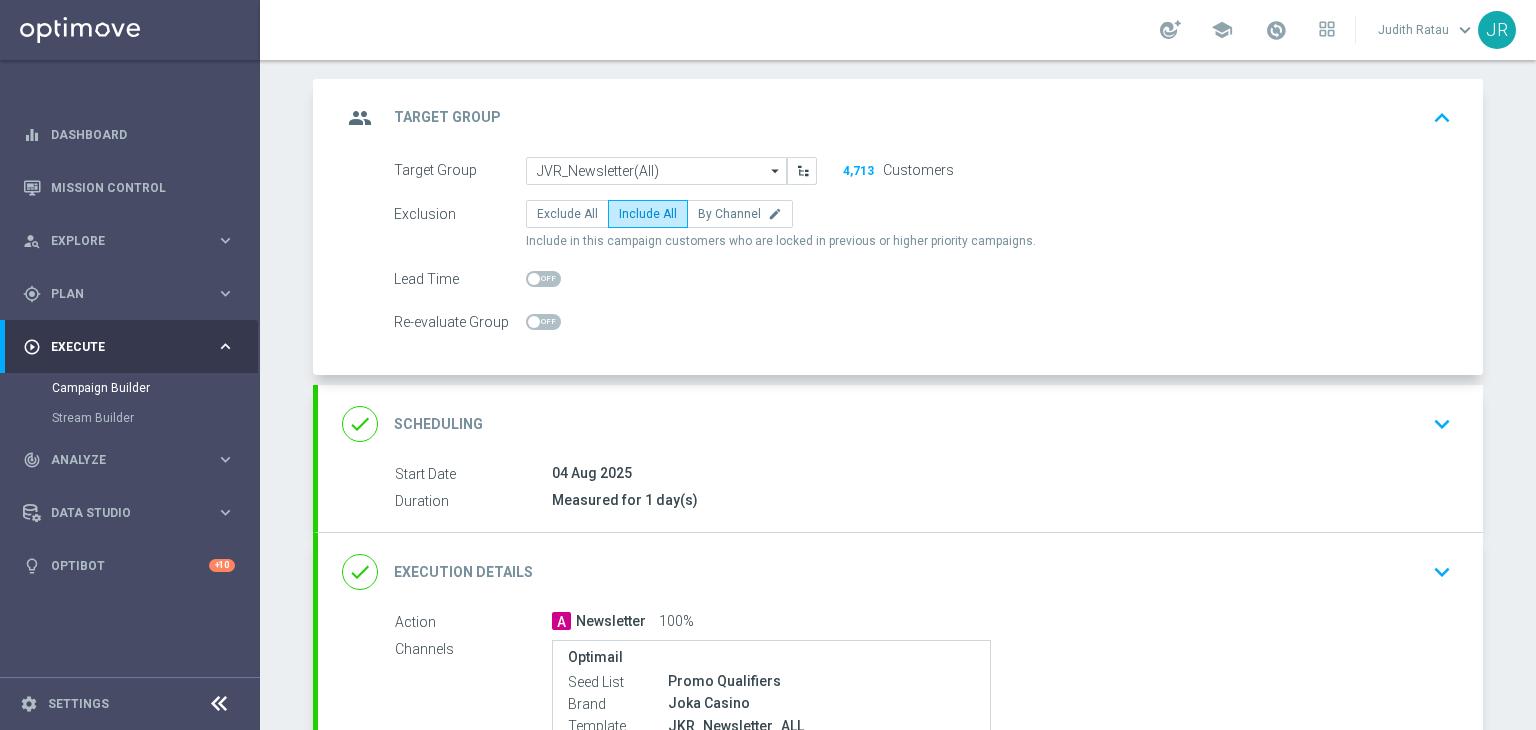 drag, startPoint x: 864, startPoint y: 174, endPoint x: 848, endPoint y: 174, distance: 16 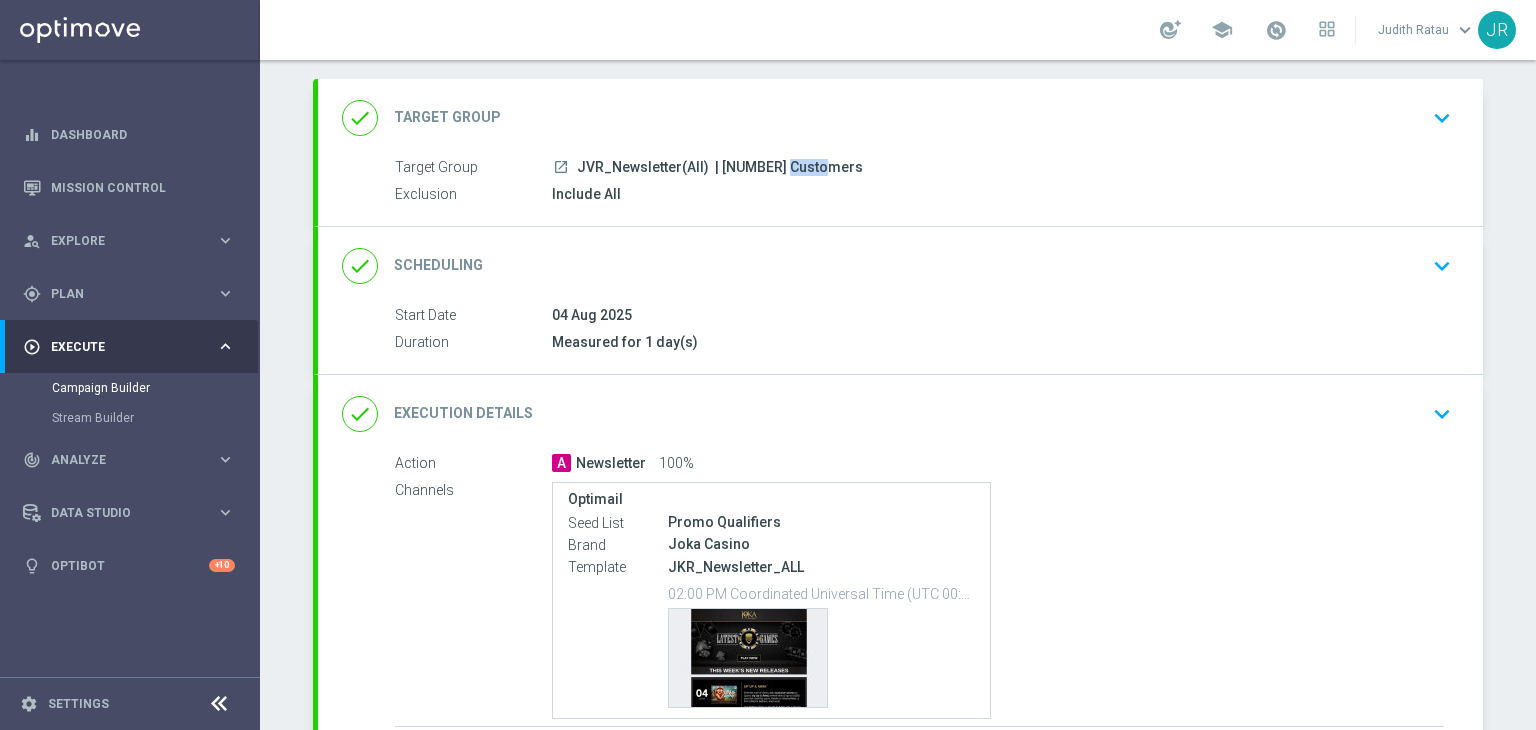 drag, startPoint x: 741, startPoint y: 167, endPoint x: 709, endPoint y: 169, distance: 32.06244 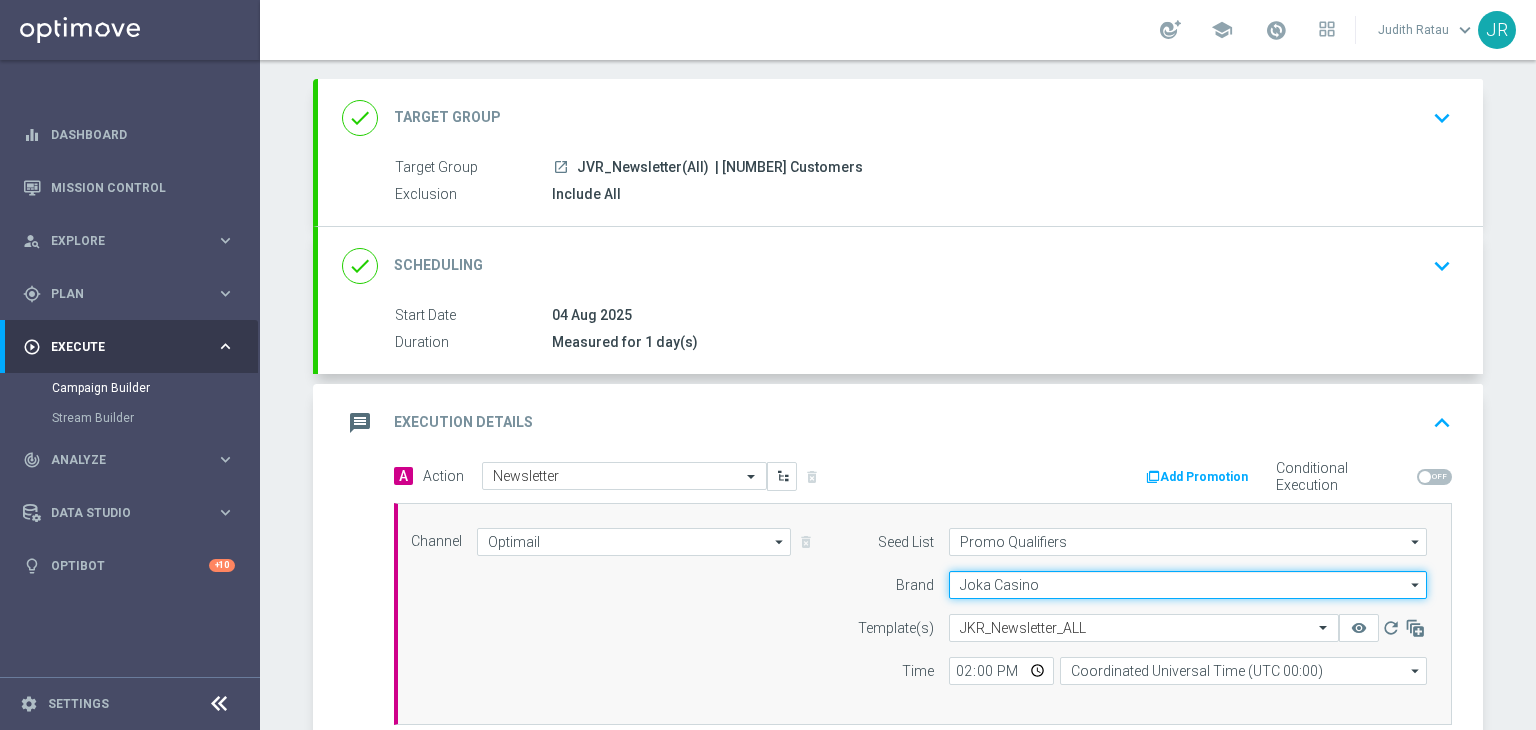 click on "Joka Casino" 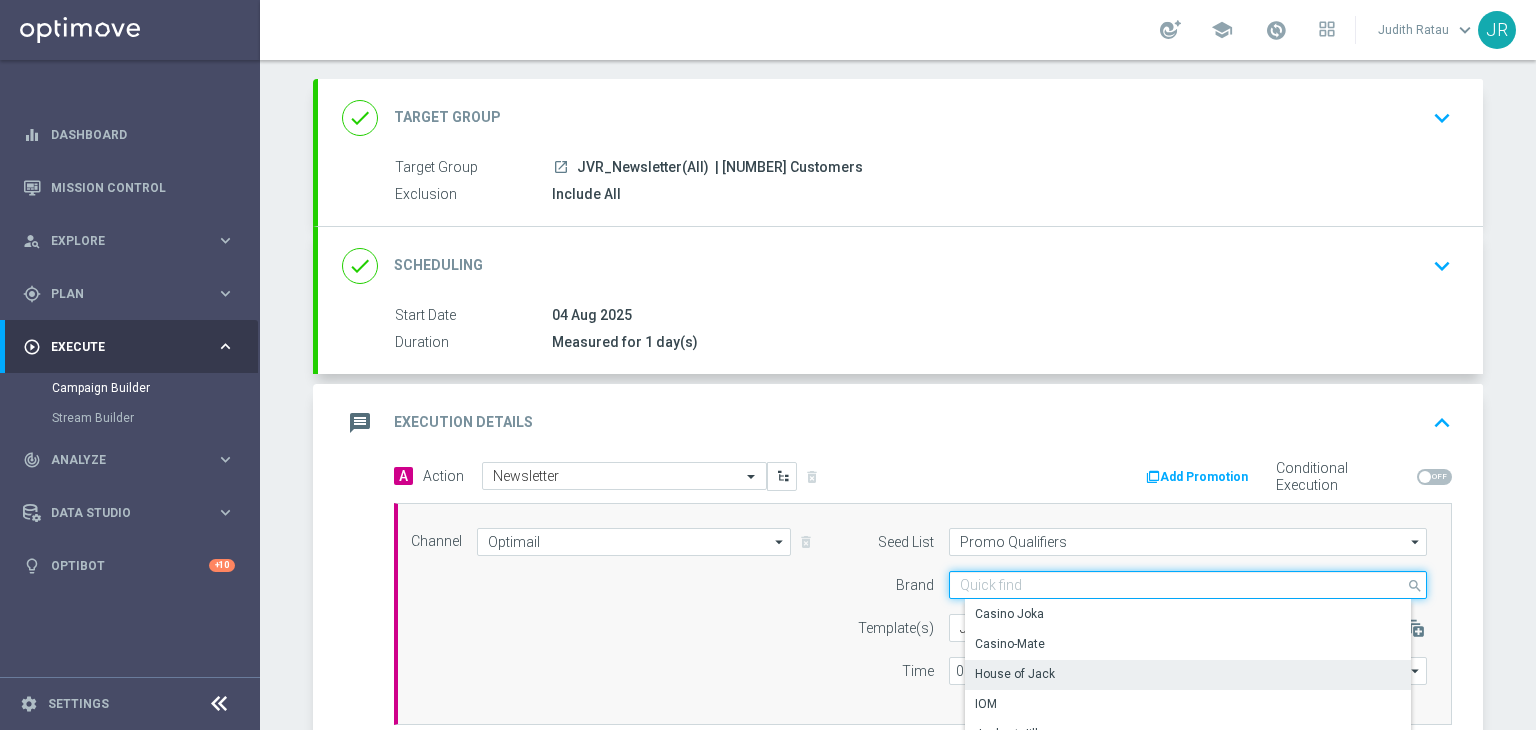 scroll, scrollTop: 100, scrollLeft: 0, axis: vertical 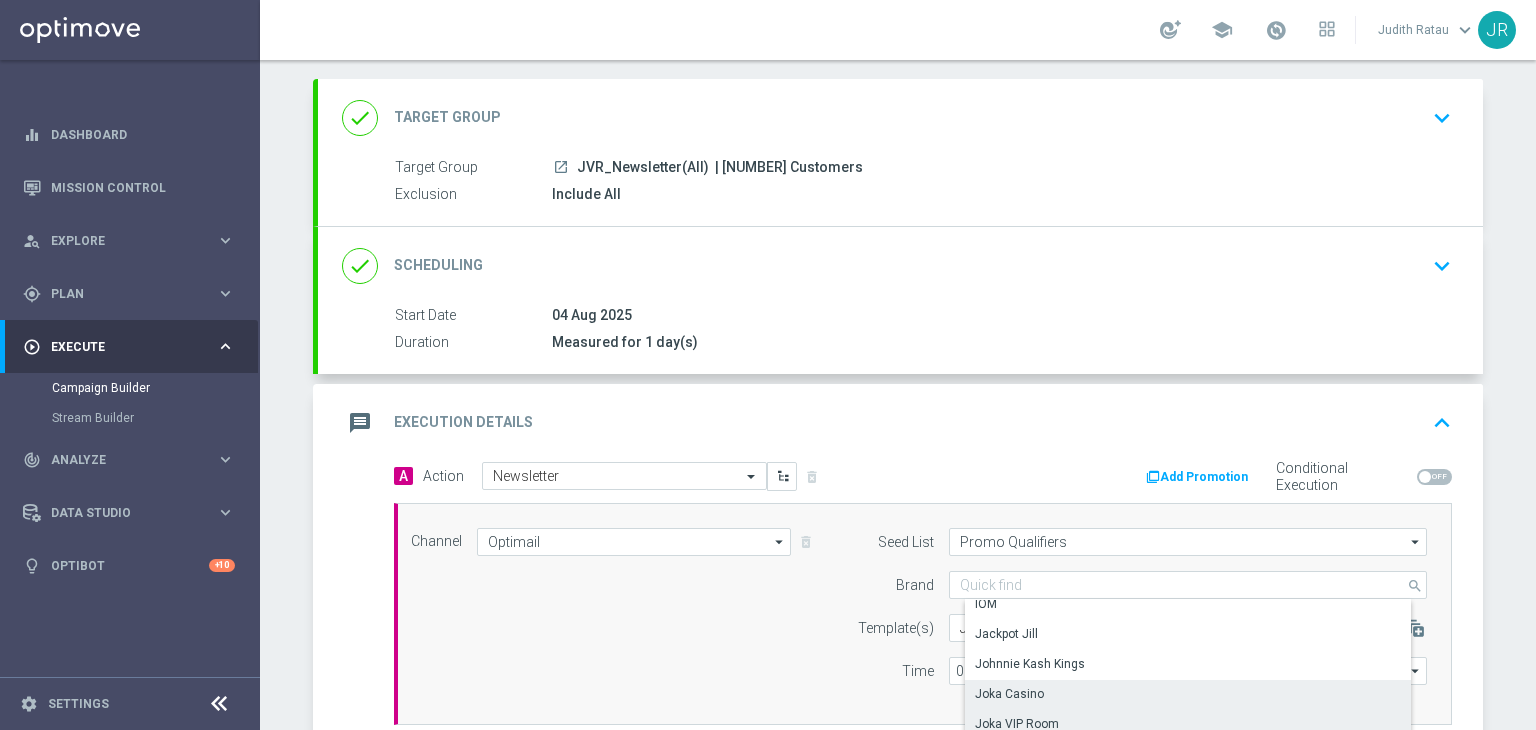 click on "Joka VIP Room" 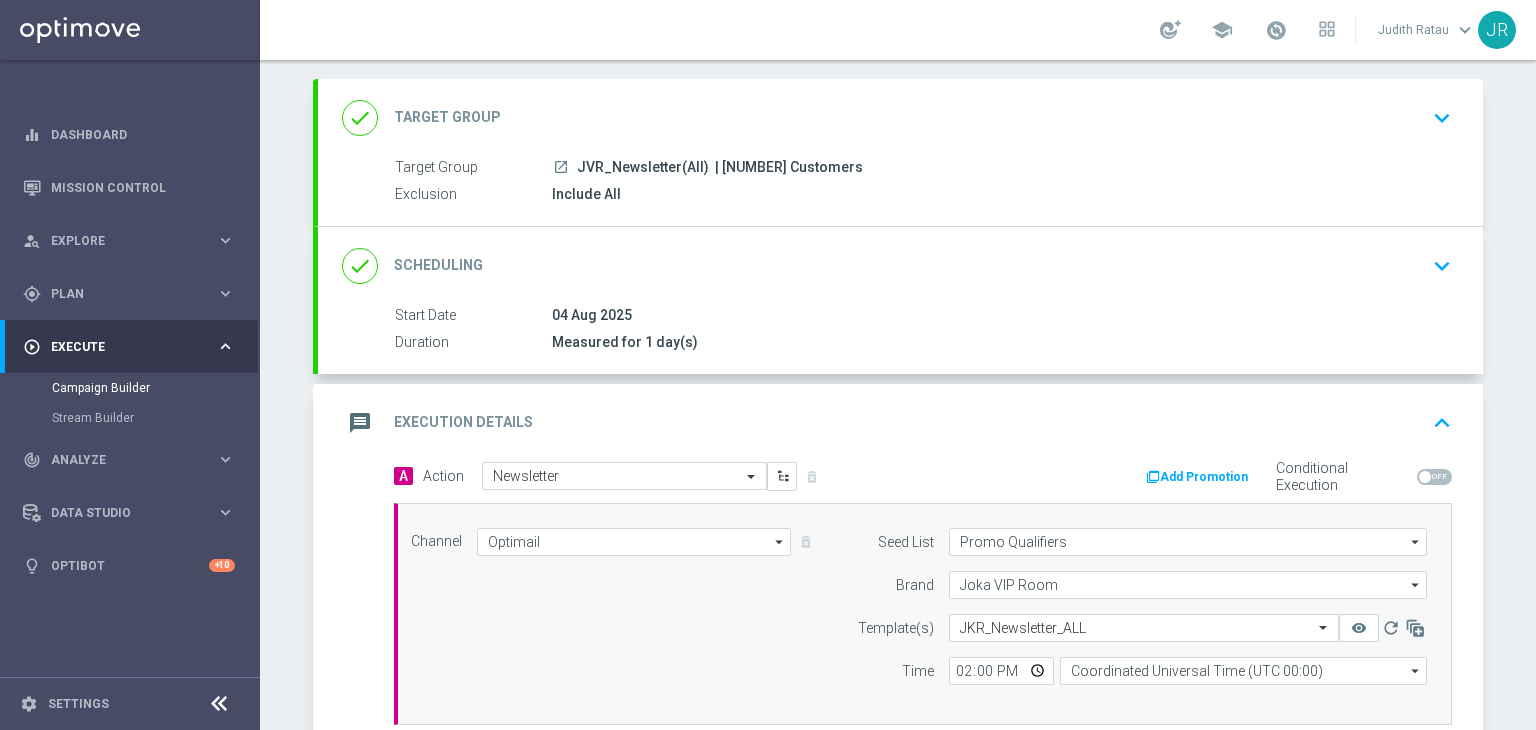 scroll, scrollTop: 0, scrollLeft: 0, axis: both 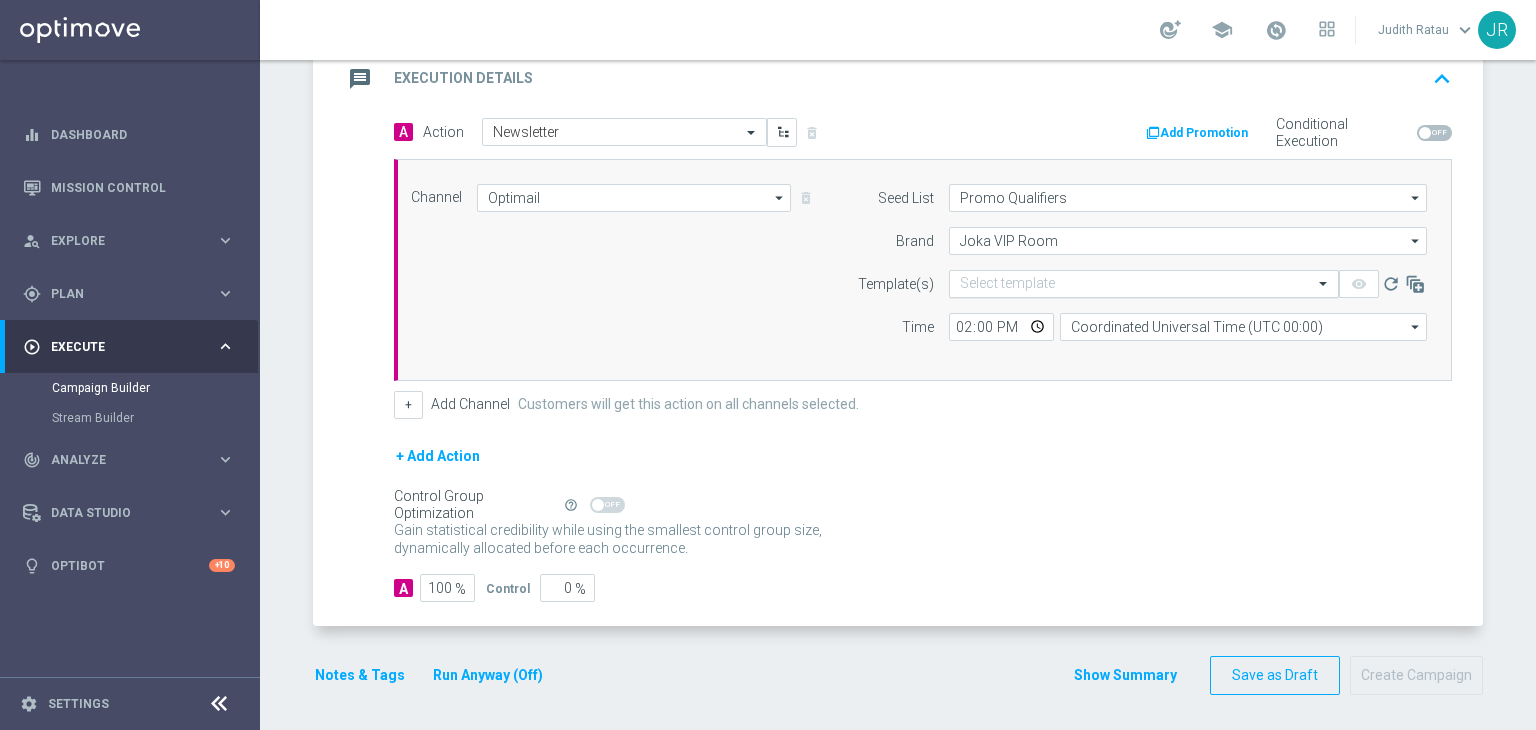 click 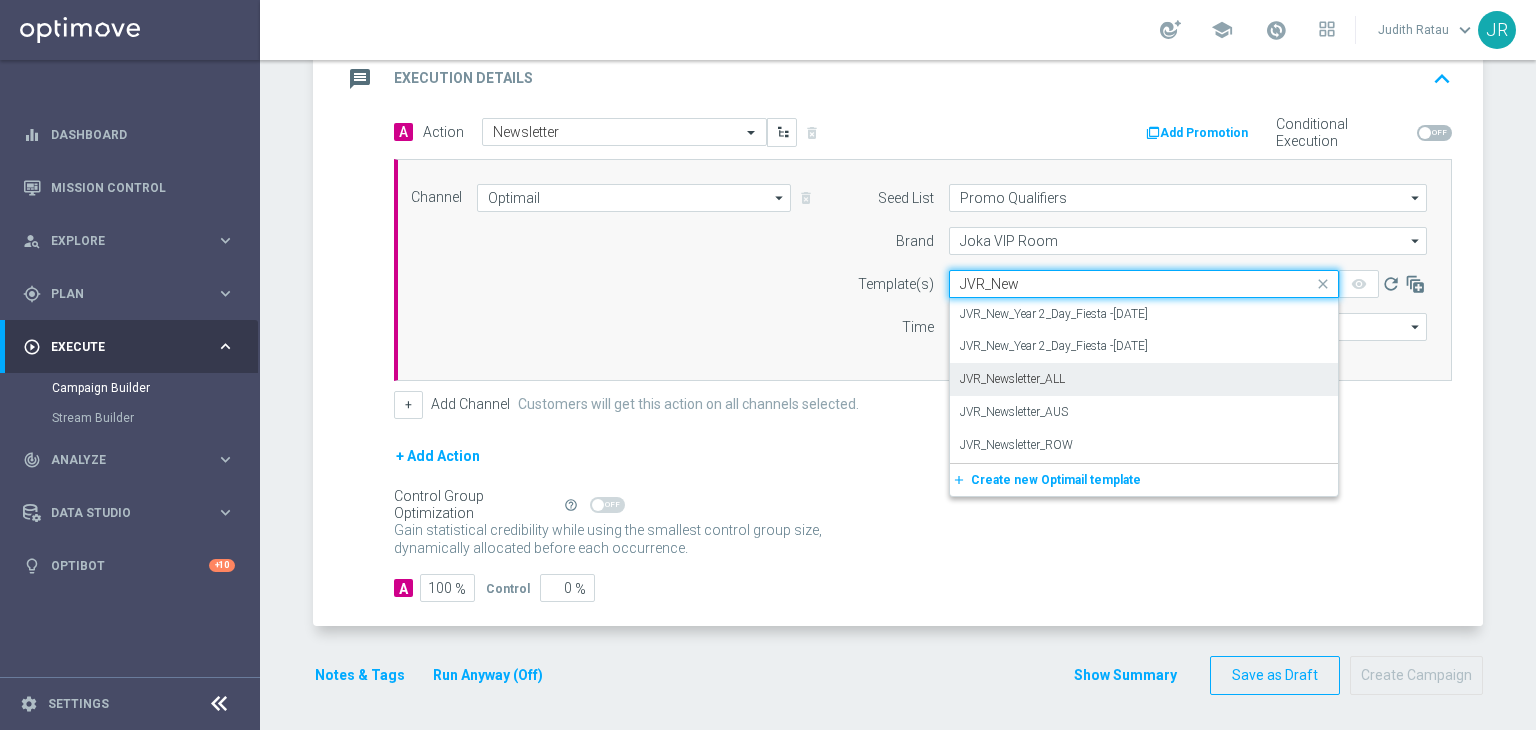 click on "JVR_Newsletter_ALL" at bounding box center [1012, 379] 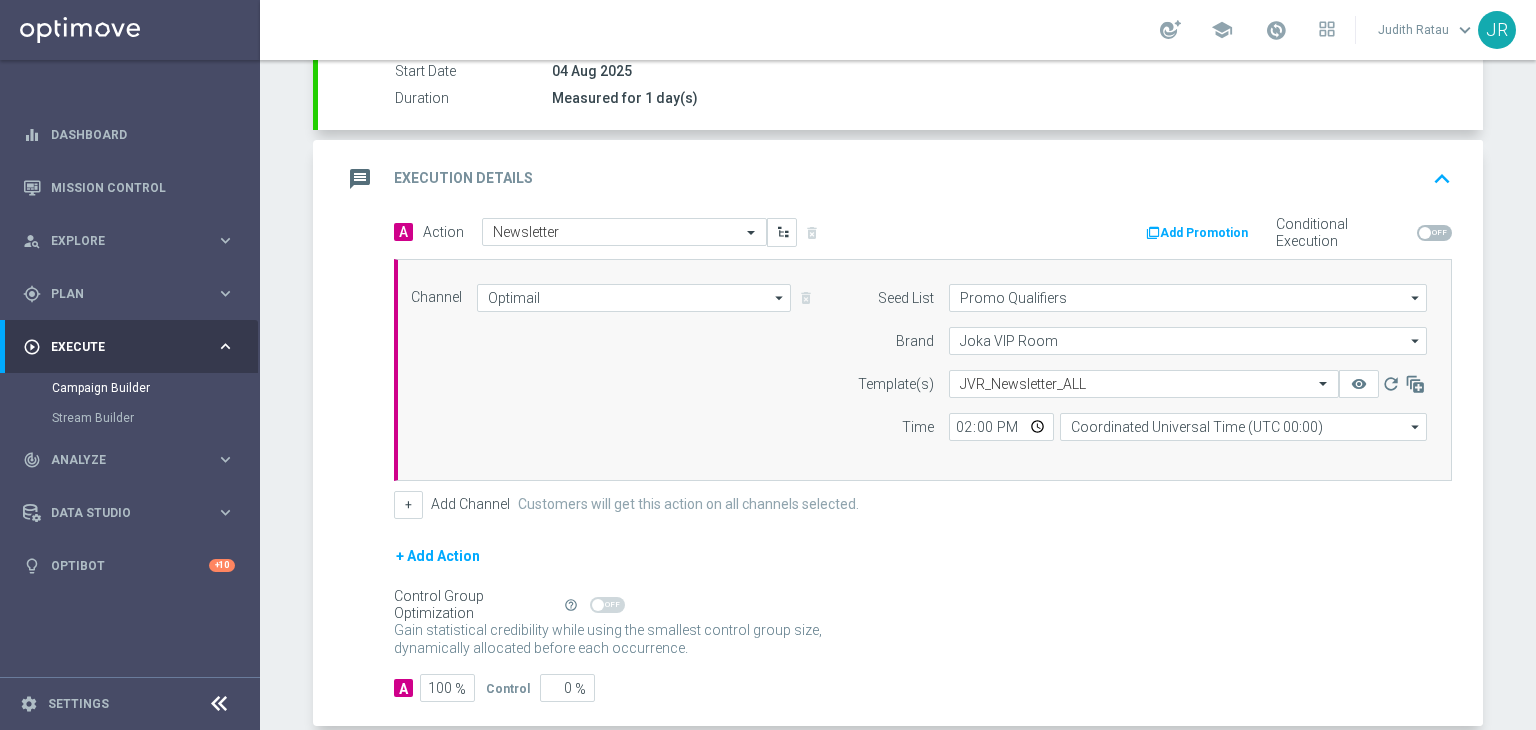 scroll, scrollTop: 444, scrollLeft: 0, axis: vertical 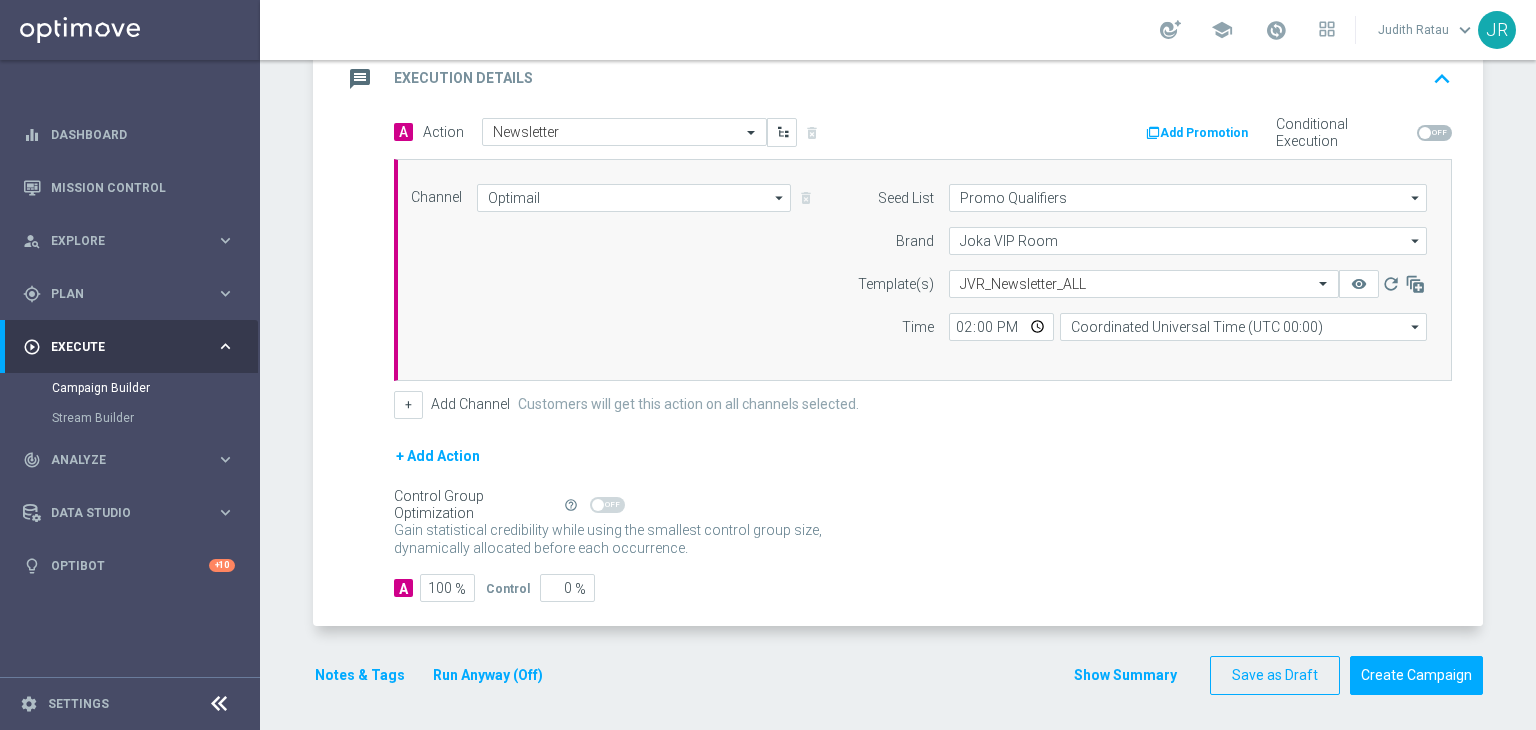 click on "Notes & Tags" 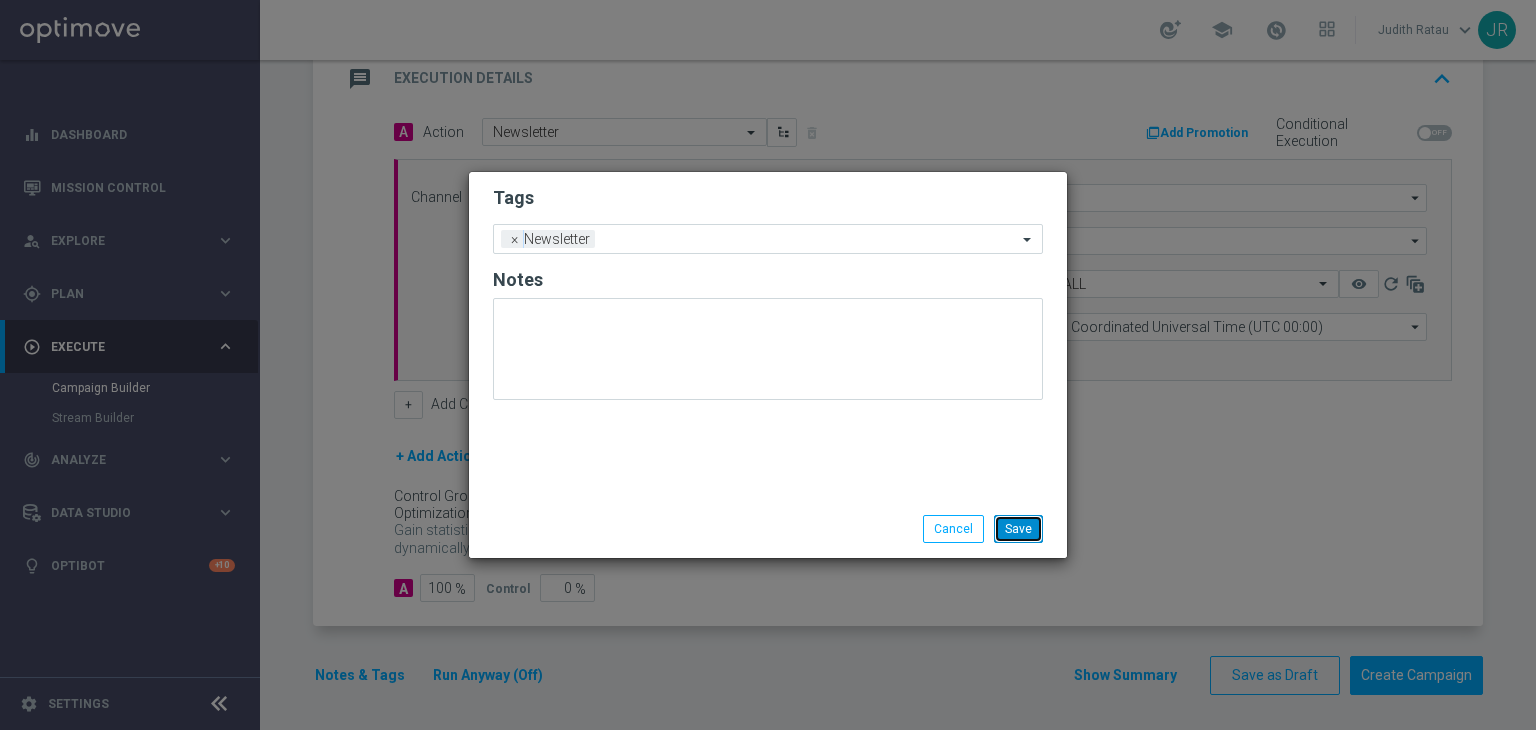 click on "Save" 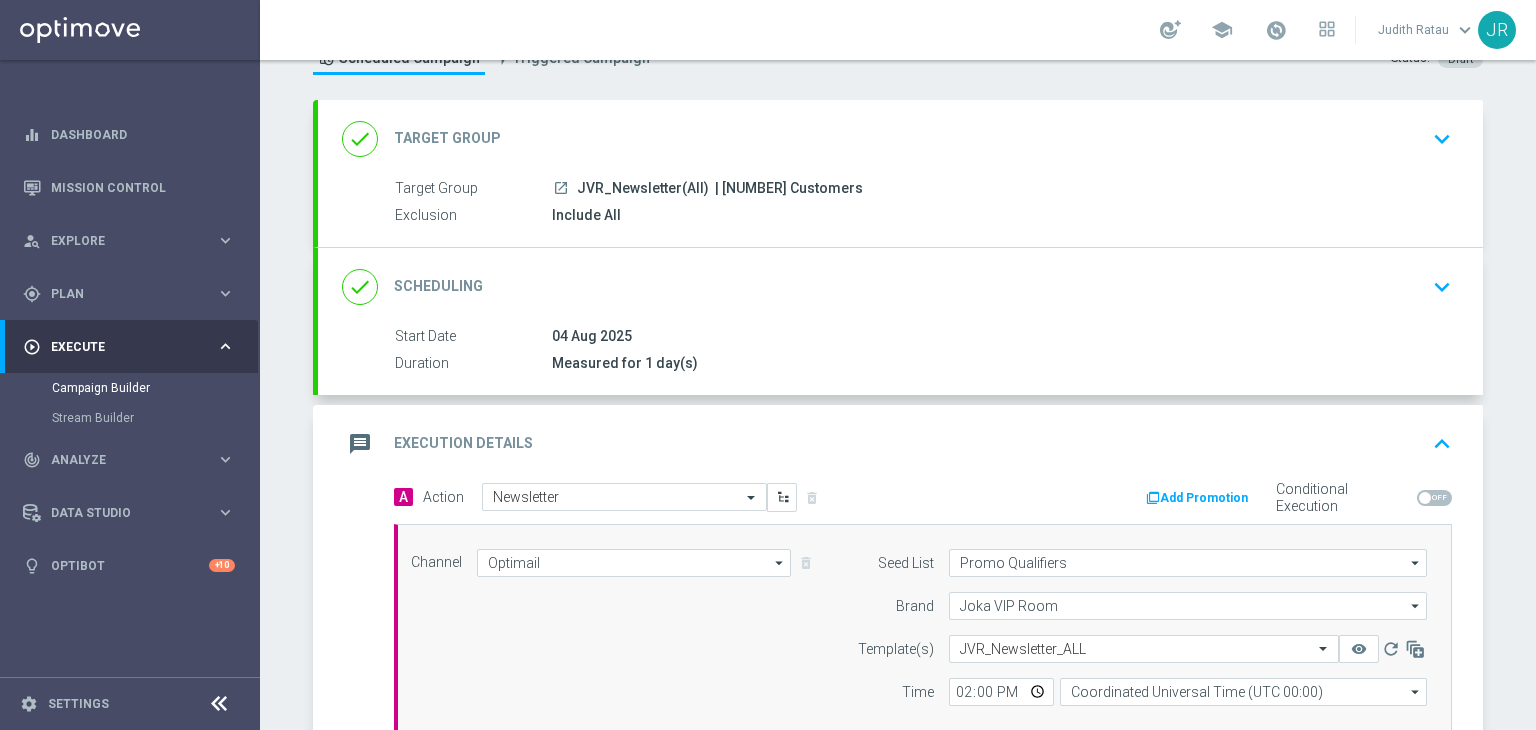 scroll, scrollTop: 44, scrollLeft: 0, axis: vertical 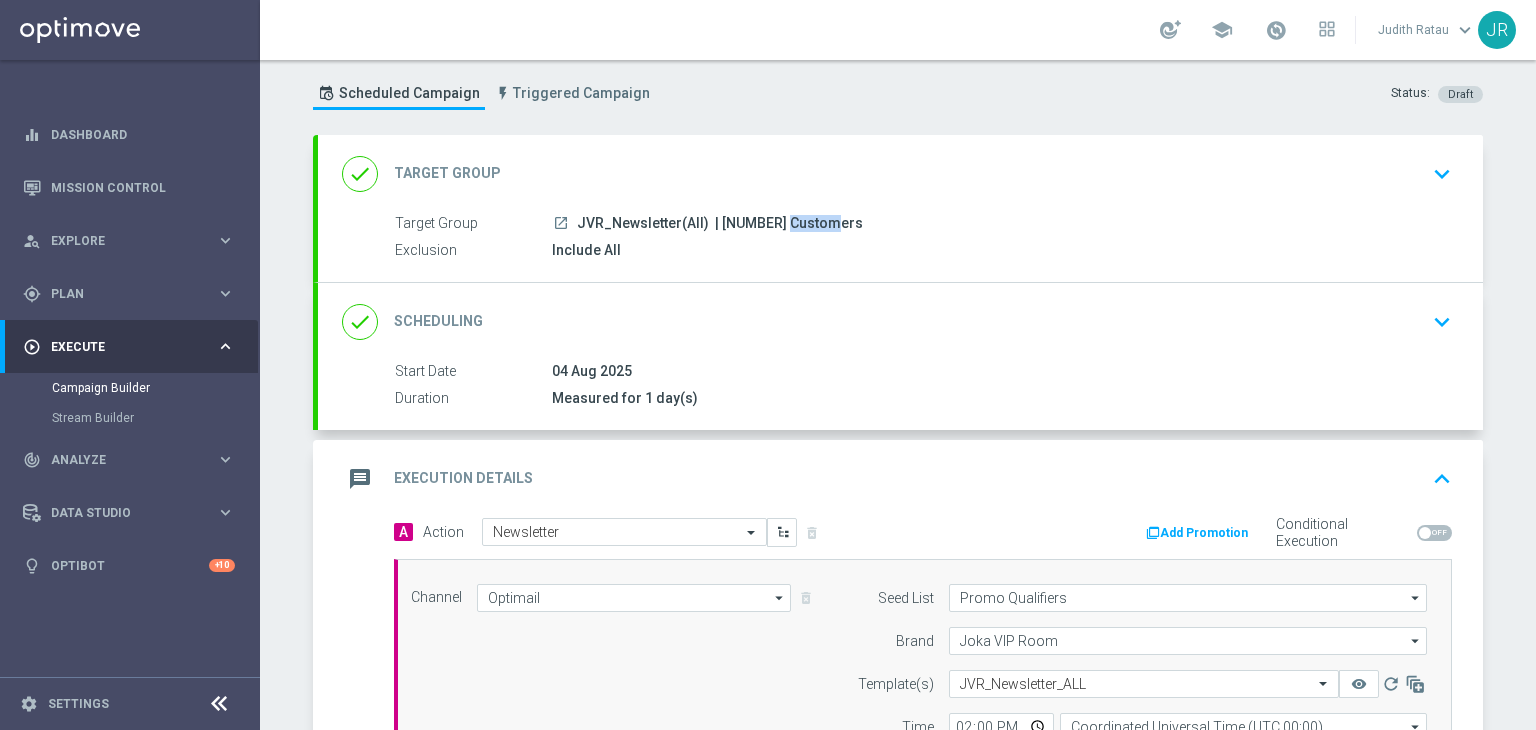 drag, startPoint x: 746, startPoint y: 212, endPoint x: 711, endPoint y: 216, distance: 35.22783 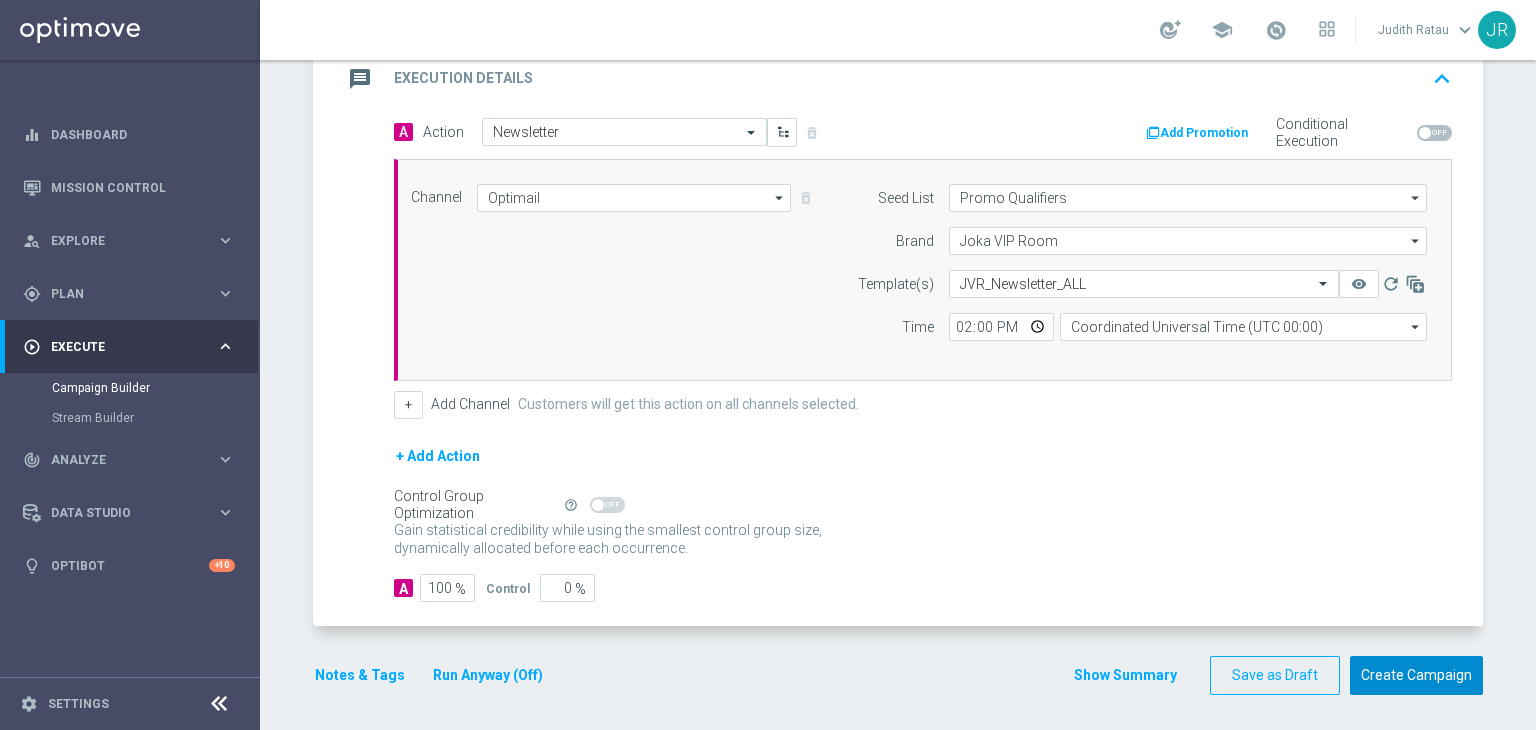 click on "Create Campaign" 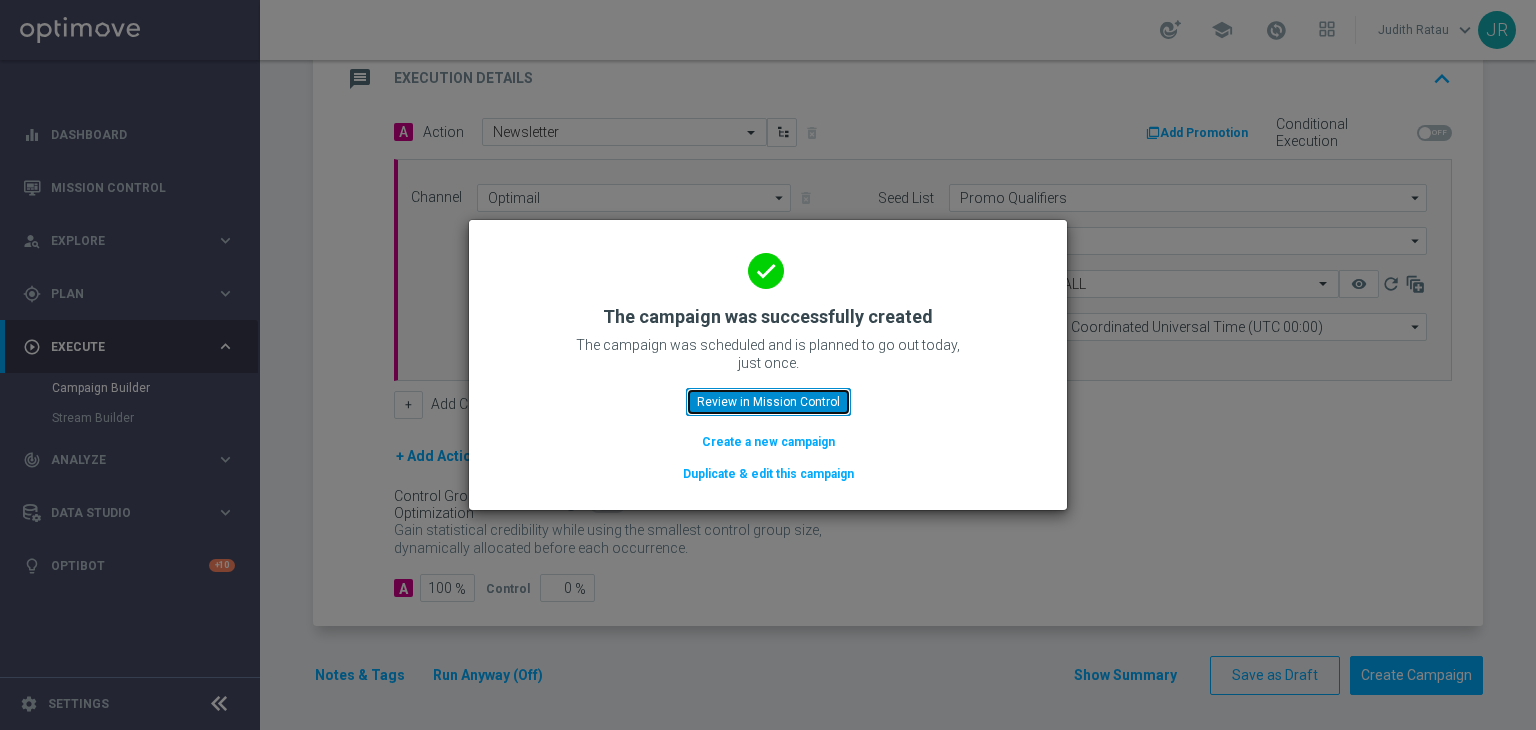 click on "Review in Mission Control" 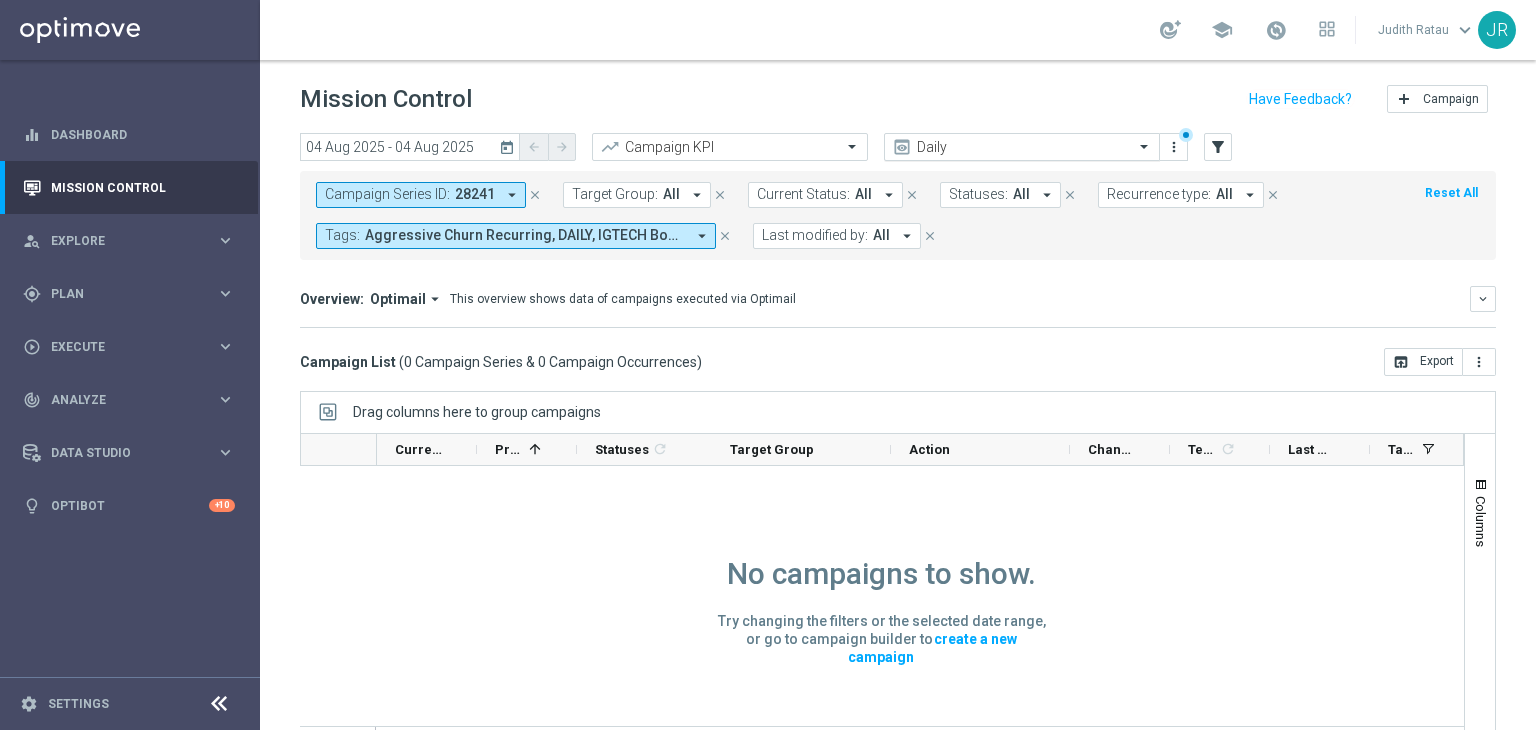 click 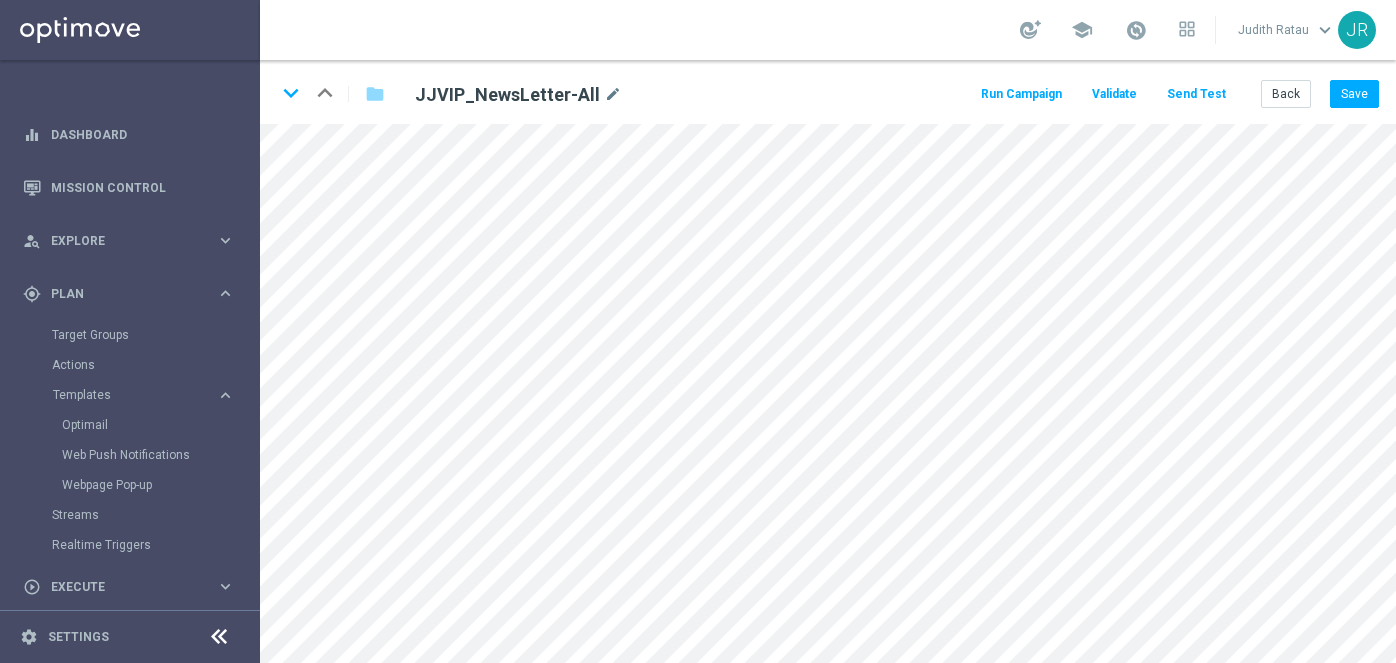 scroll, scrollTop: 0, scrollLeft: 0, axis: both 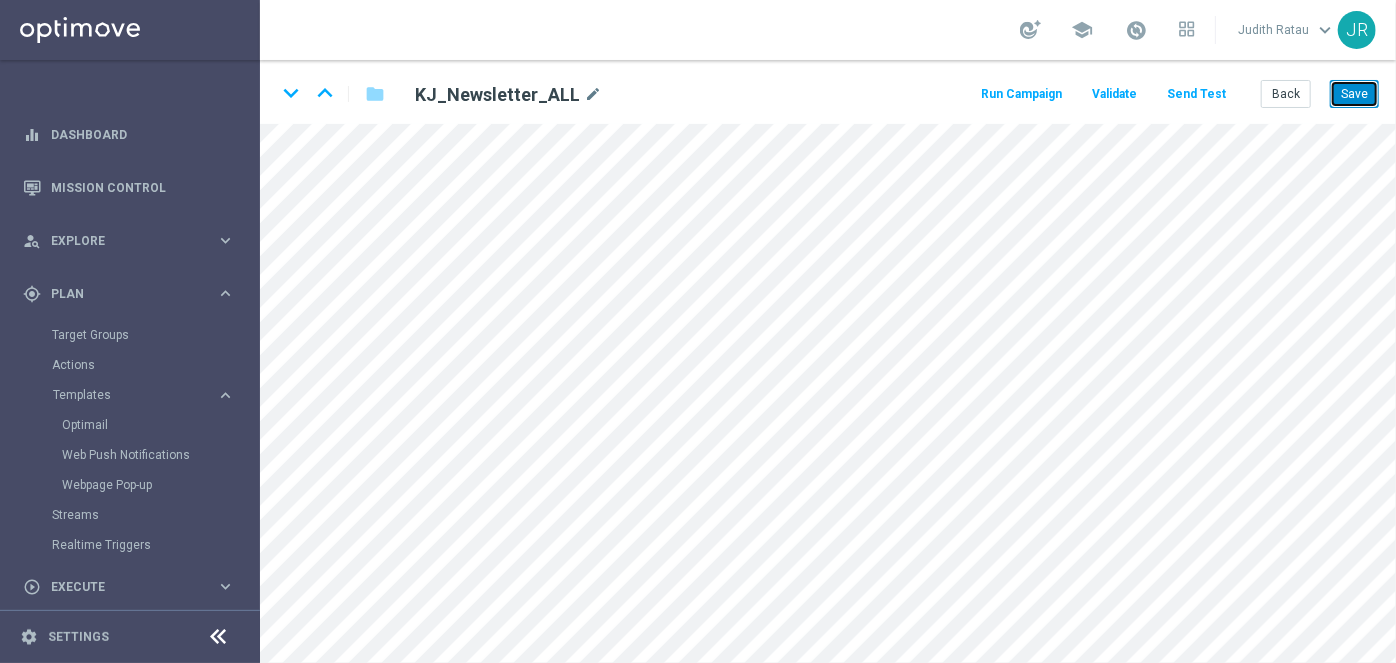 click on "Save" at bounding box center (1354, 94) 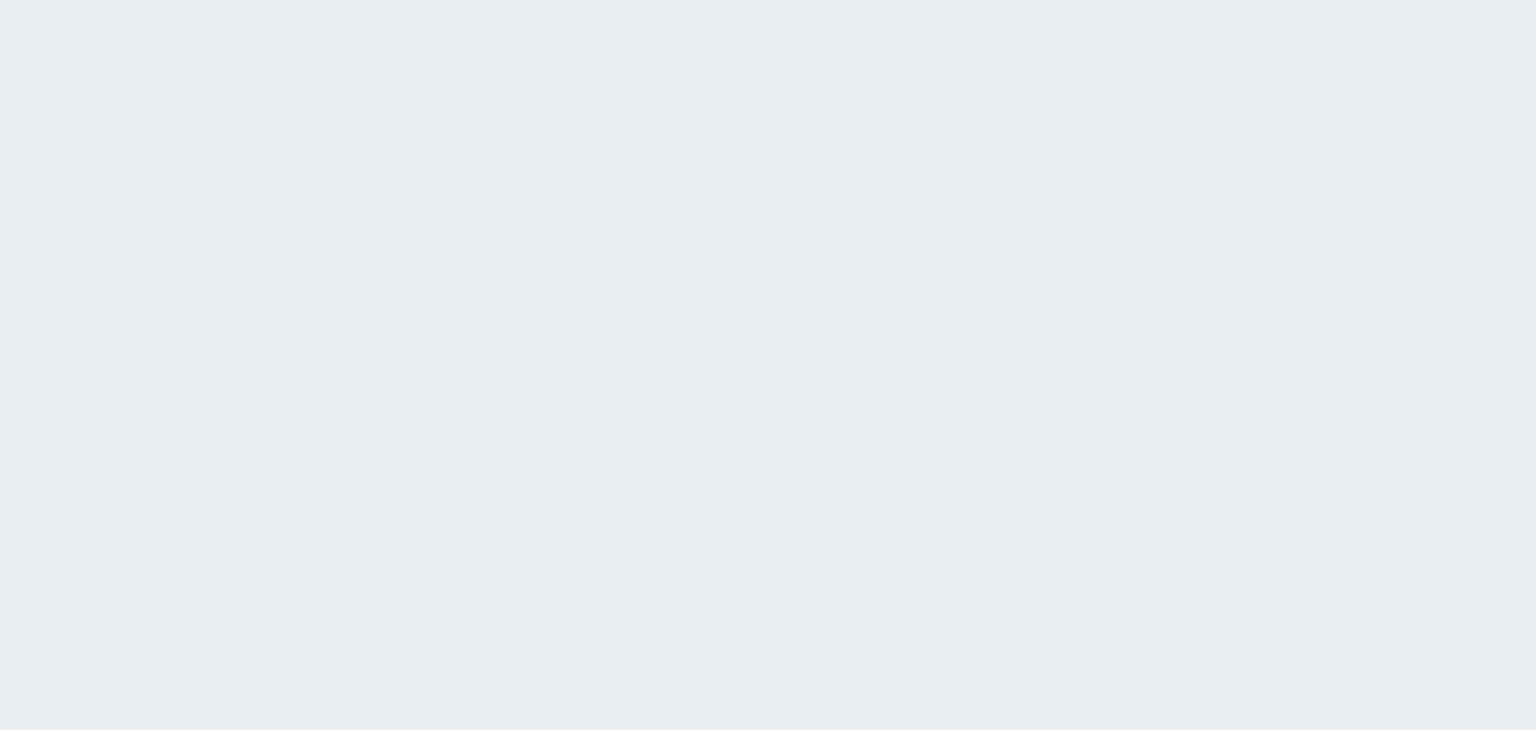 scroll, scrollTop: 0, scrollLeft: 0, axis: both 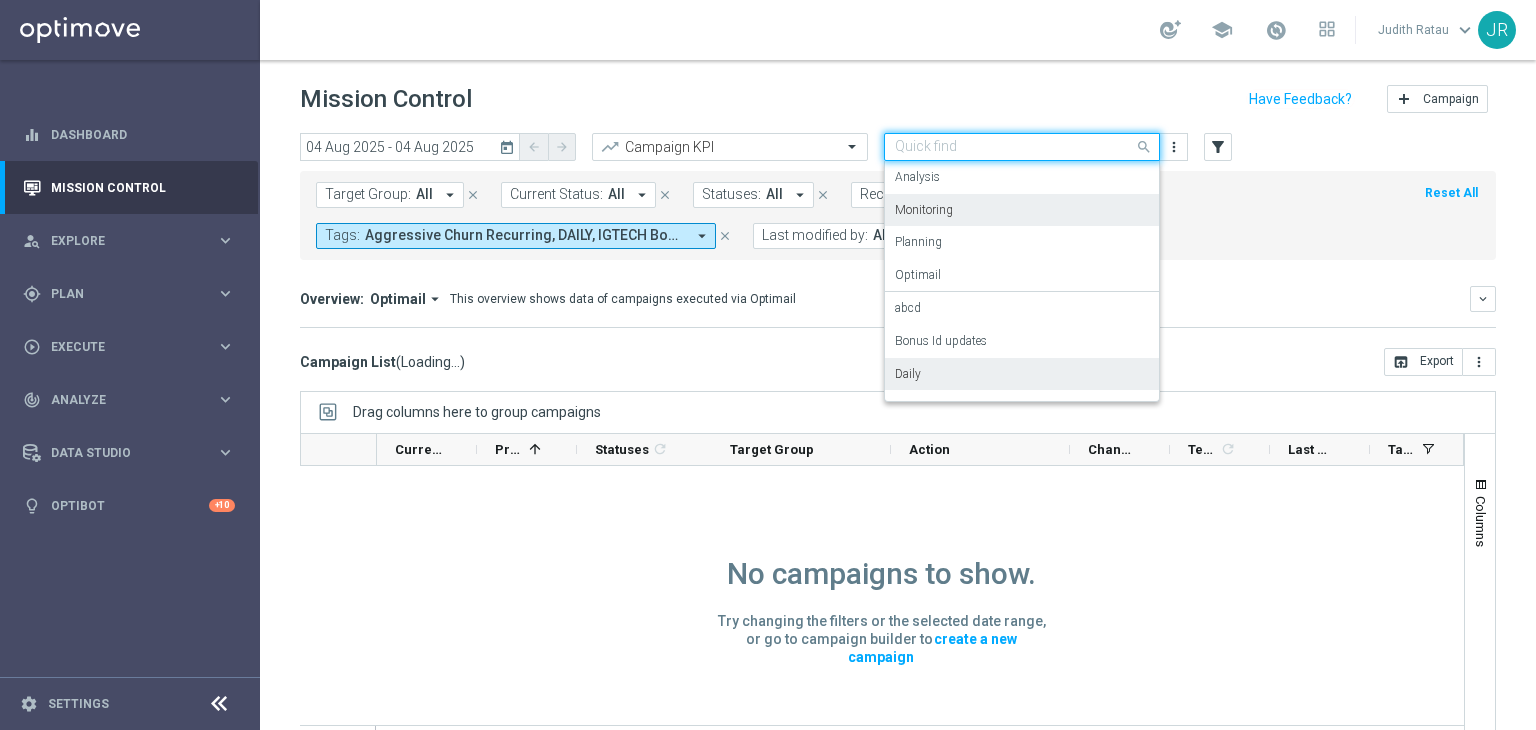 click on "Monitoring" at bounding box center [1022, 210] 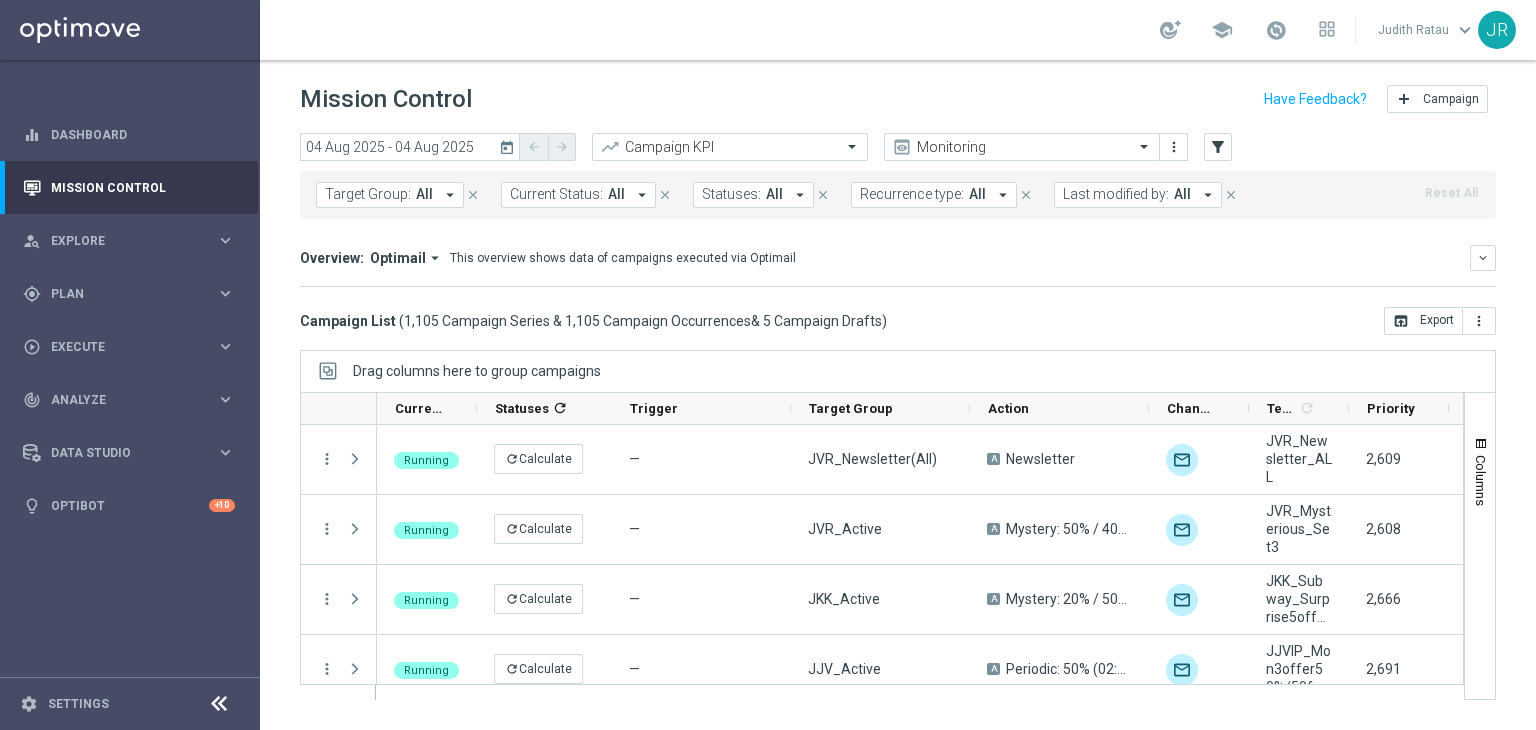 click on "Last modified by:" at bounding box center (1116, 194) 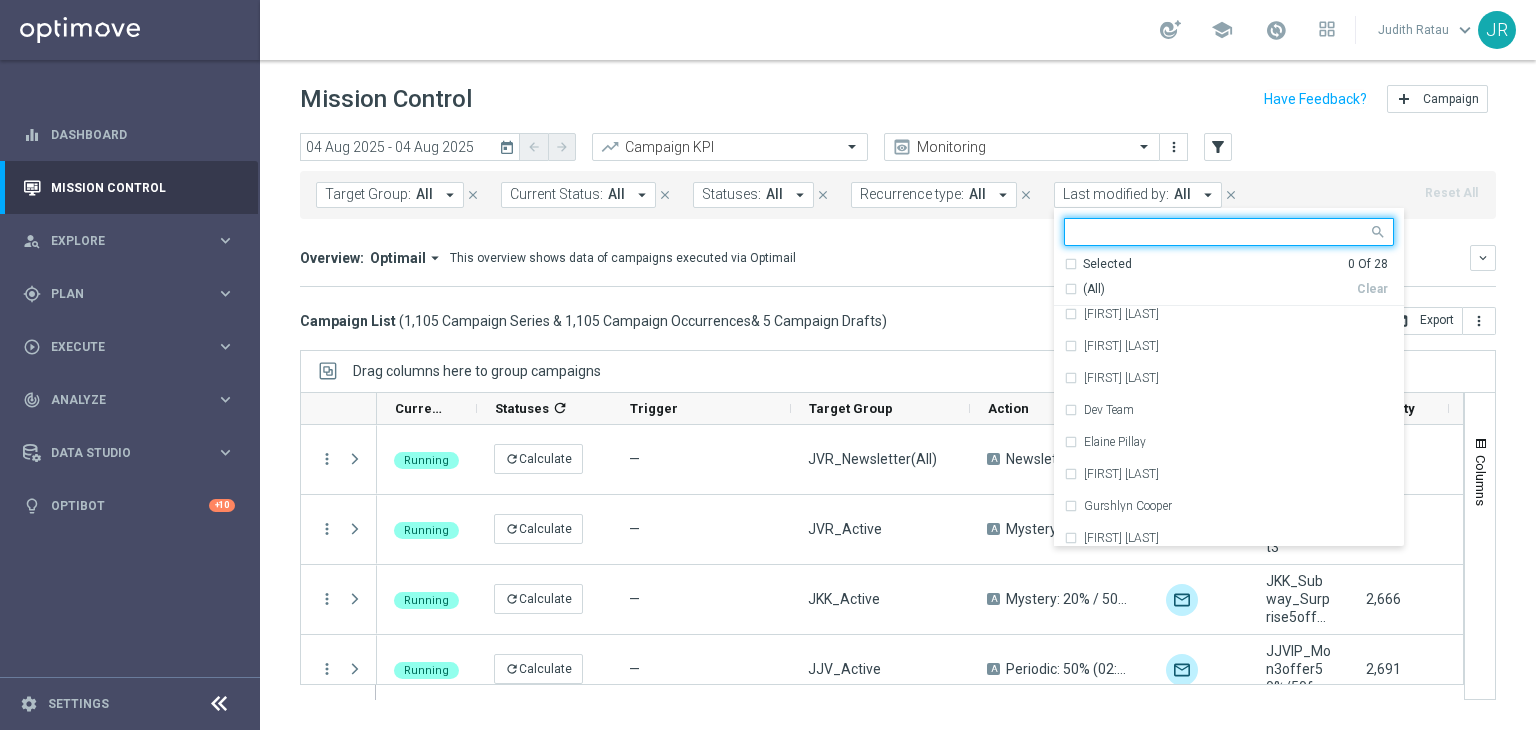 scroll, scrollTop: 400, scrollLeft: 0, axis: vertical 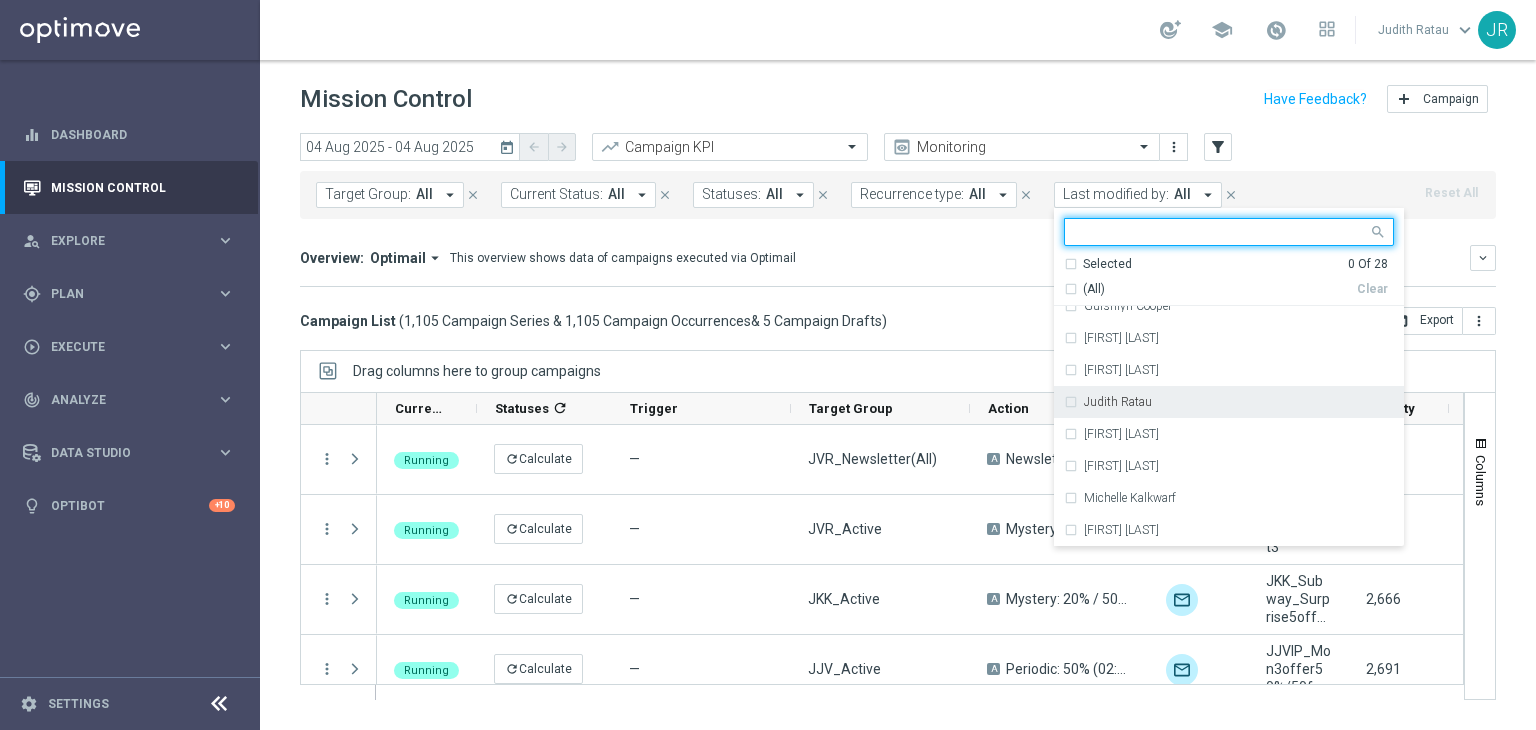 click on "Judith Ratau" at bounding box center (1229, 402) 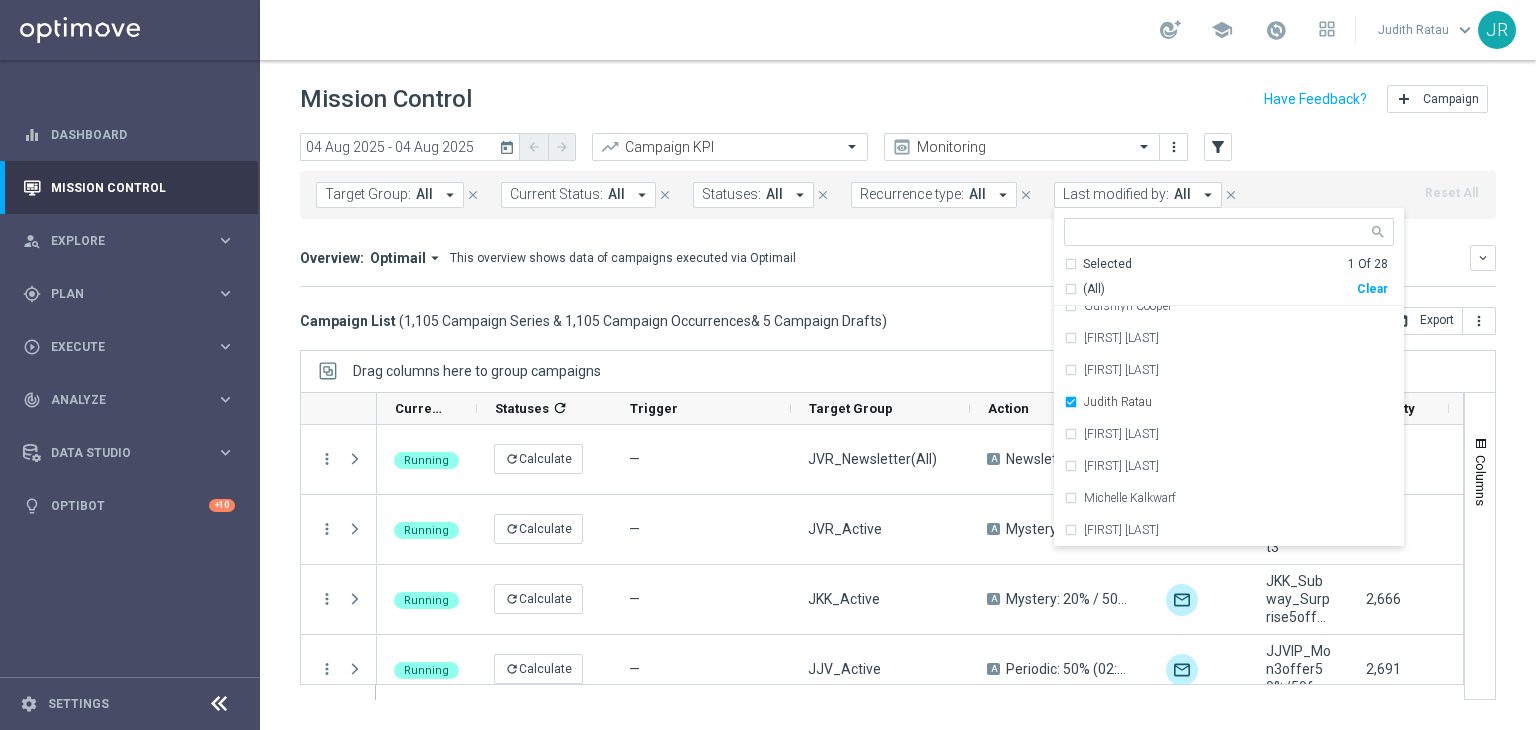 click on "Overview:
Optimail
arrow_drop_down
This overview shows data of campaigns executed via Optimail
keyboard_arrow_down
Direct Response VS Increase In Total Deposit Amount
Direct Response
--
Test Response" 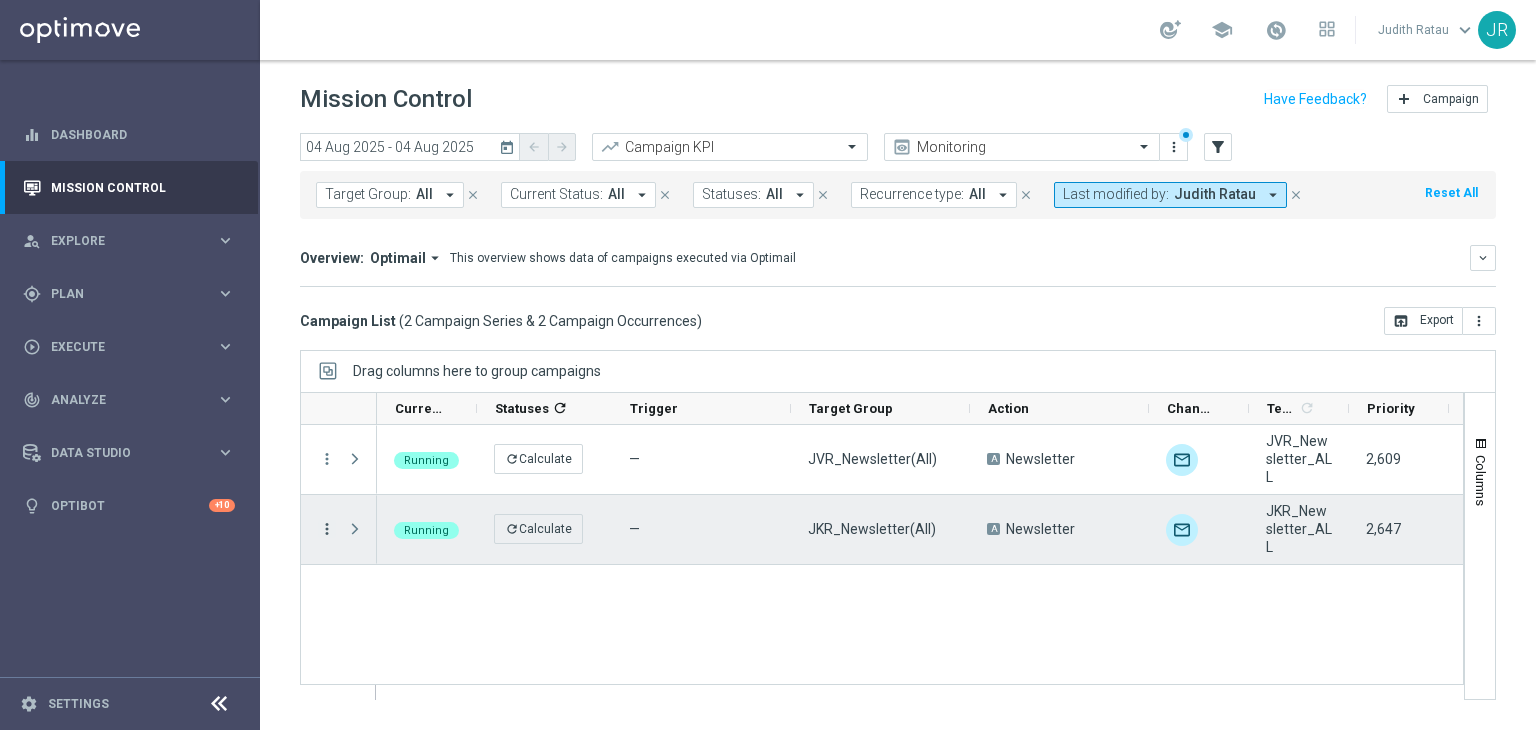 click on "more_vert" at bounding box center (327, 529) 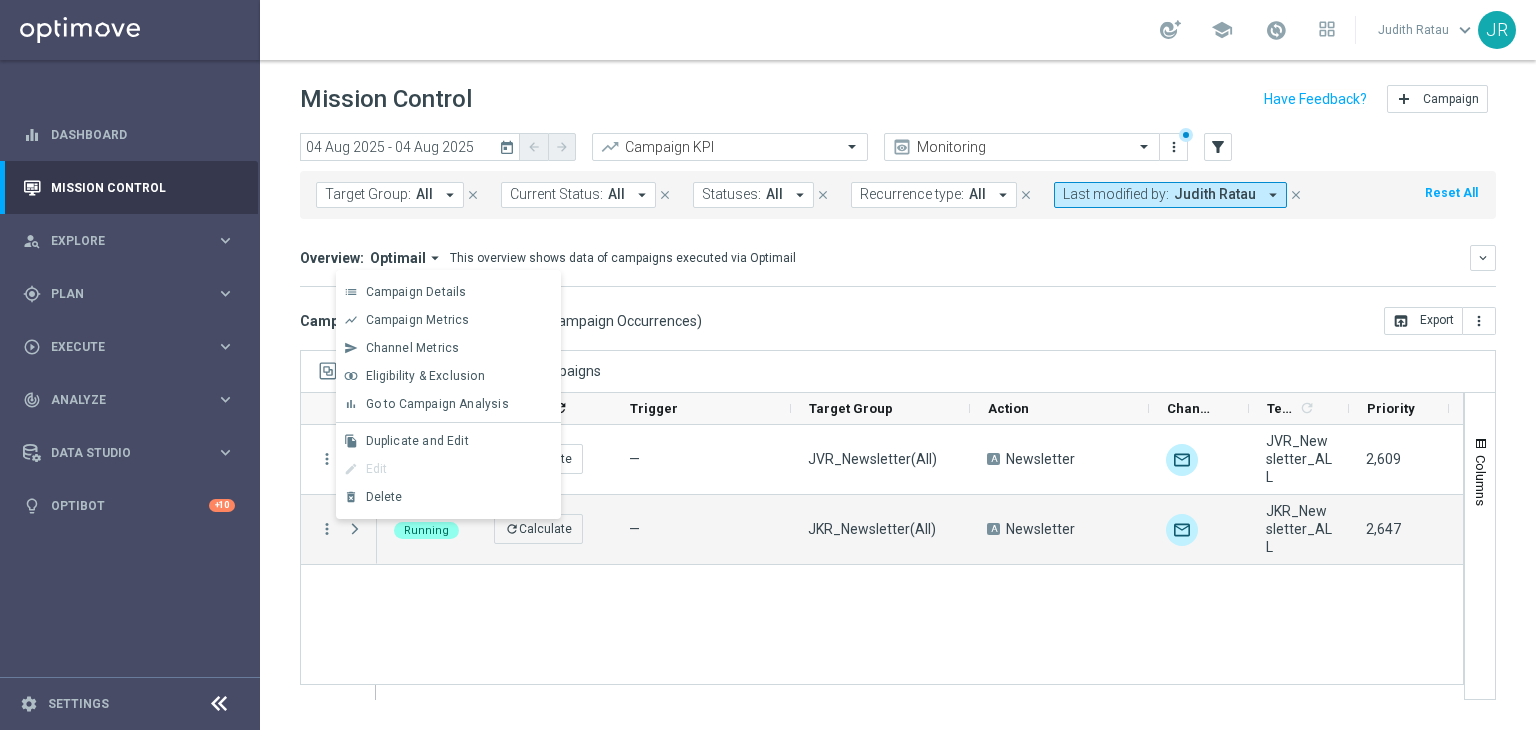 click on "Running
refresh
Calculate
—
JVR_Newsletter(All)
A
Newsletter
unfold_more
JVR_Newsletter_ALL
2,609
—
Judith Ratau
Running
refresh
Calculate
—
JKR_Newsletter(All)
A
Newsletter
unfold_more
JKR_Newsletter_ALL
2,647
—
Judith Ratau" at bounding box center (920, 562) 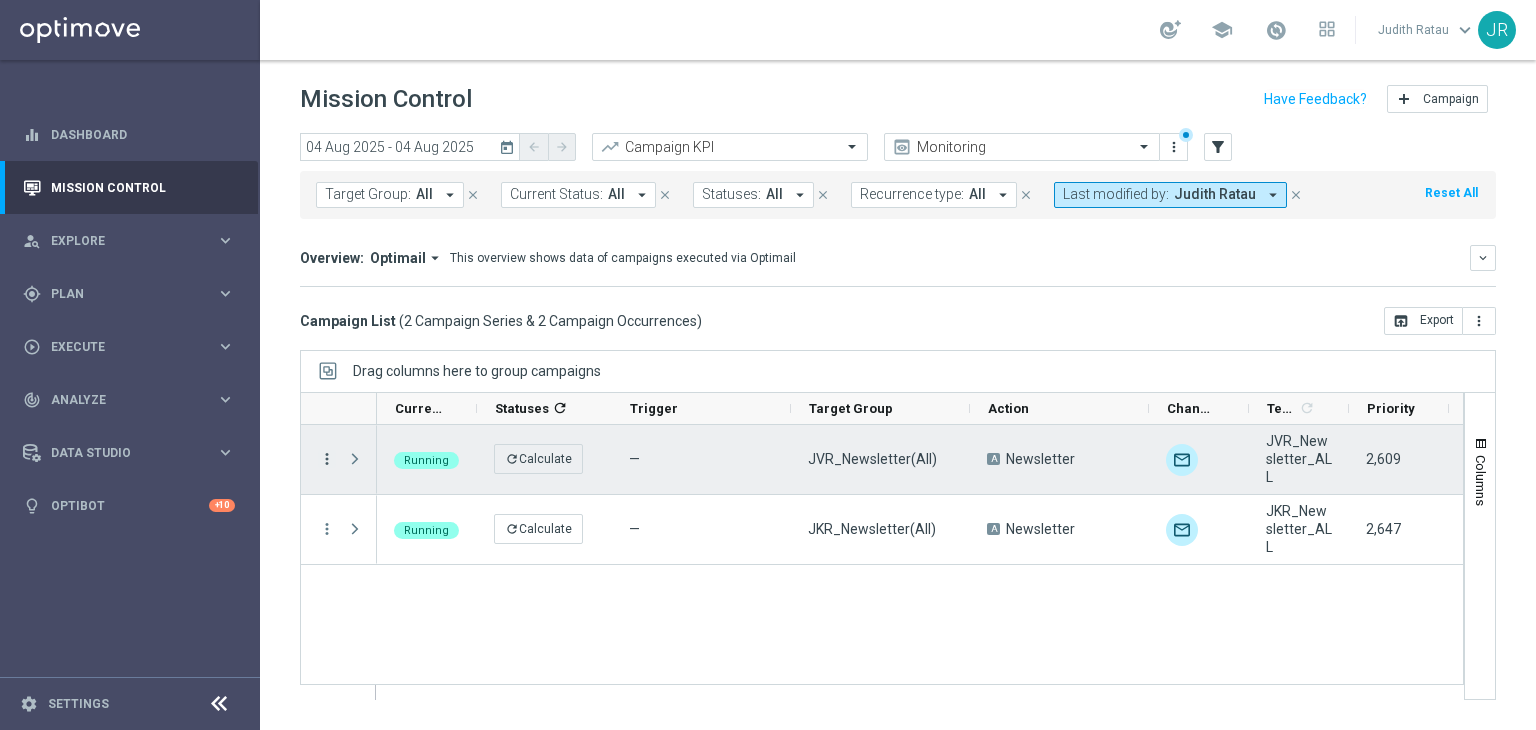 click on "more_vert" at bounding box center (327, 459) 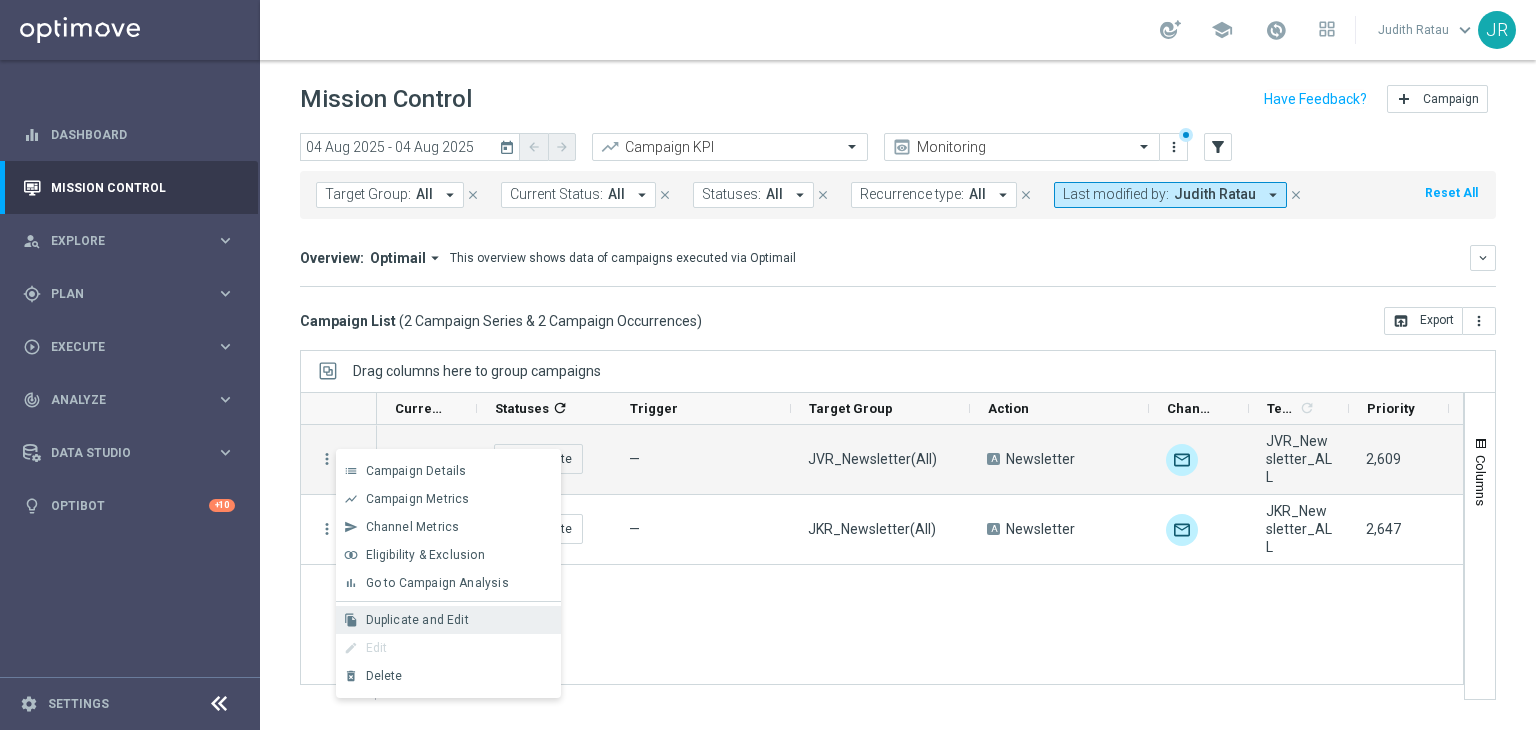 click on "file_copy
Duplicate and Edit" at bounding box center [448, 620] 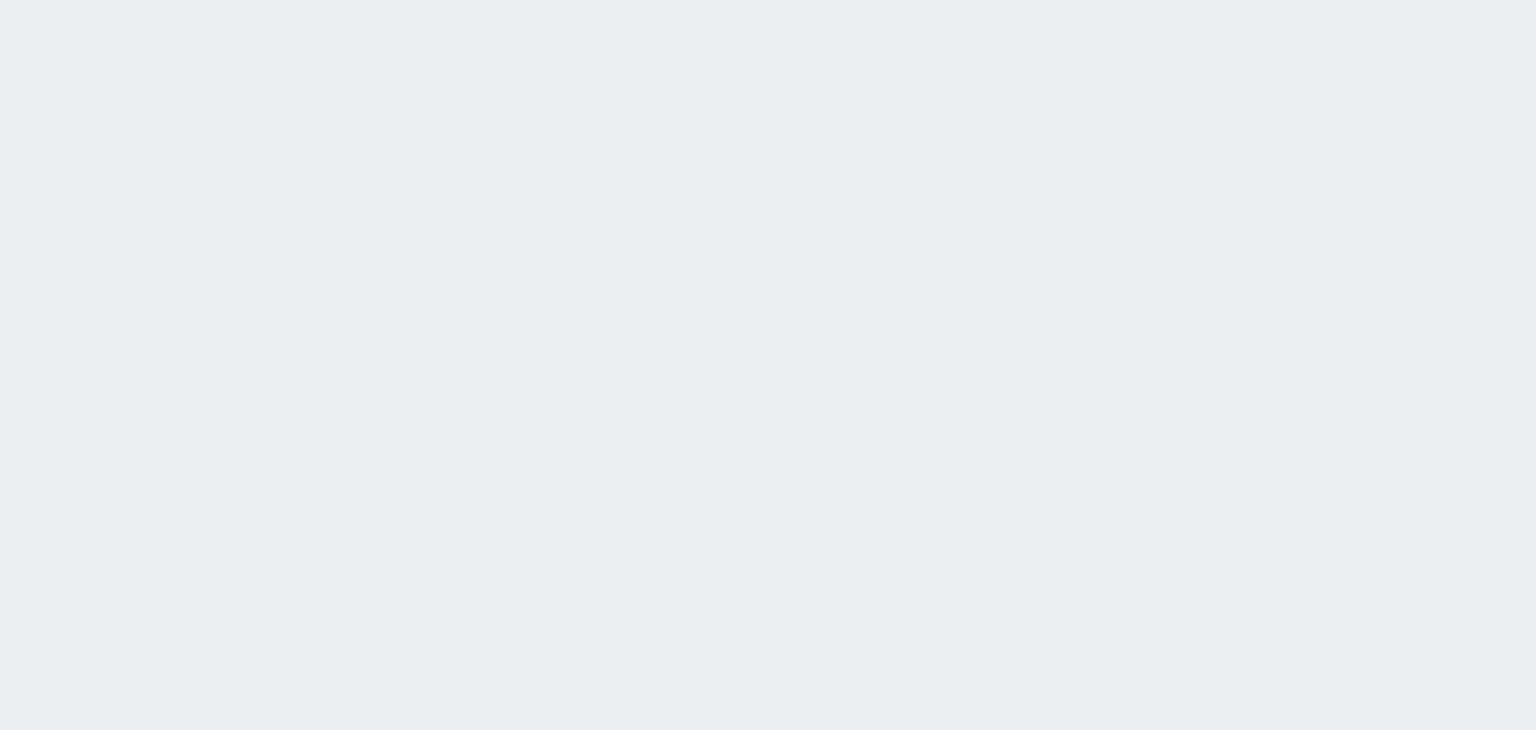 scroll, scrollTop: 0, scrollLeft: 0, axis: both 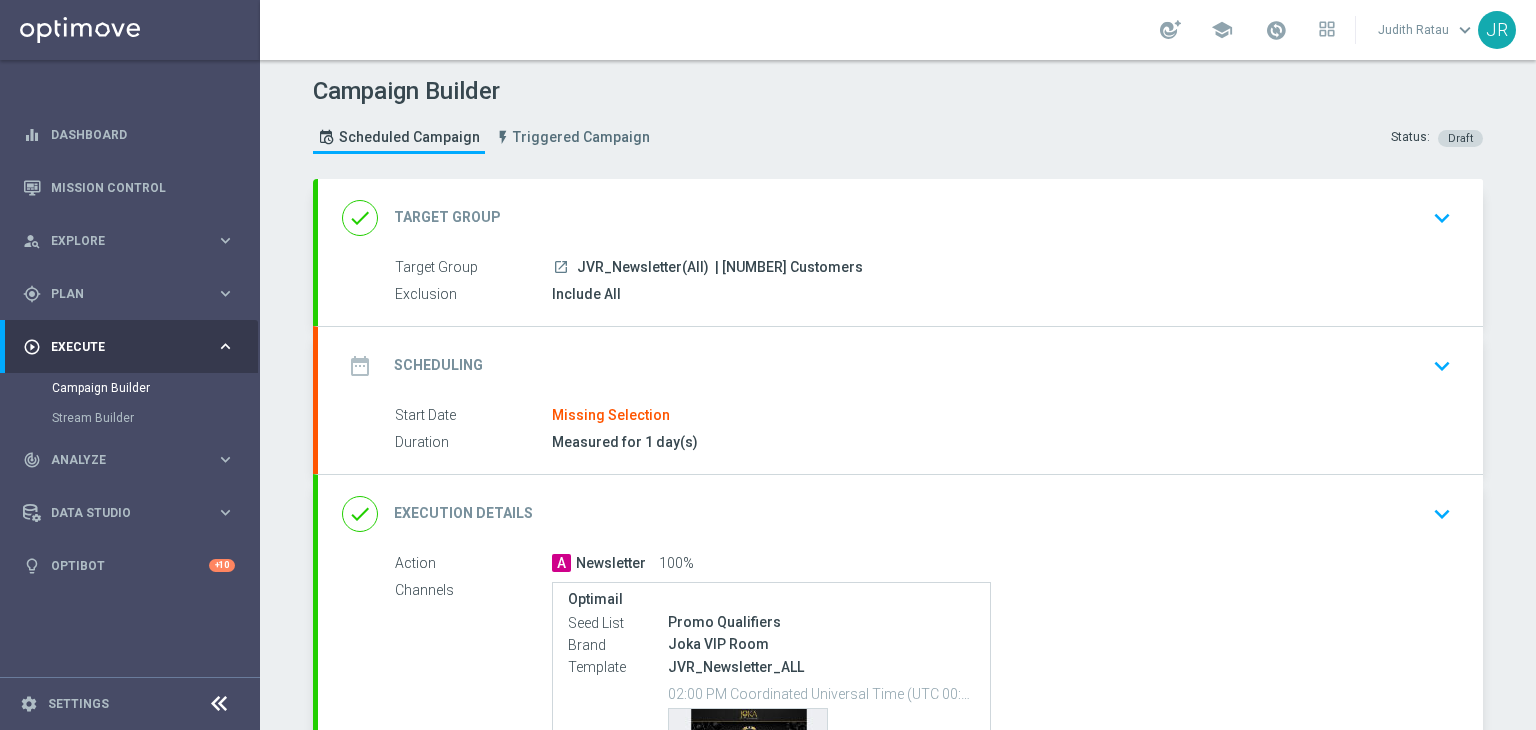 click on "keyboard_arrow_down" 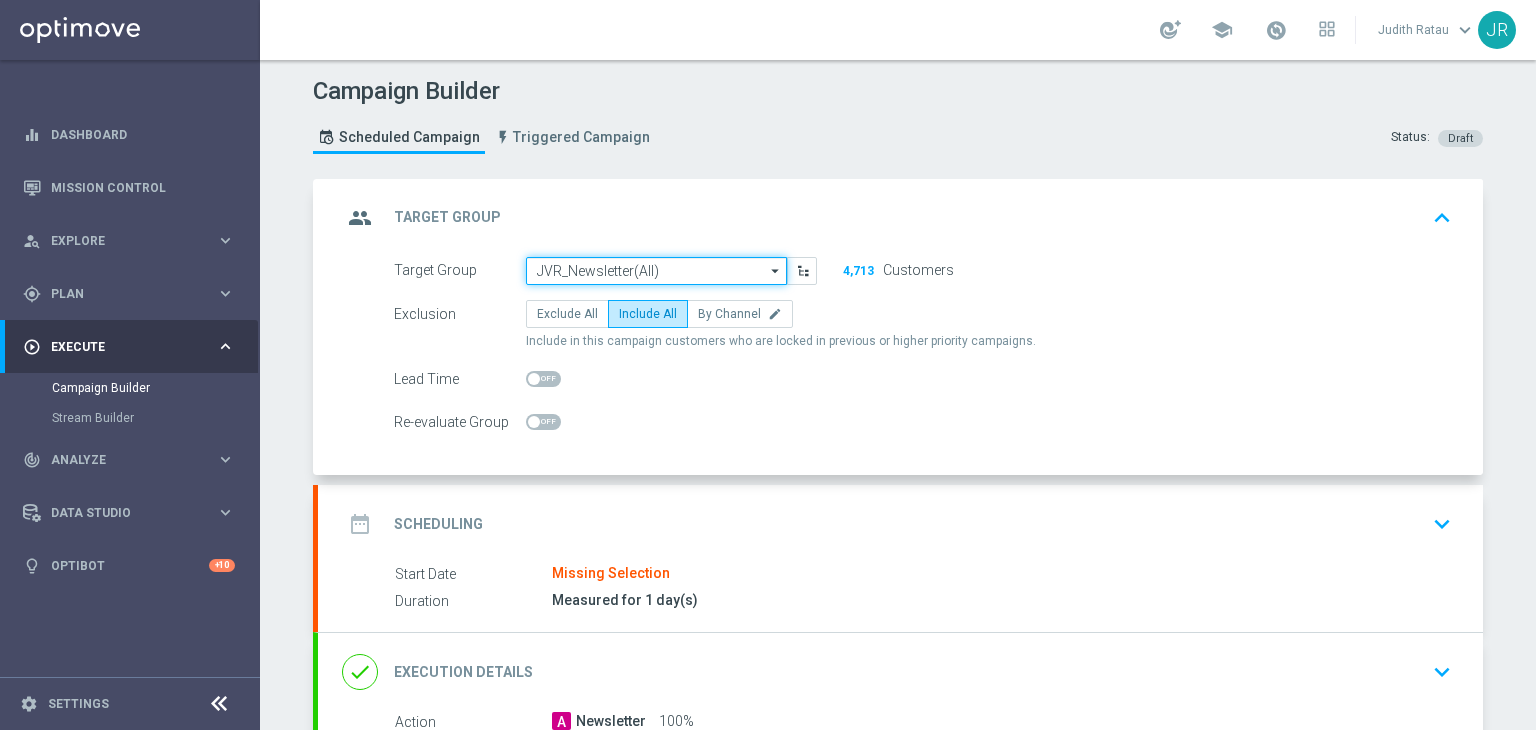 click on "JVR_Newsletter(All)" 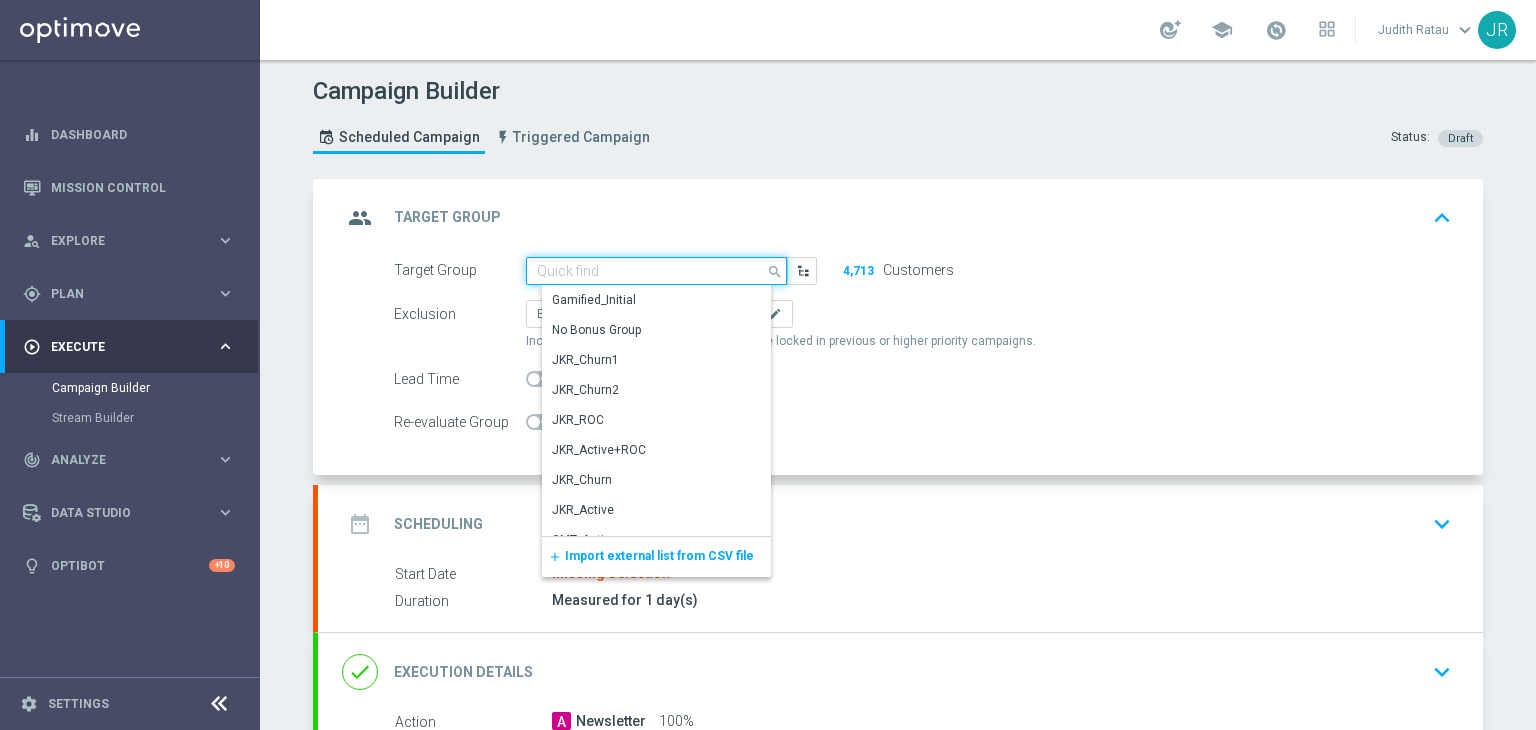 click 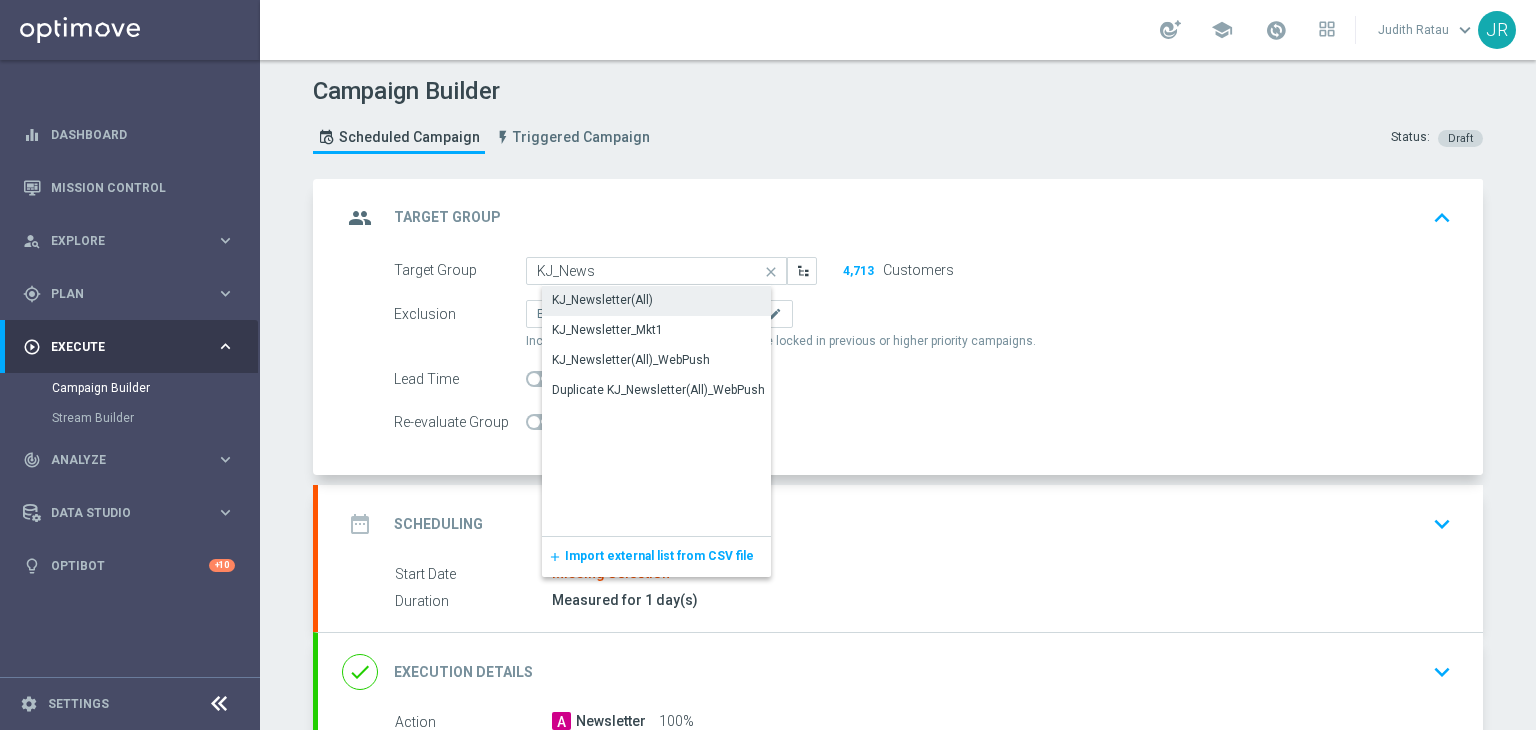 click on "KJ_Newsletter(All)" 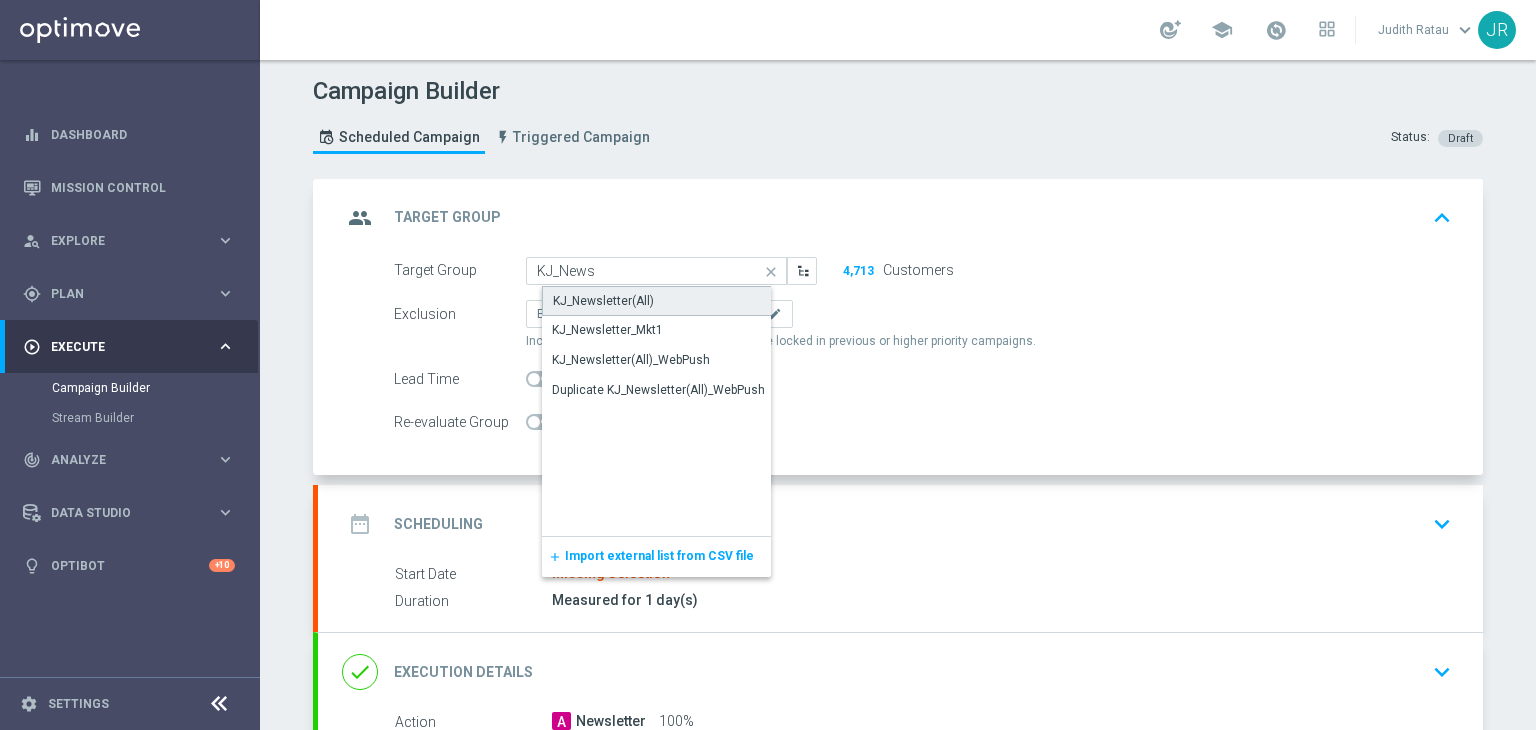 type on "KJ_Newsletter(All)" 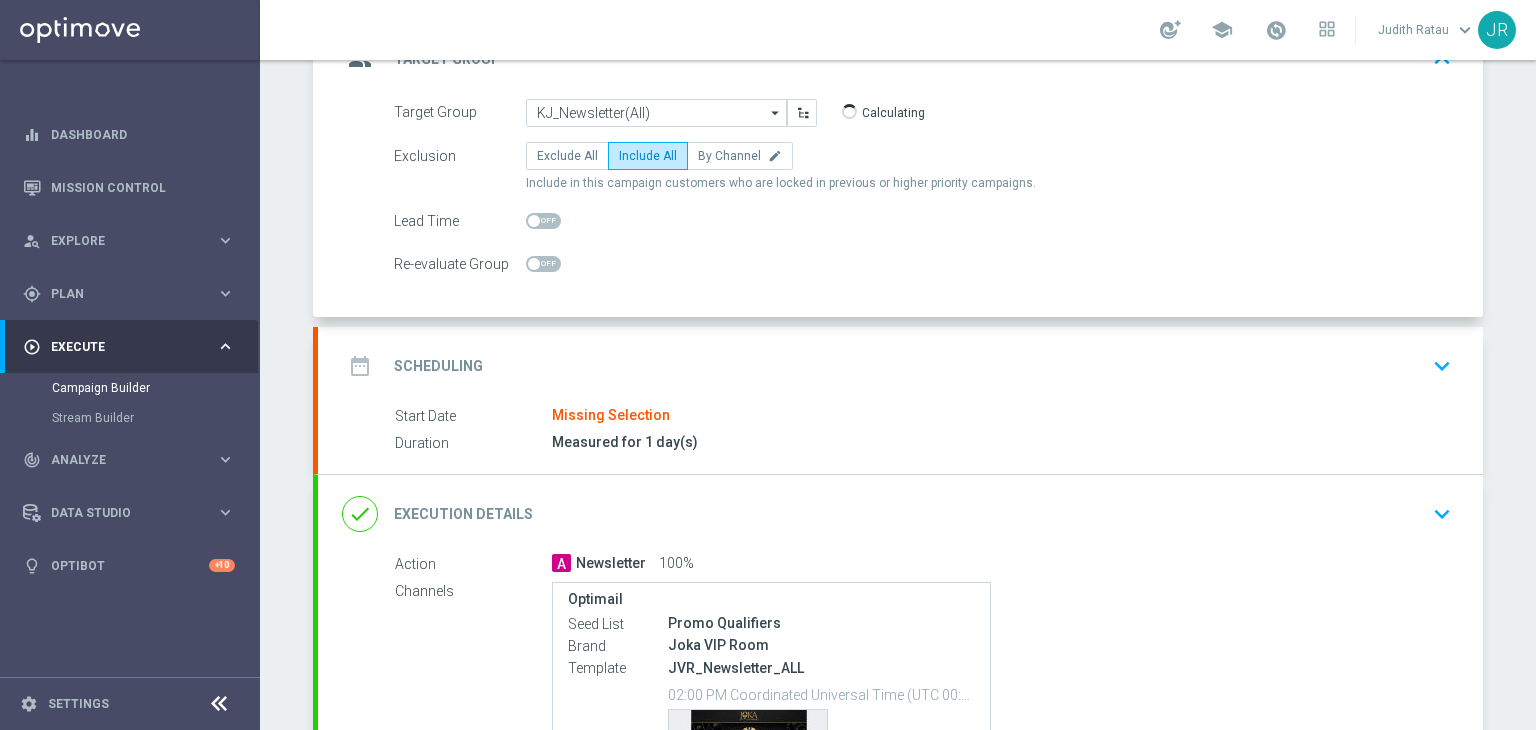 scroll, scrollTop: 300, scrollLeft: 0, axis: vertical 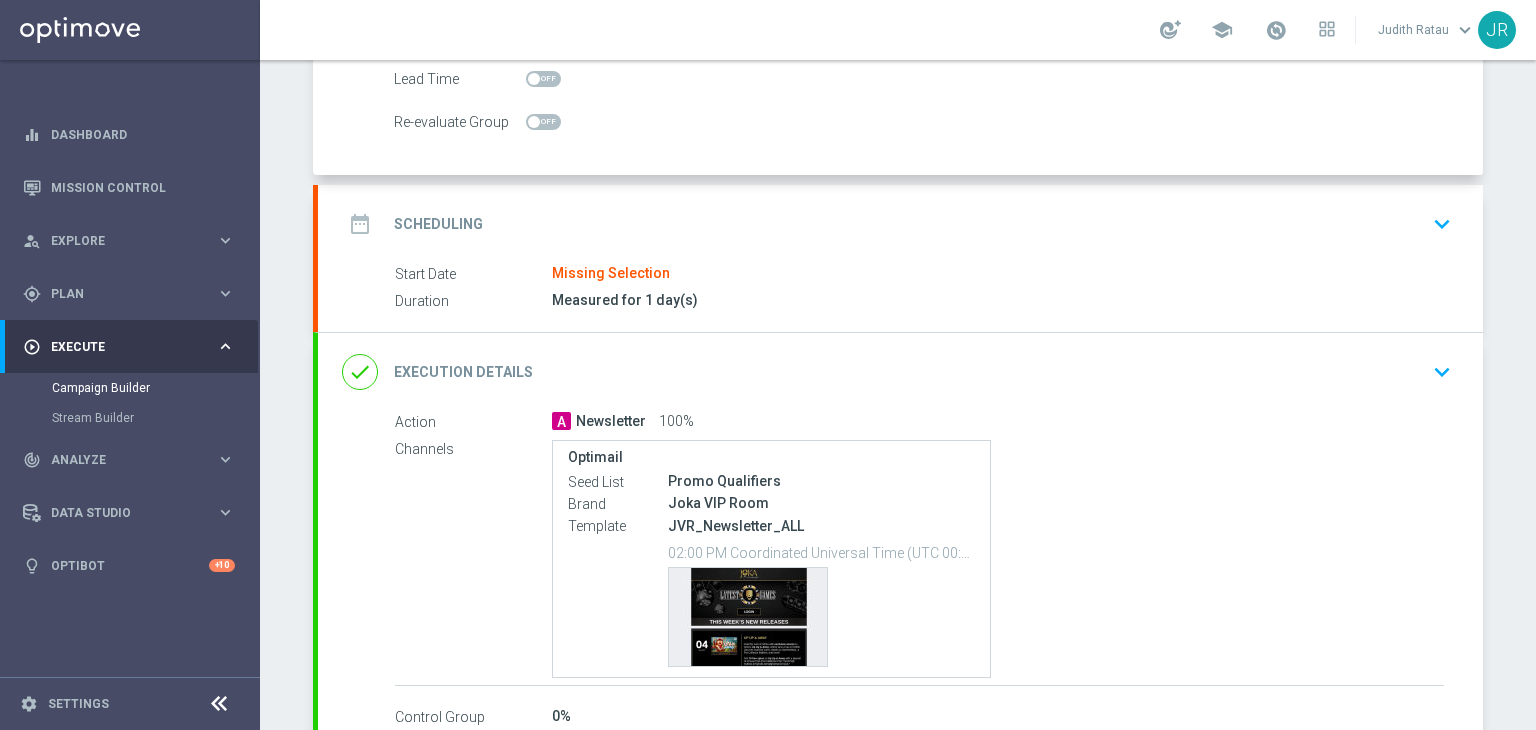 click on "keyboard_arrow_down" 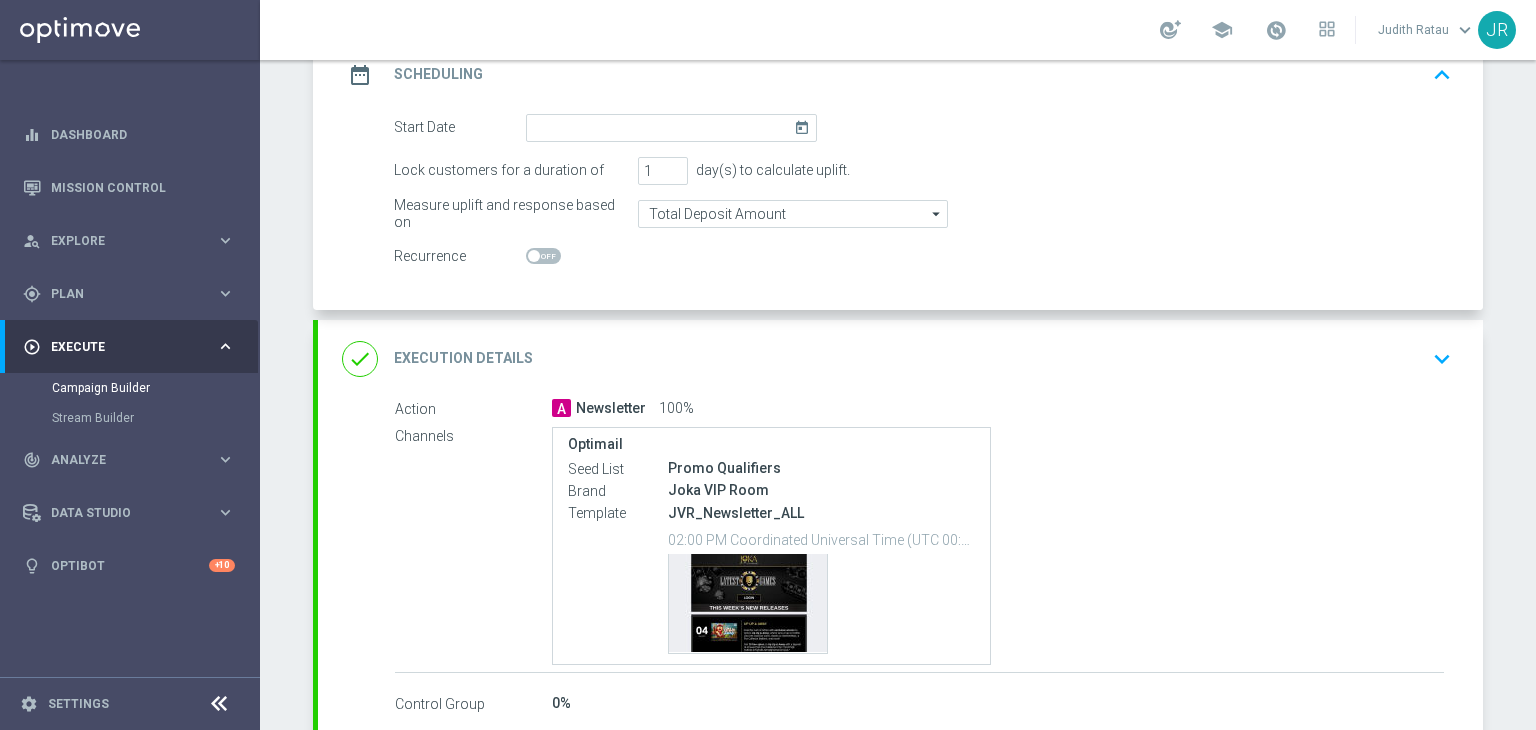 scroll, scrollTop: 299, scrollLeft: 0, axis: vertical 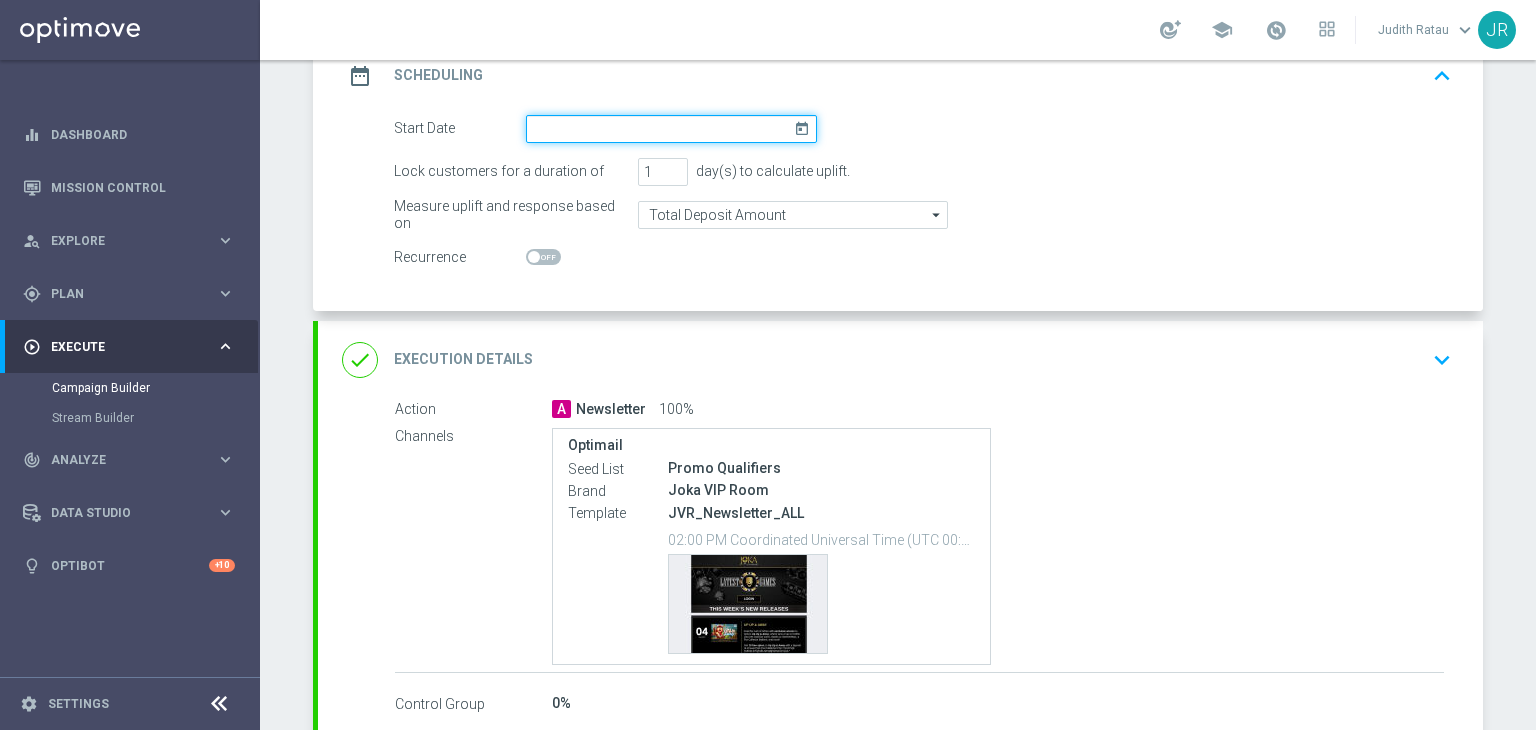 click 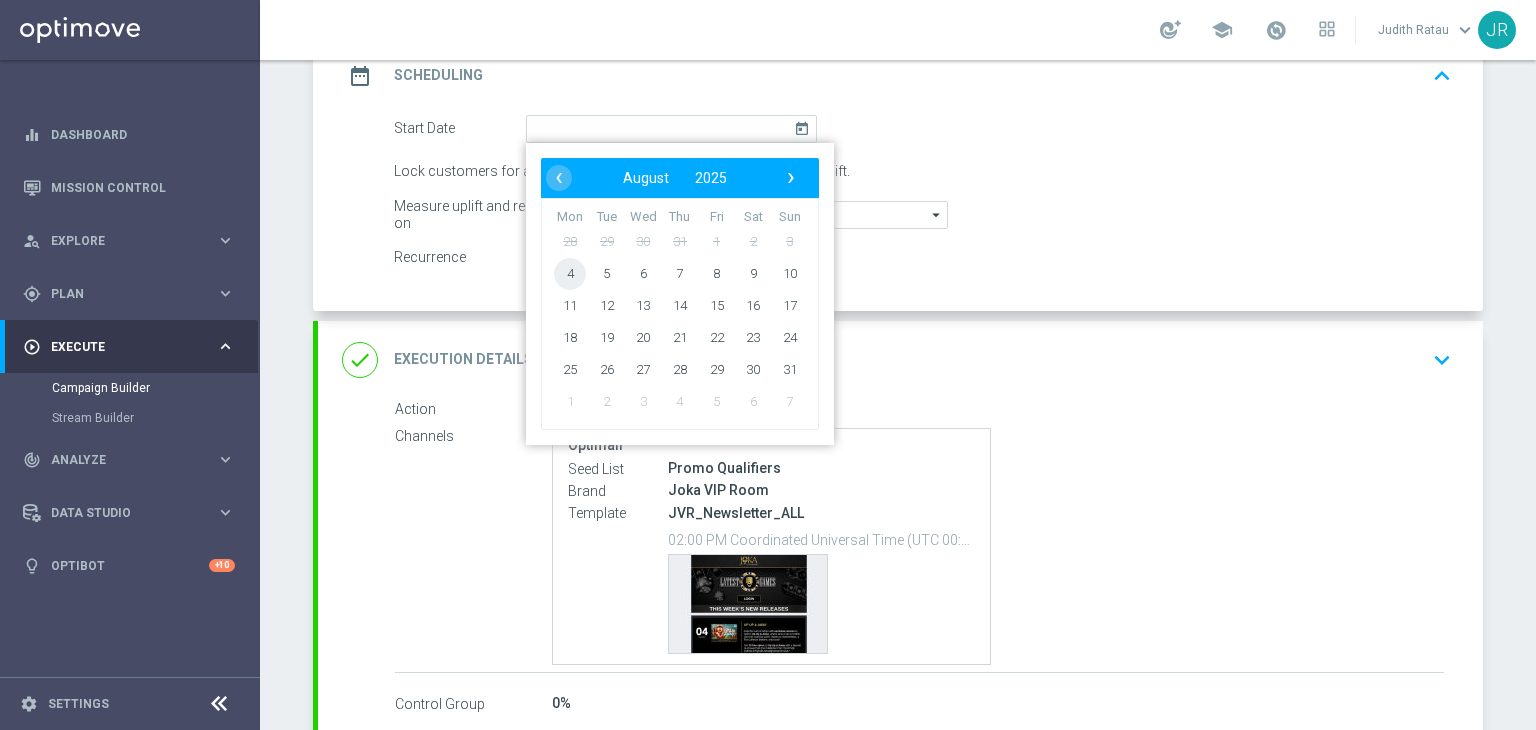 click on "4" 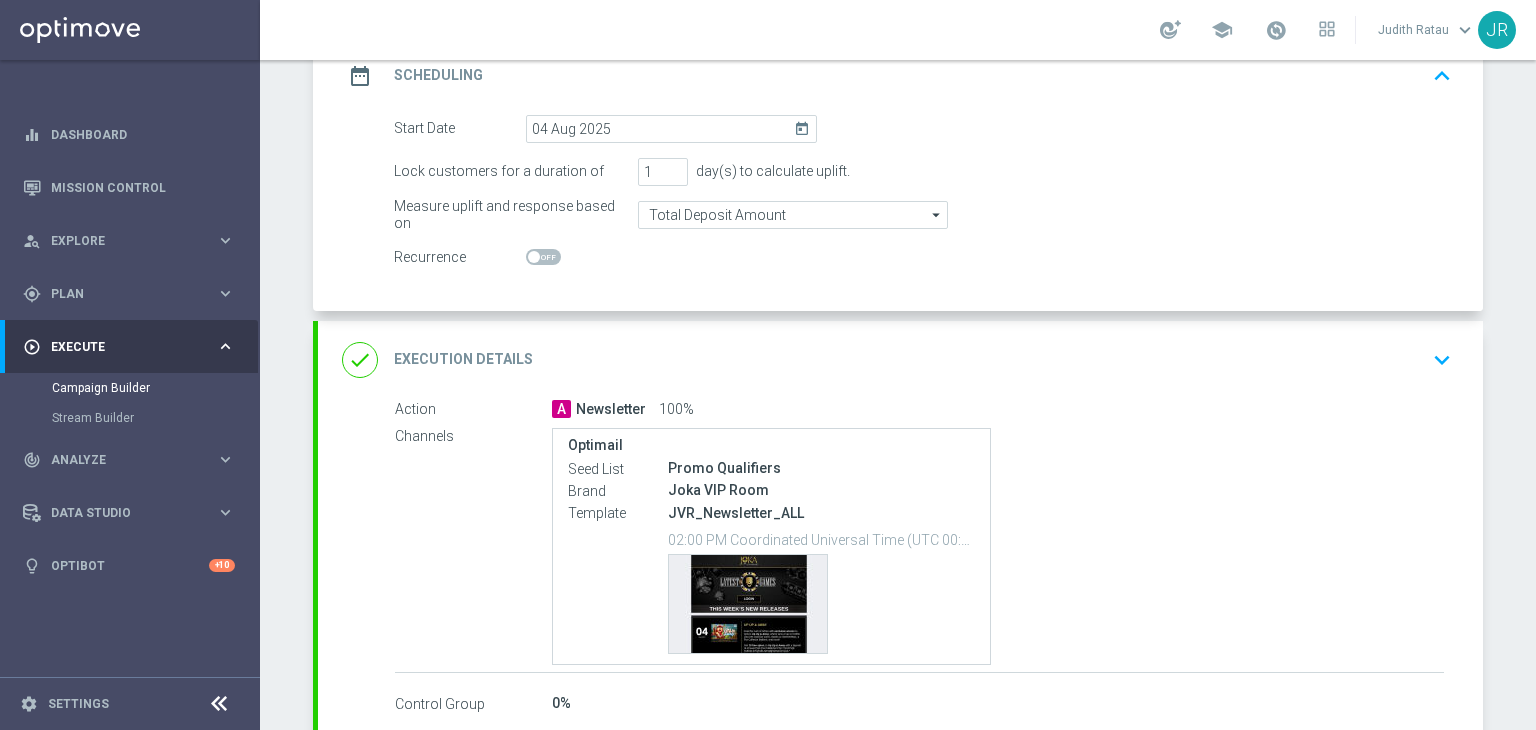 click on "keyboard_arrow_down" 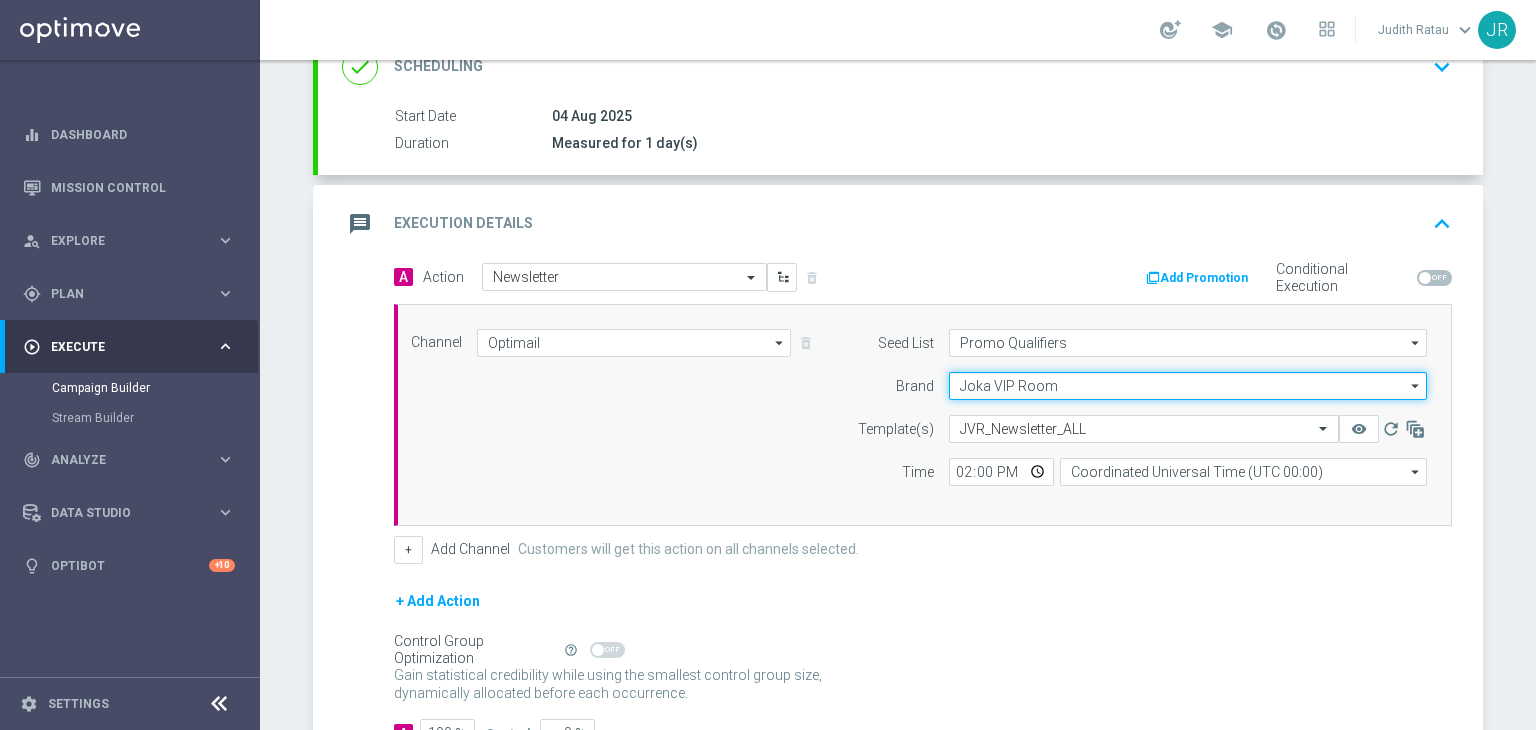 click on "Joka VIP Room" 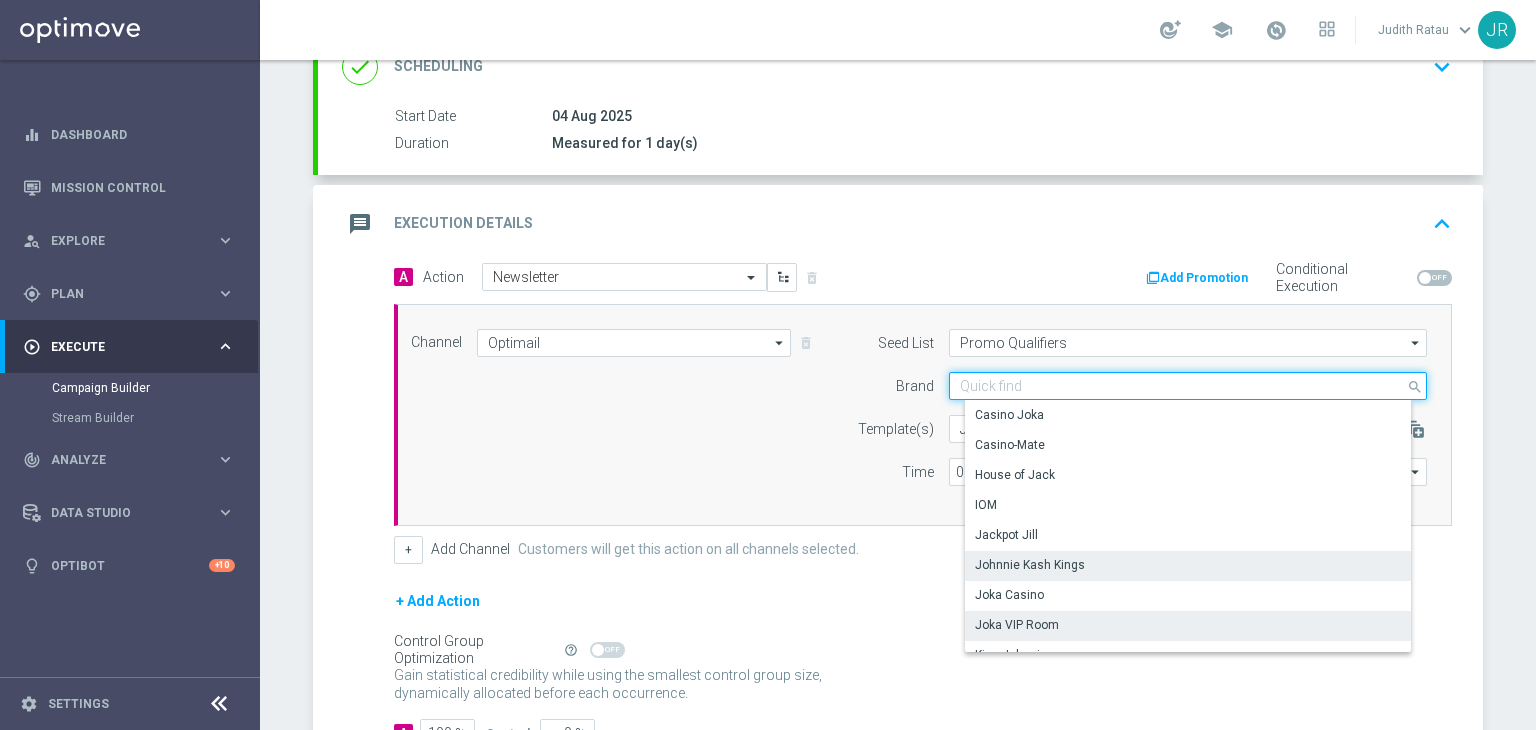 scroll, scrollTop: 100, scrollLeft: 0, axis: vertical 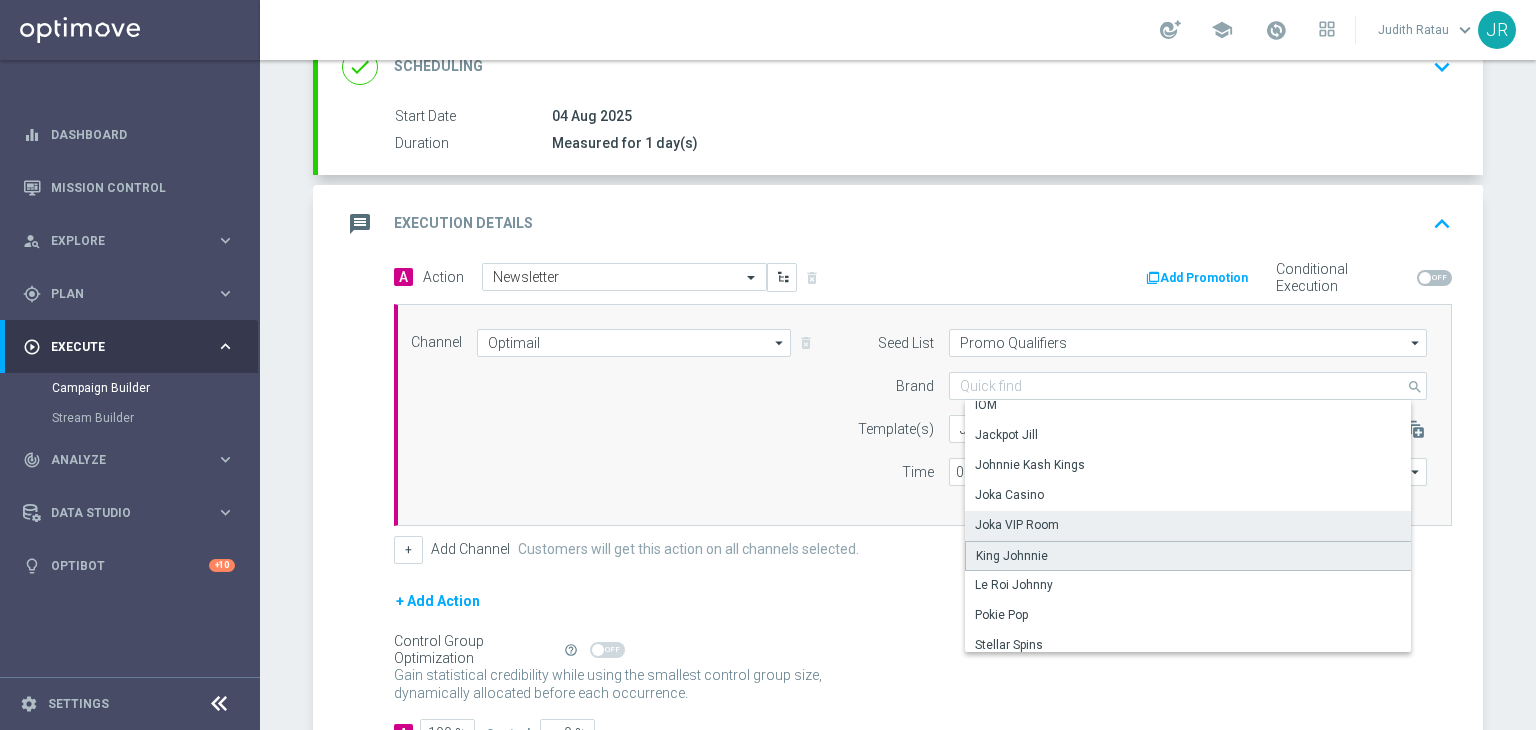 click on "King Johnnie" 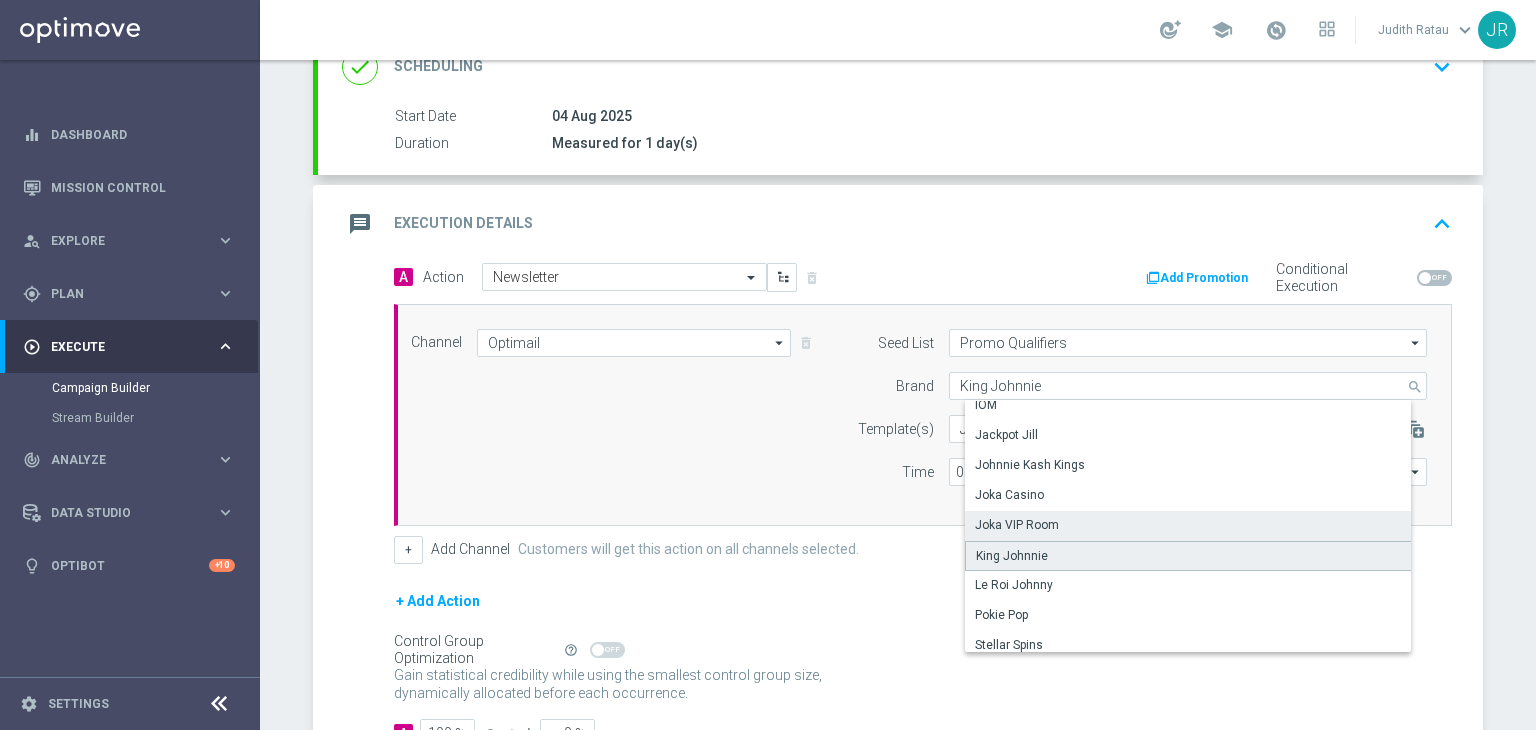 scroll, scrollTop: 0, scrollLeft: 0, axis: both 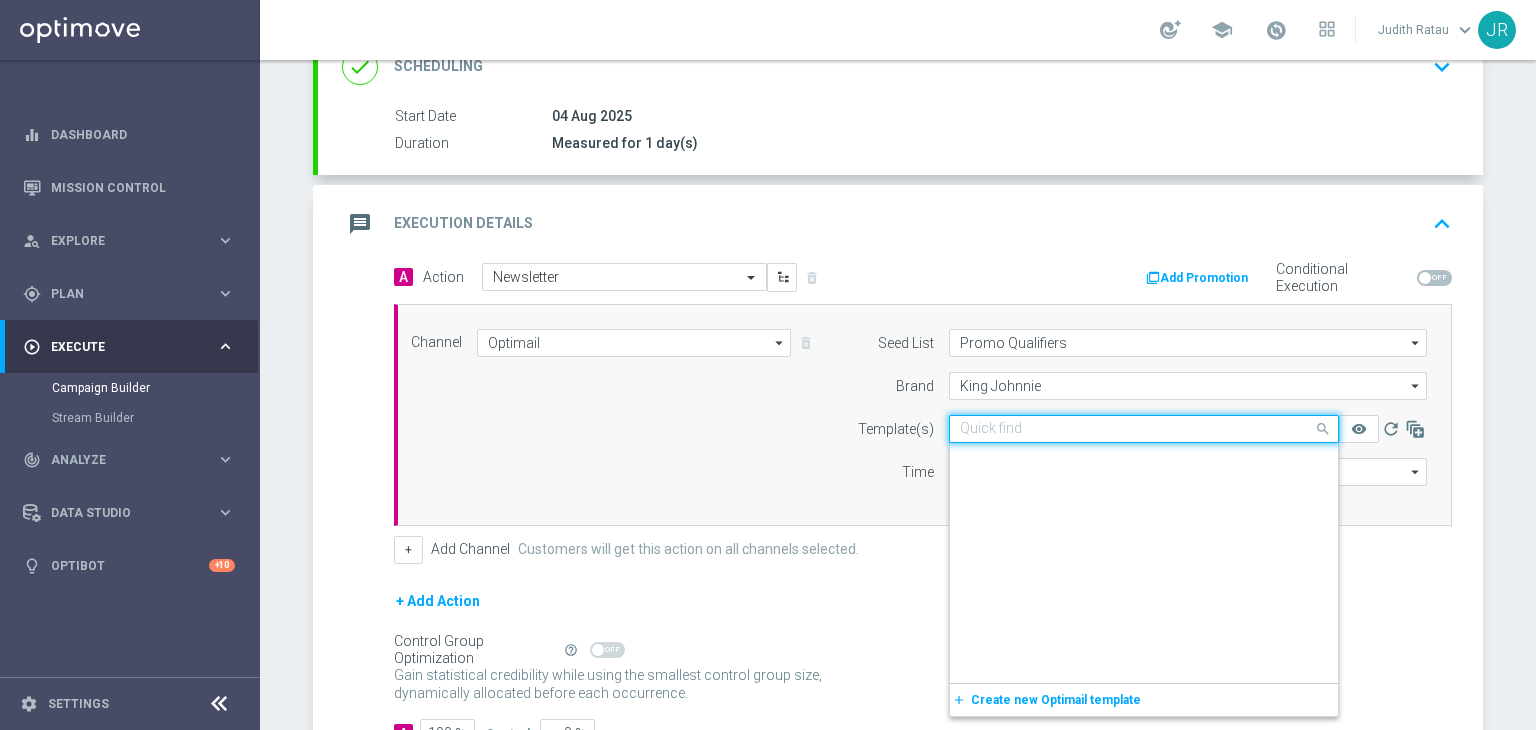 click 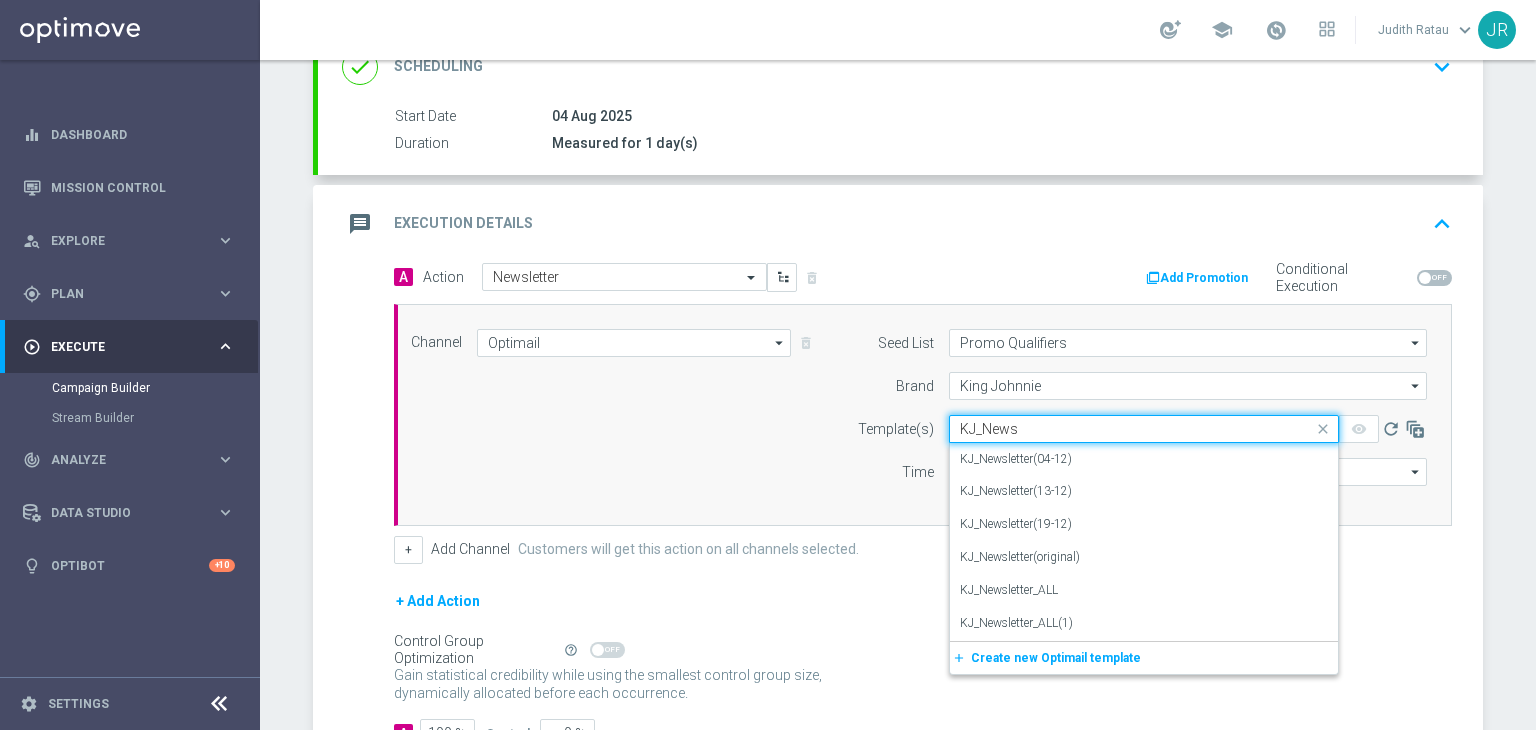 scroll, scrollTop: 0, scrollLeft: 0, axis: both 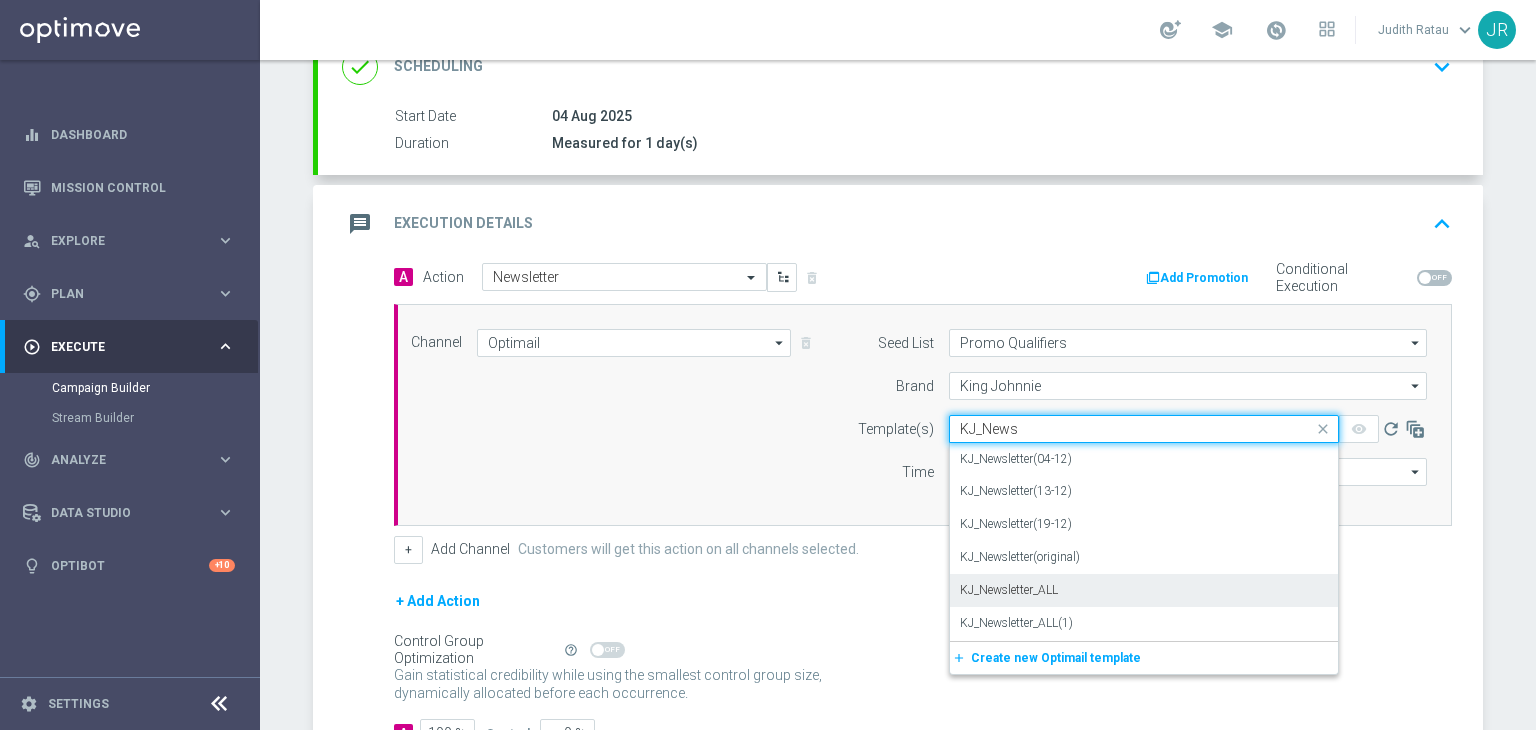 drag, startPoint x: 998, startPoint y: 587, endPoint x: 986, endPoint y: 587, distance: 12 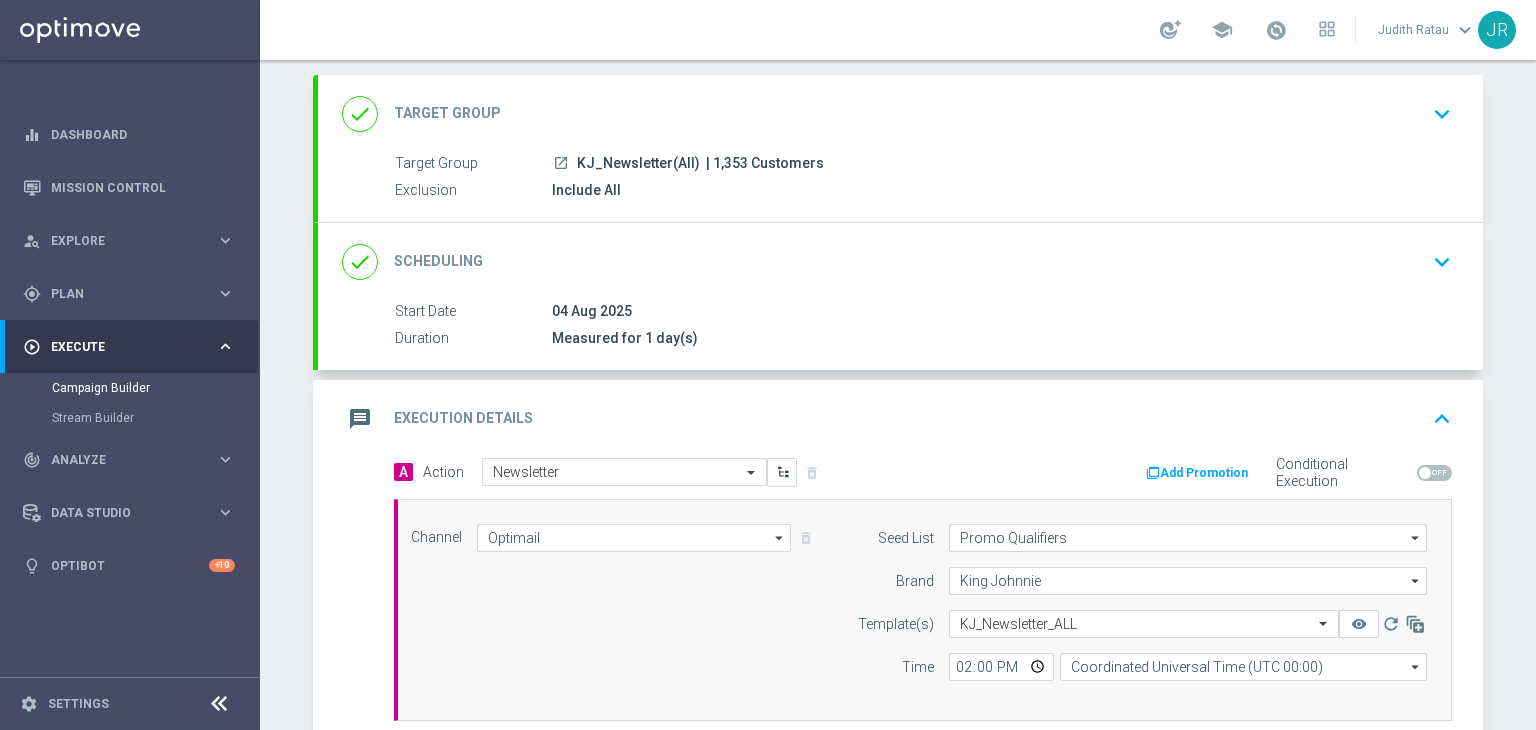 scroll, scrollTop: 0, scrollLeft: 0, axis: both 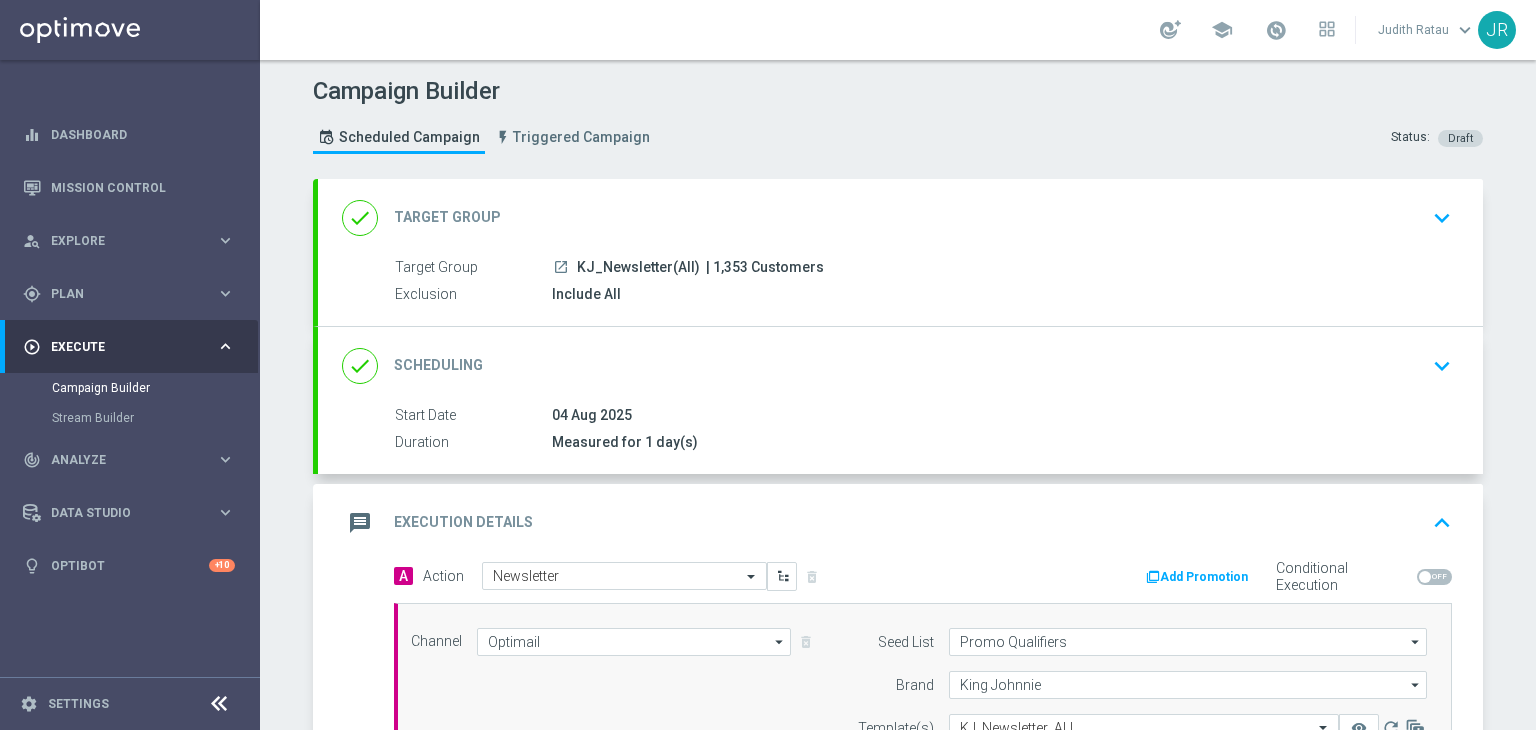click on "| 1,353 Customers" 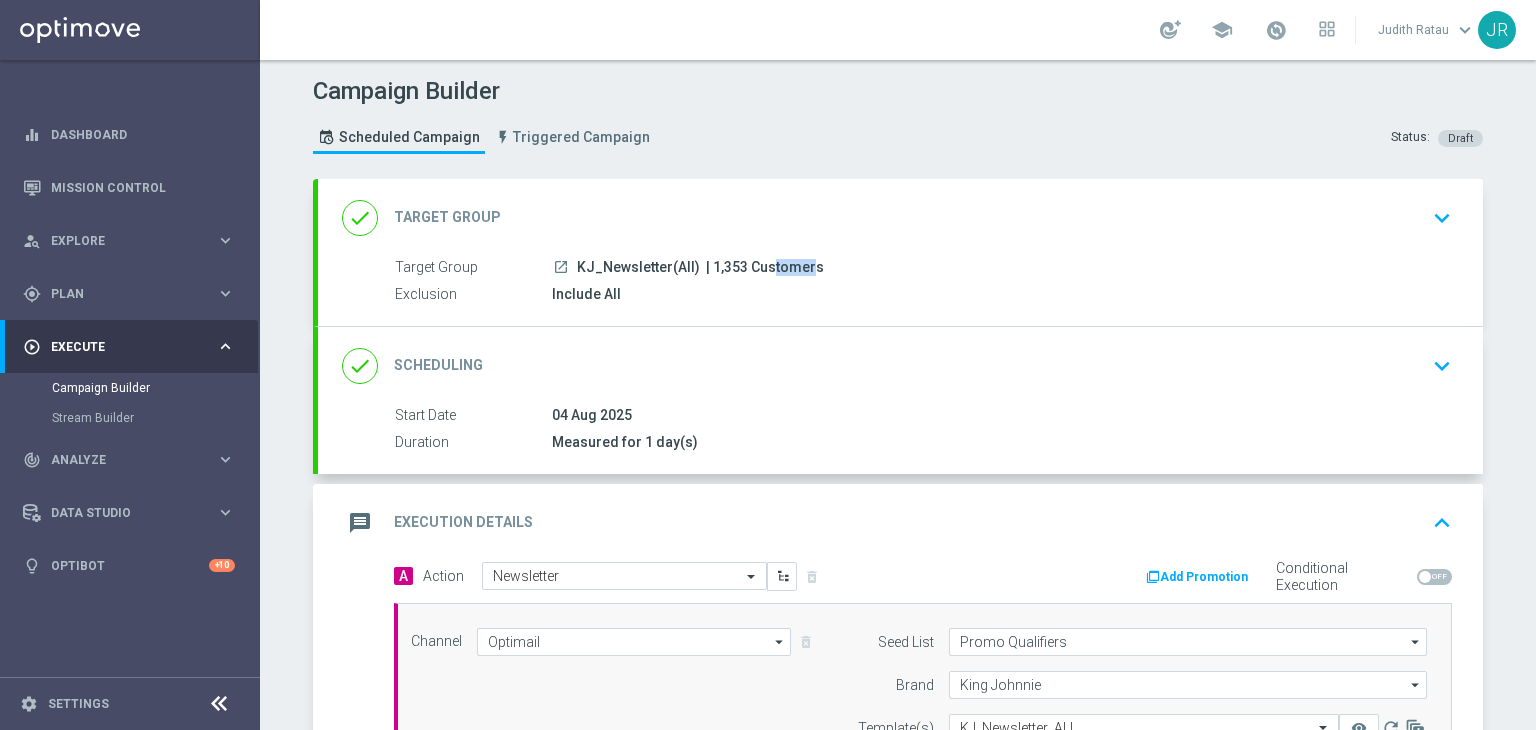 drag, startPoint x: 735, startPoint y: 266, endPoint x: 698, endPoint y: 269, distance: 37.12142 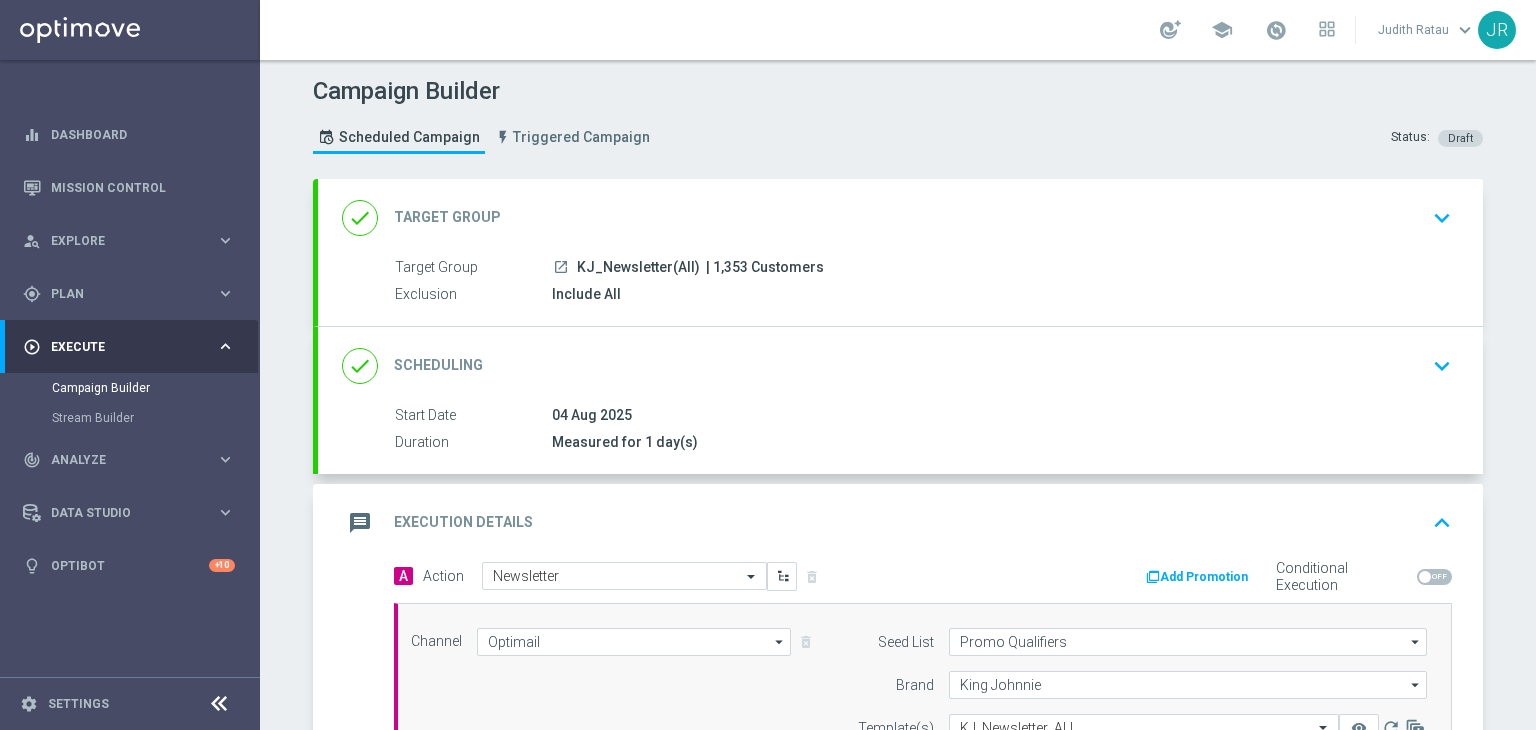click on "message
Execution Details
keyboard_arrow_up" 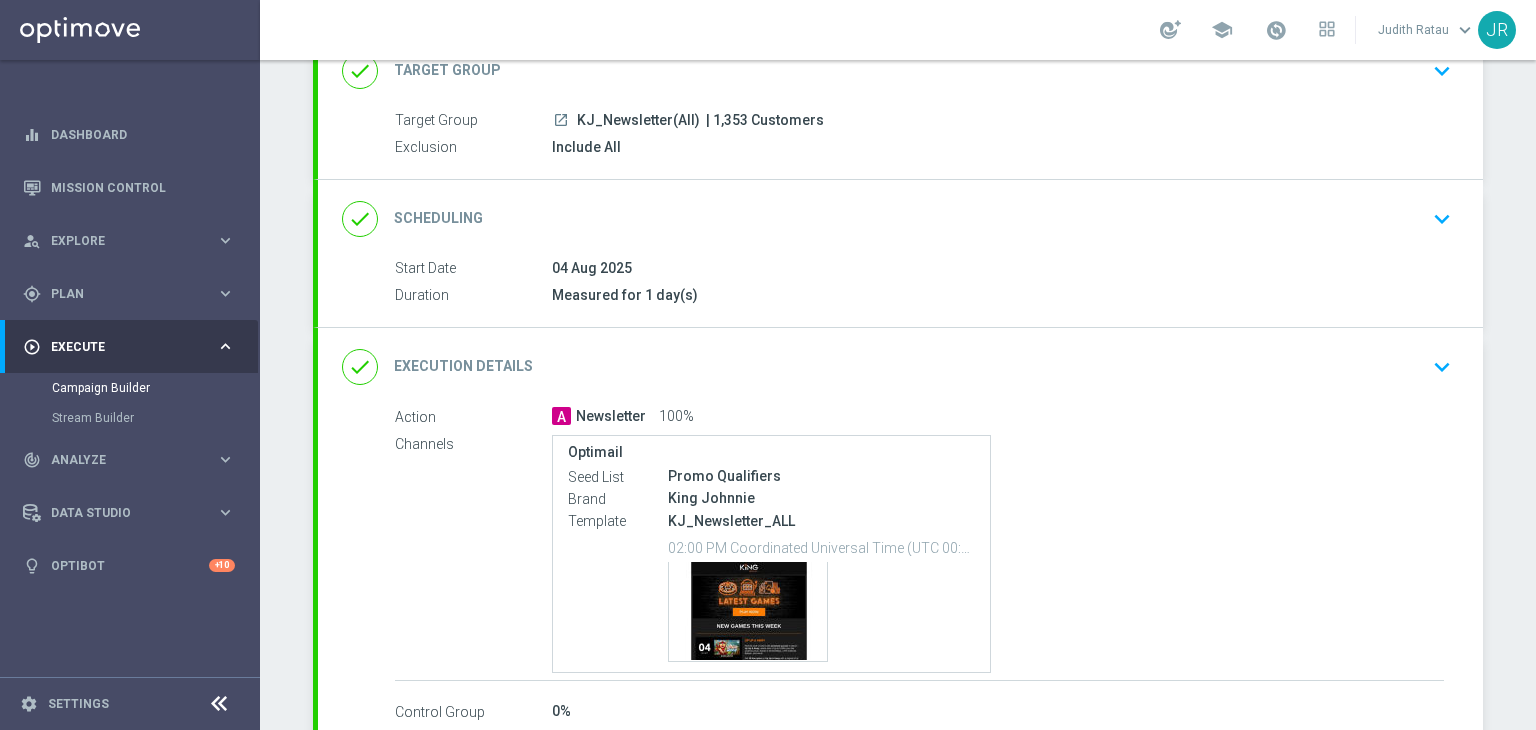 scroll, scrollTop: 264, scrollLeft: 0, axis: vertical 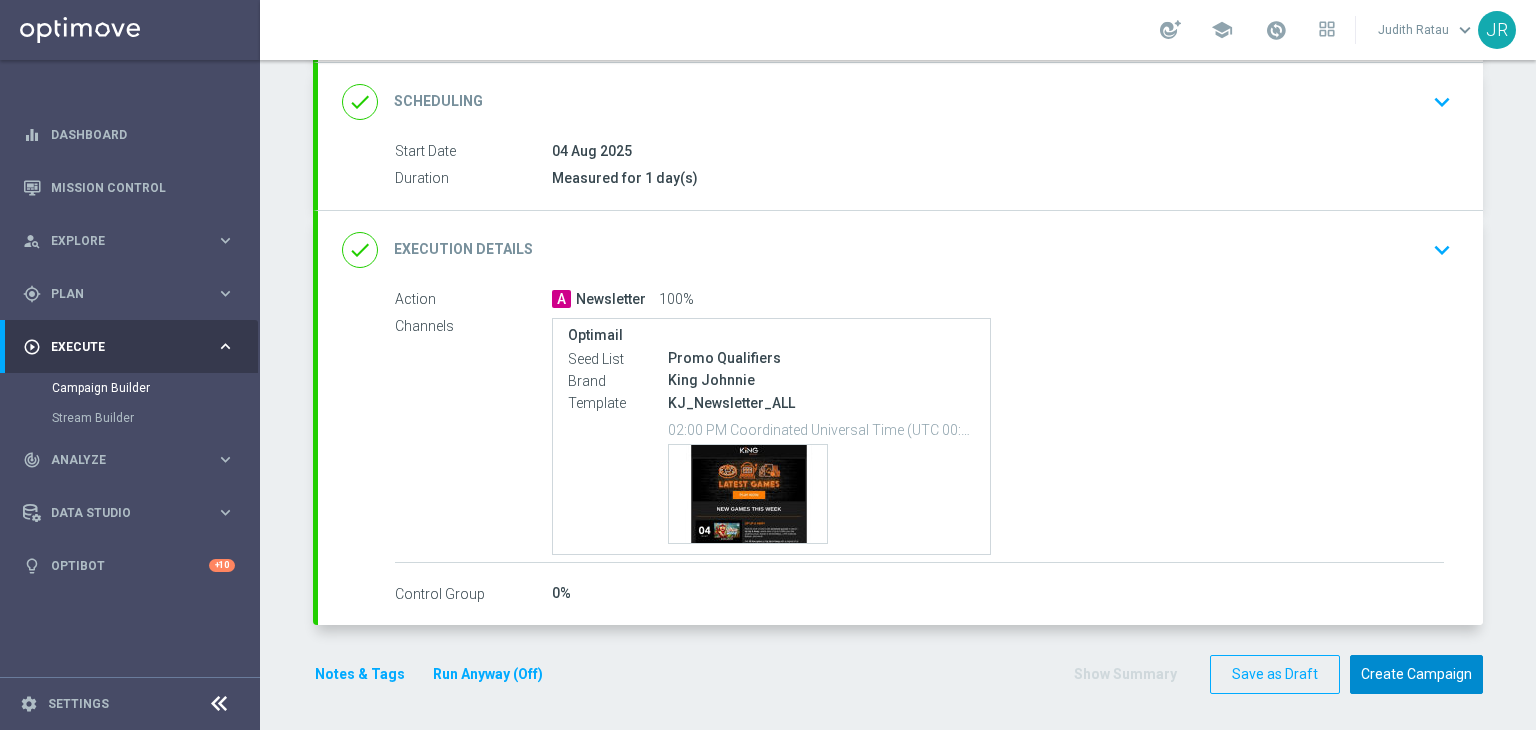 click on "Create Campaign" 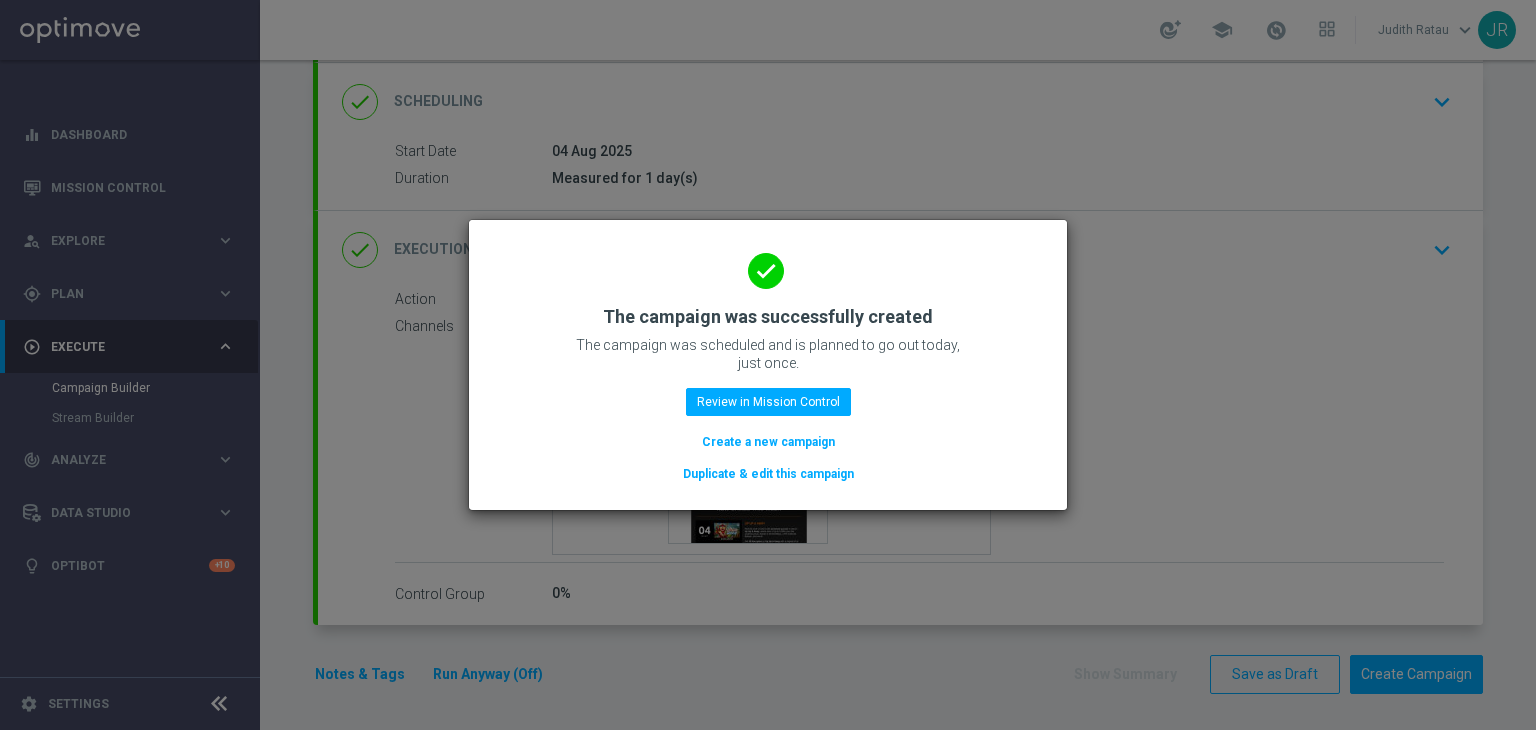 click on "Duplicate & edit this campaign" 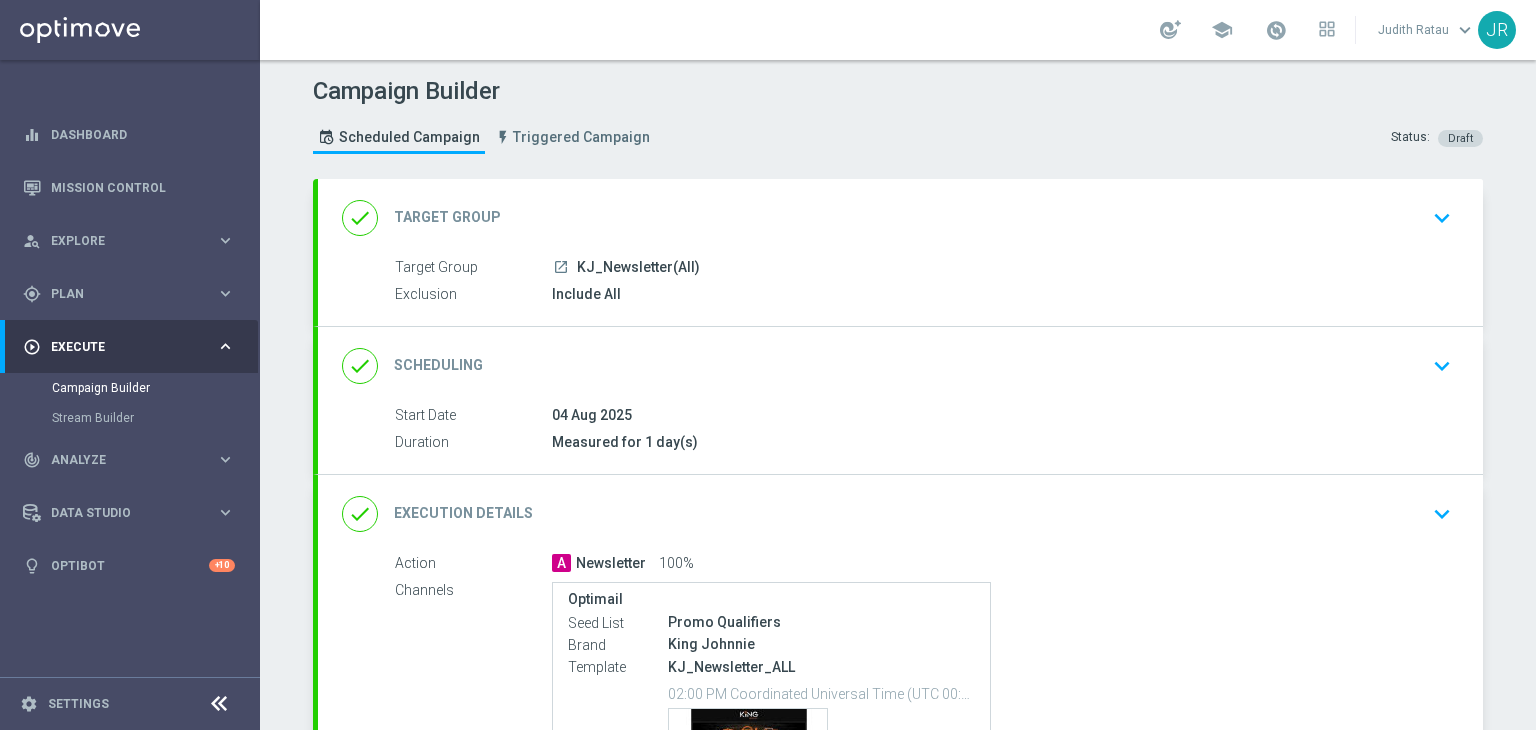 drag, startPoint x: 1432, startPoint y: 222, endPoint x: 924, endPoint y: 251, distance: 508.8271 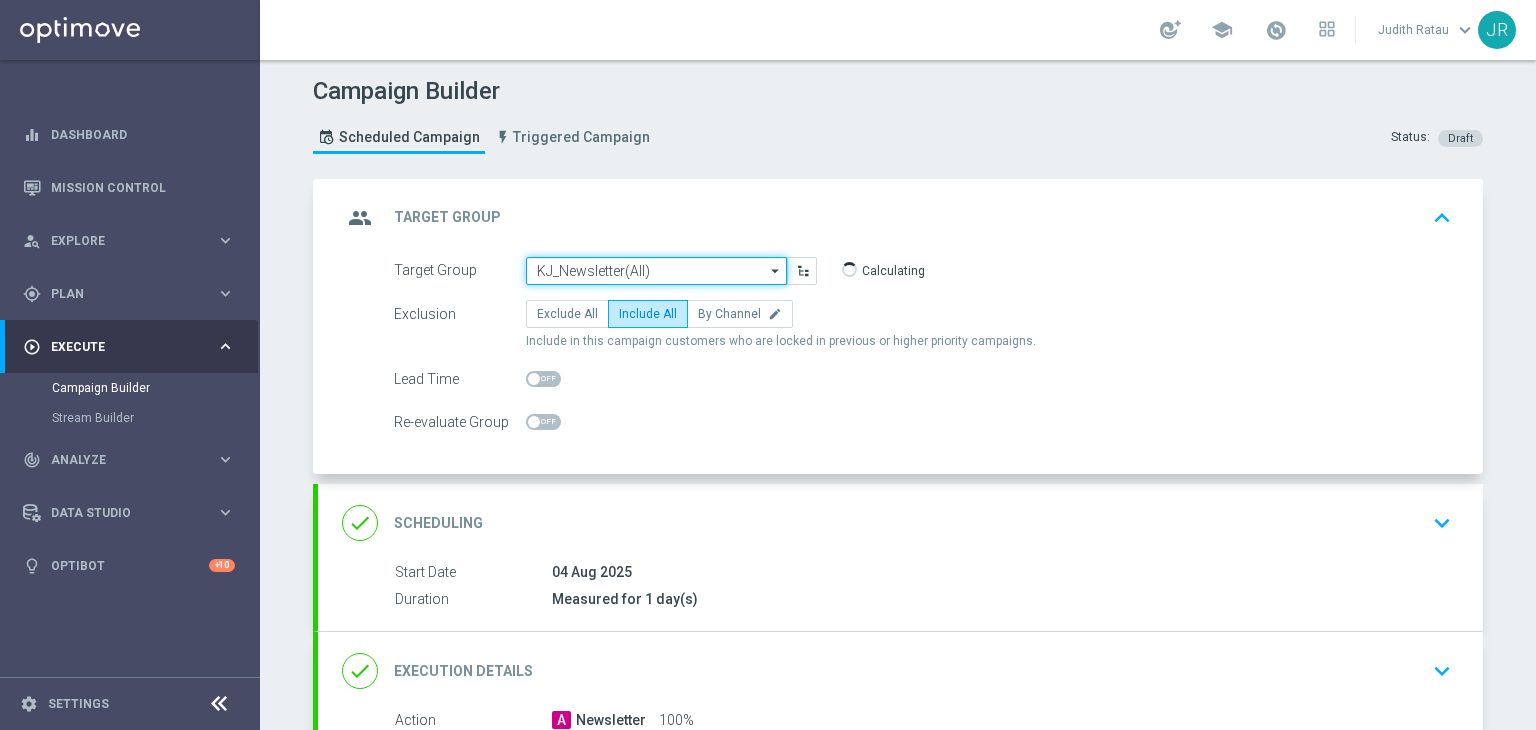 click on "KJ_Newsletter(All)" 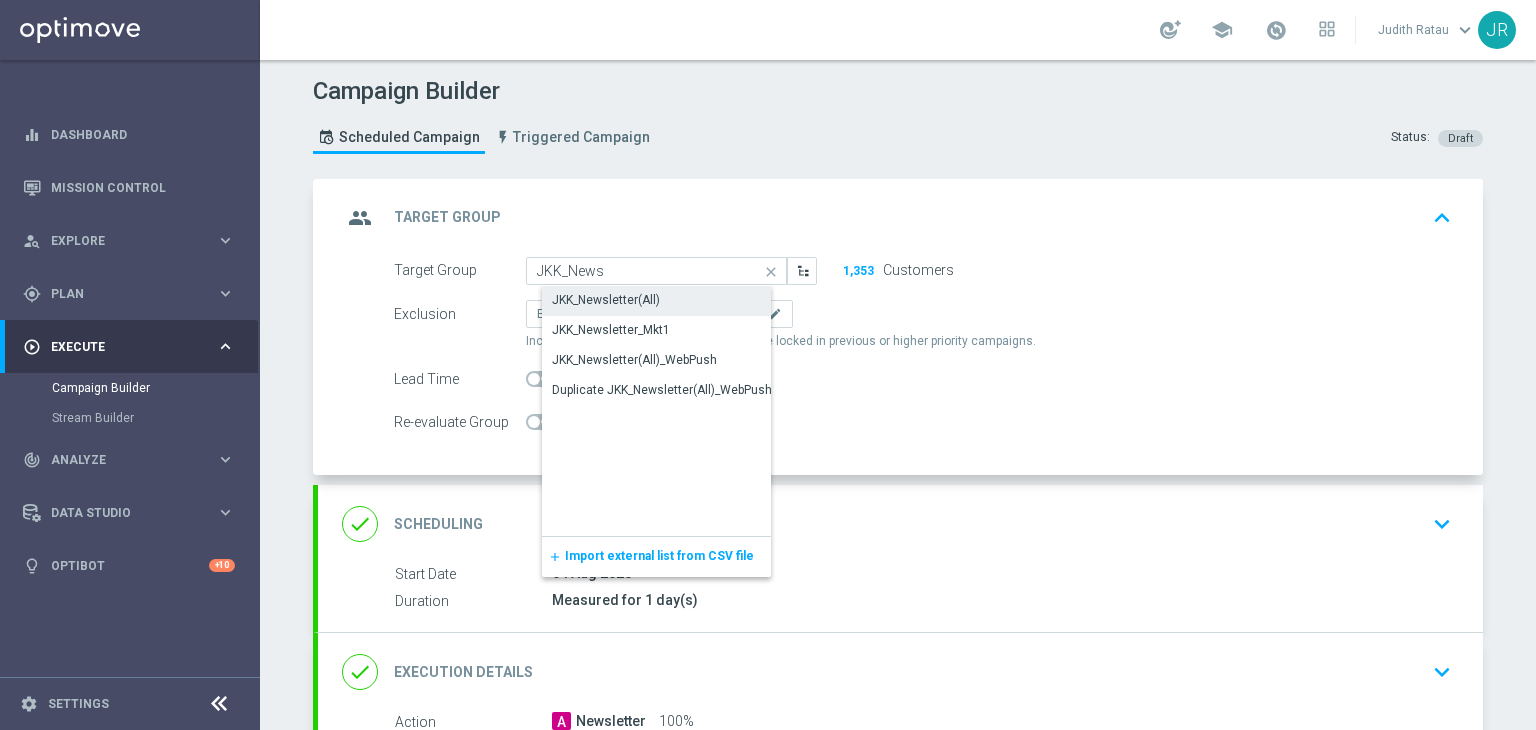 drag, startPoint x: 596, startPoint y: 309, endPoint x: 723, endPoint y: 342, distance: 131.21738 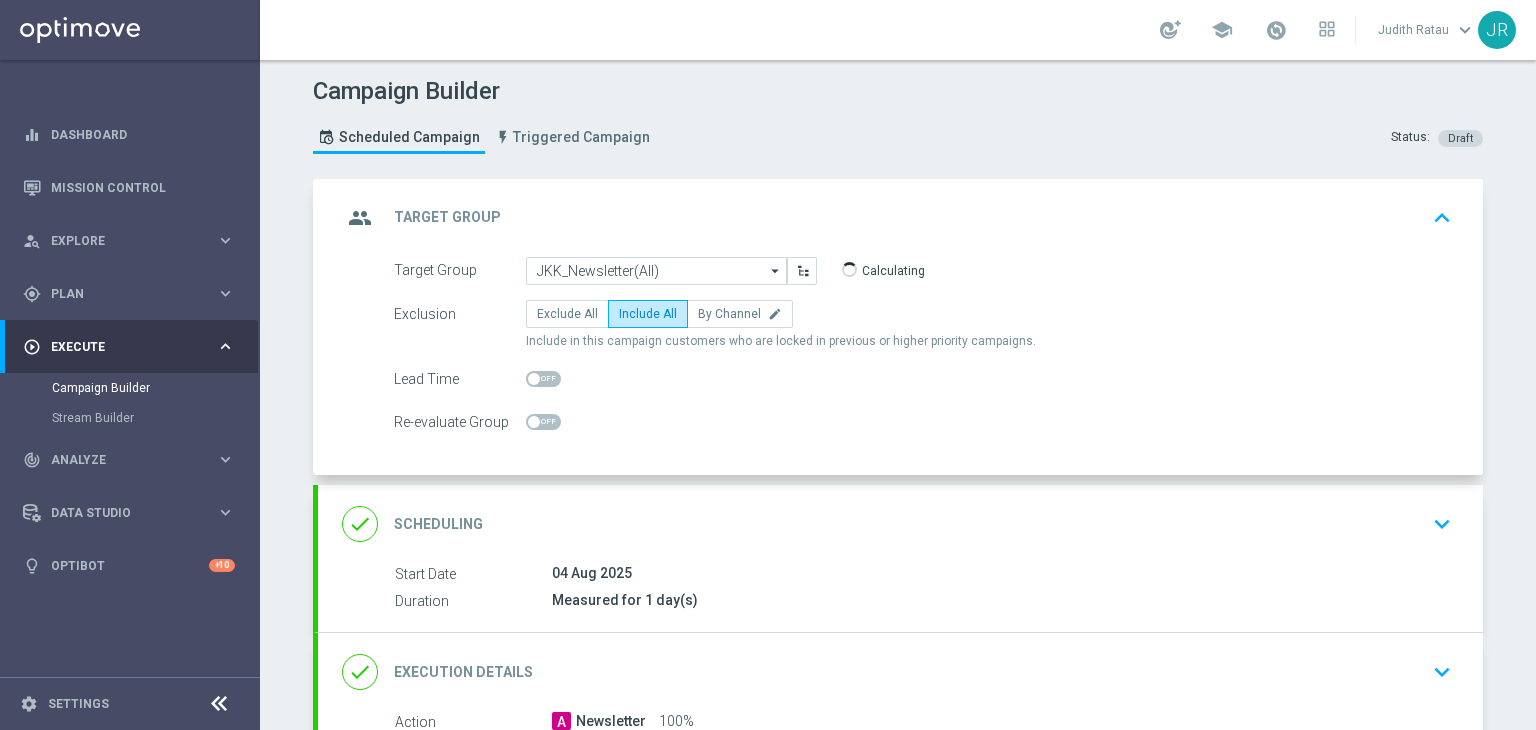 scroll, scrollTop: 100, scrollLeft: 0, axis: vertical 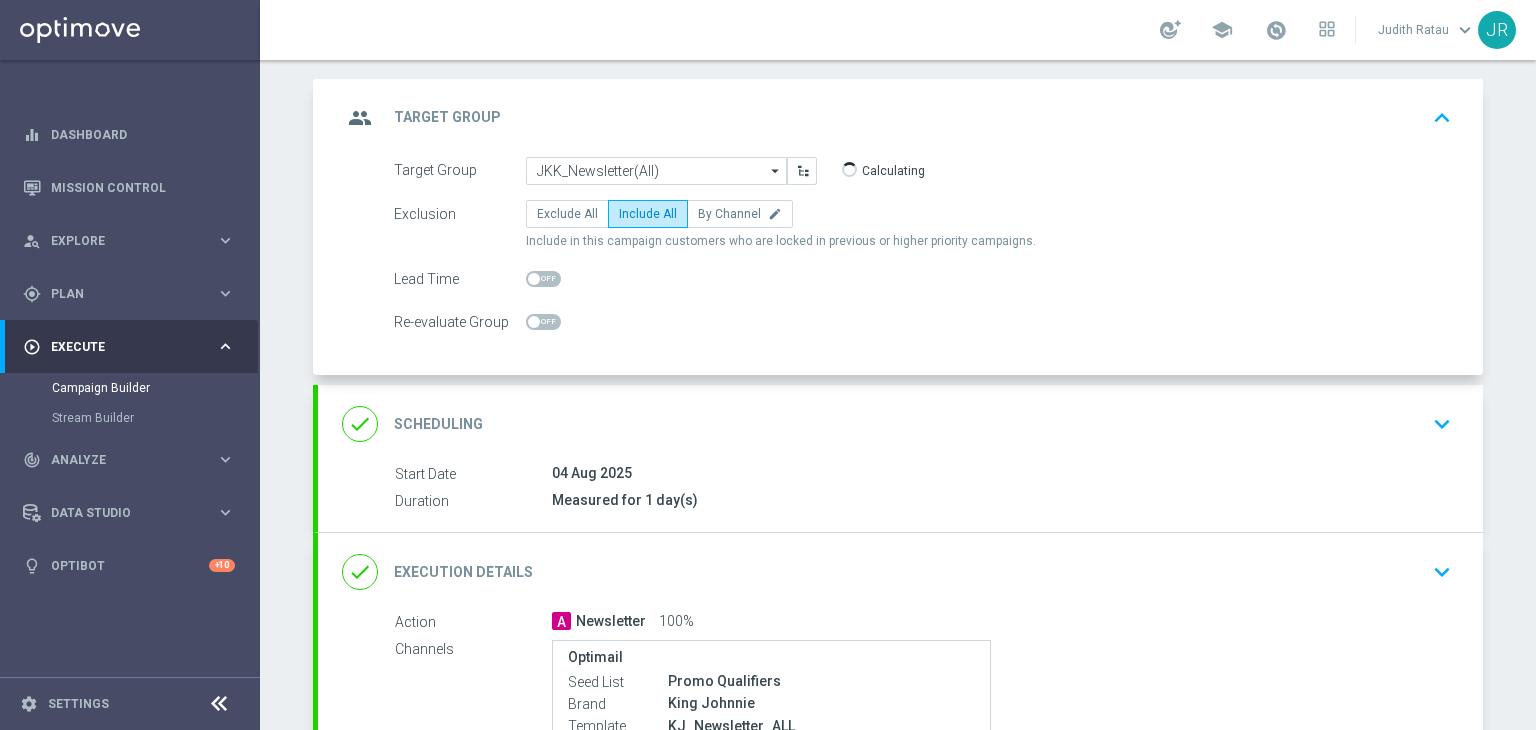 click on "keyboard_arrow_down" 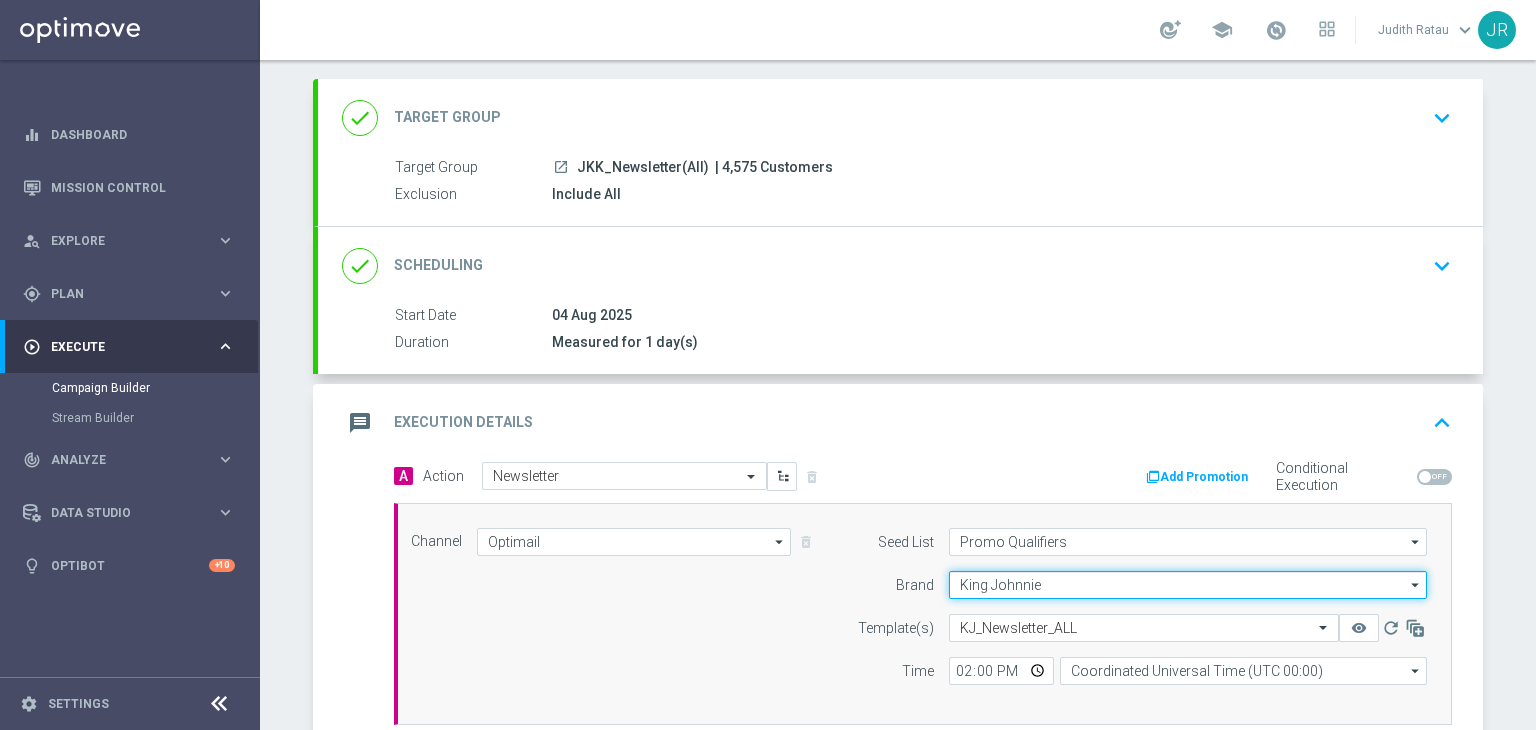 click on "King Johnnie" 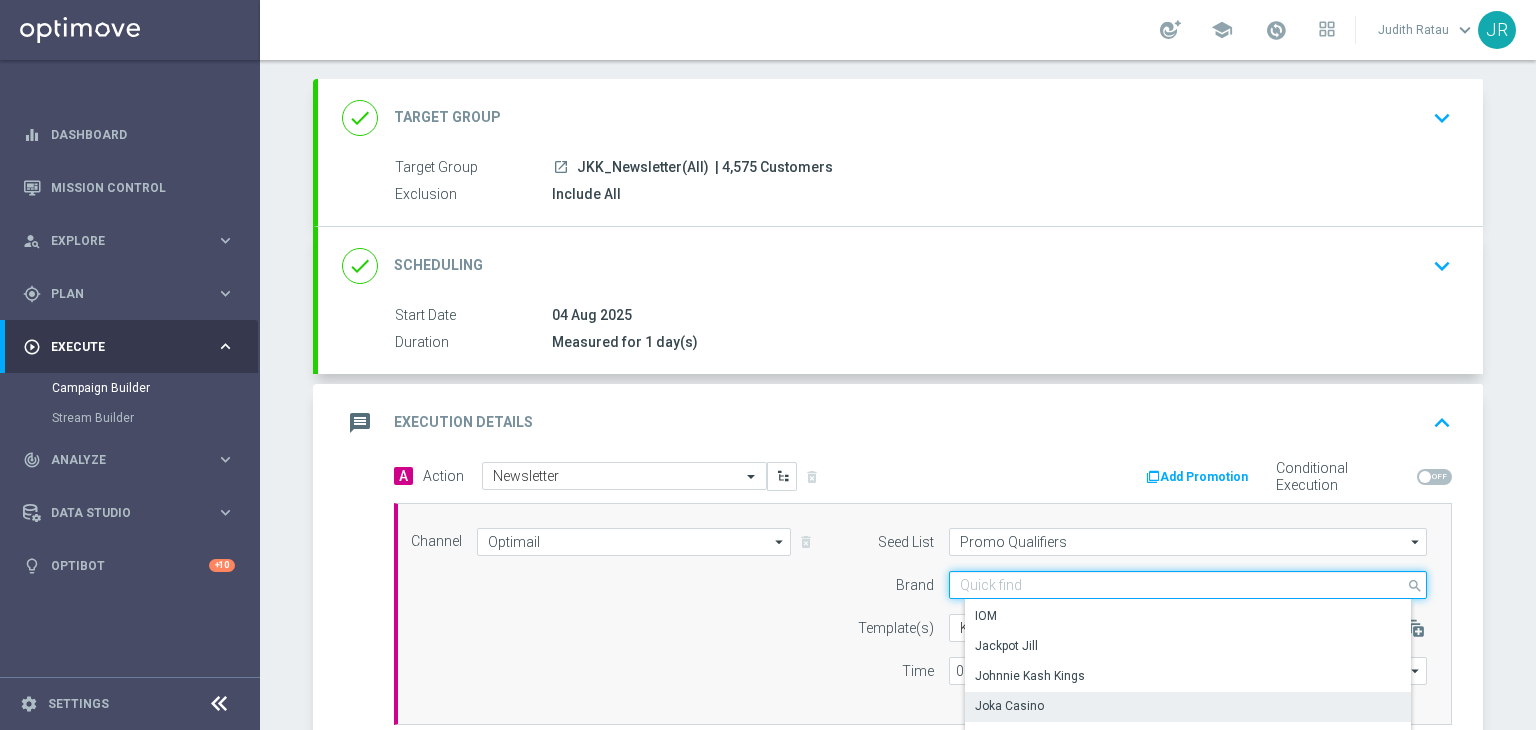 scroll, scrollTop: 139, scrollLeft: 0, axis: vertical 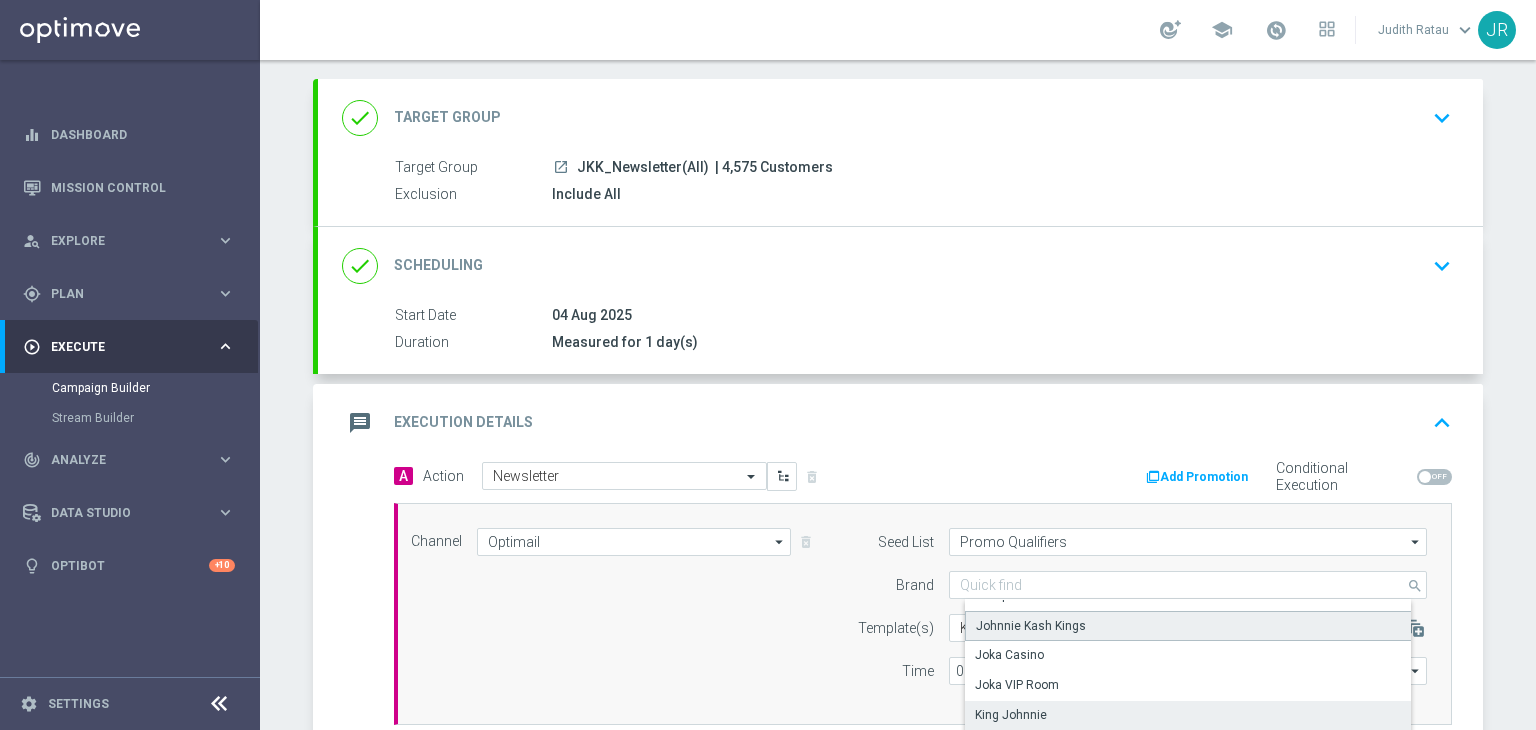 click on "Johnnie Kash Kings" 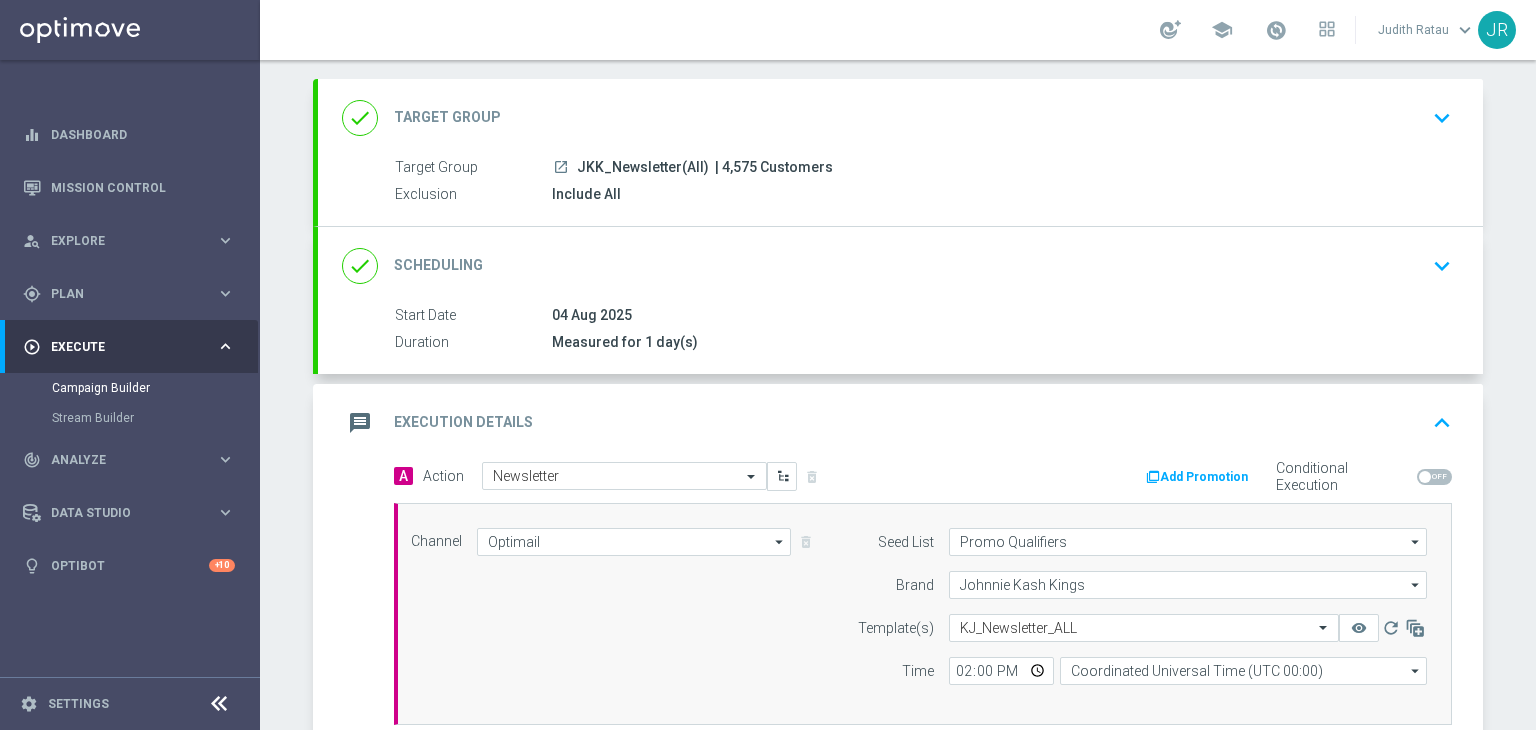 scroll, scrollTop: 0, scrollLeft: 0, axis: both 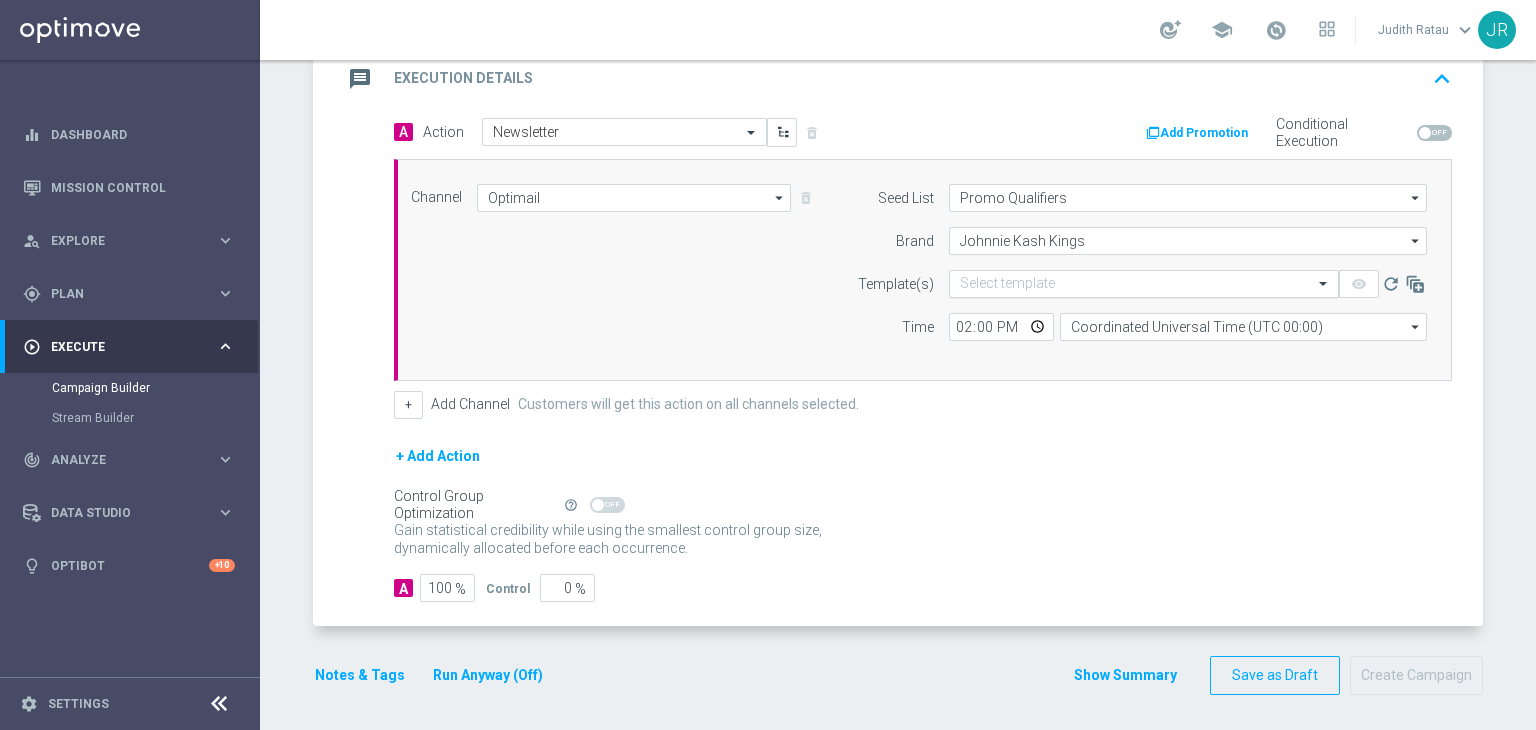 click 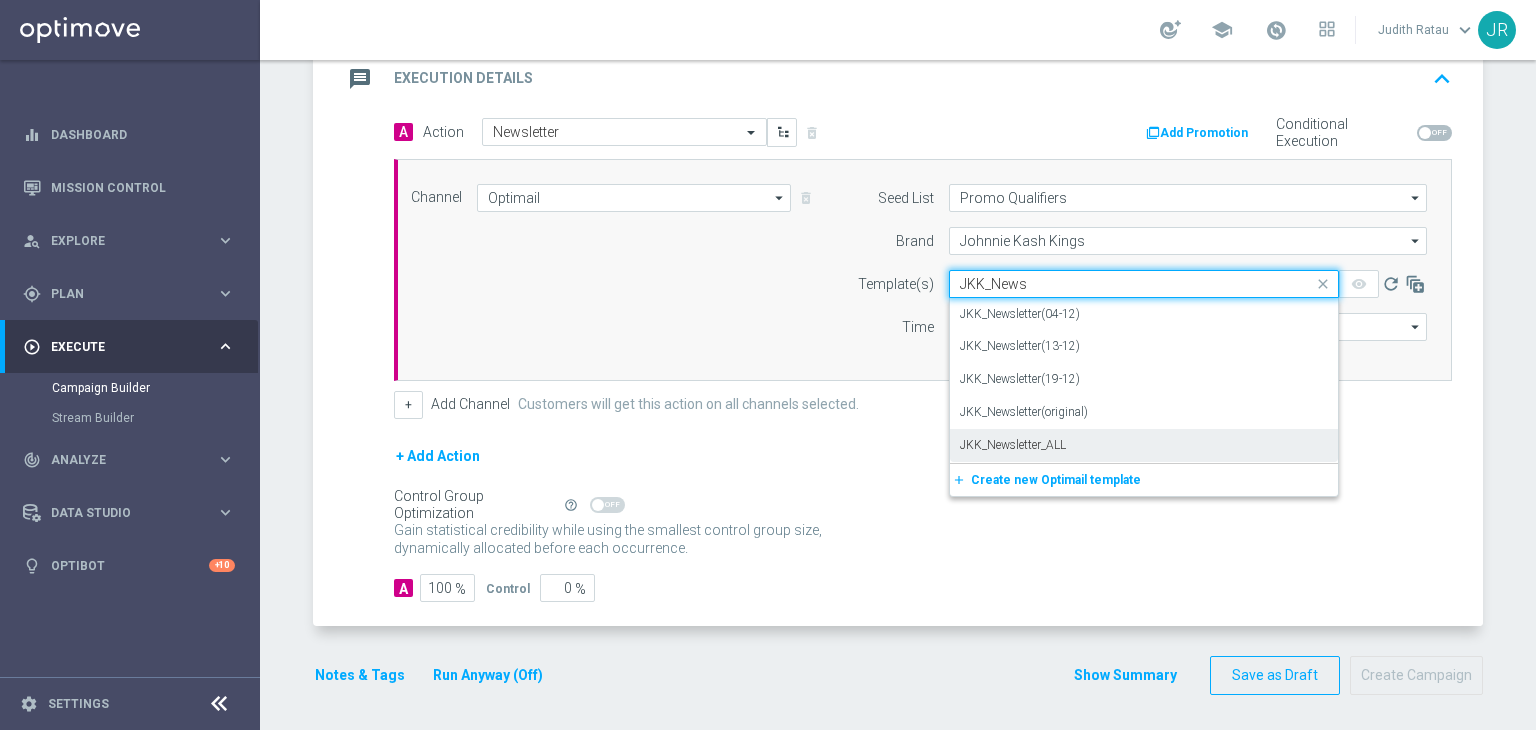 click on "JKK_Newsletter_ALL" at bounding box center [1013, 445] 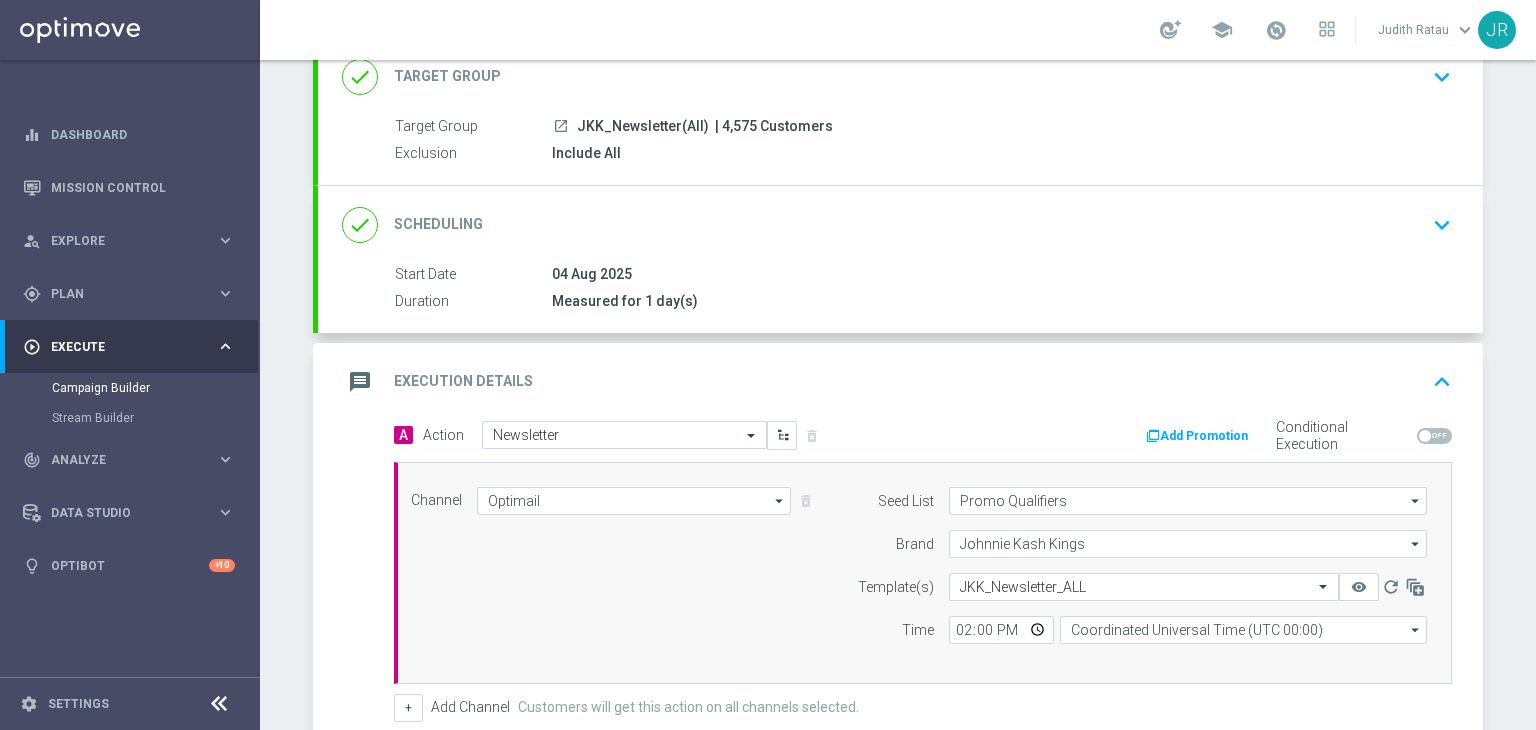 scroll, scrollTop: 0, scrollLeft: 0, axis: both 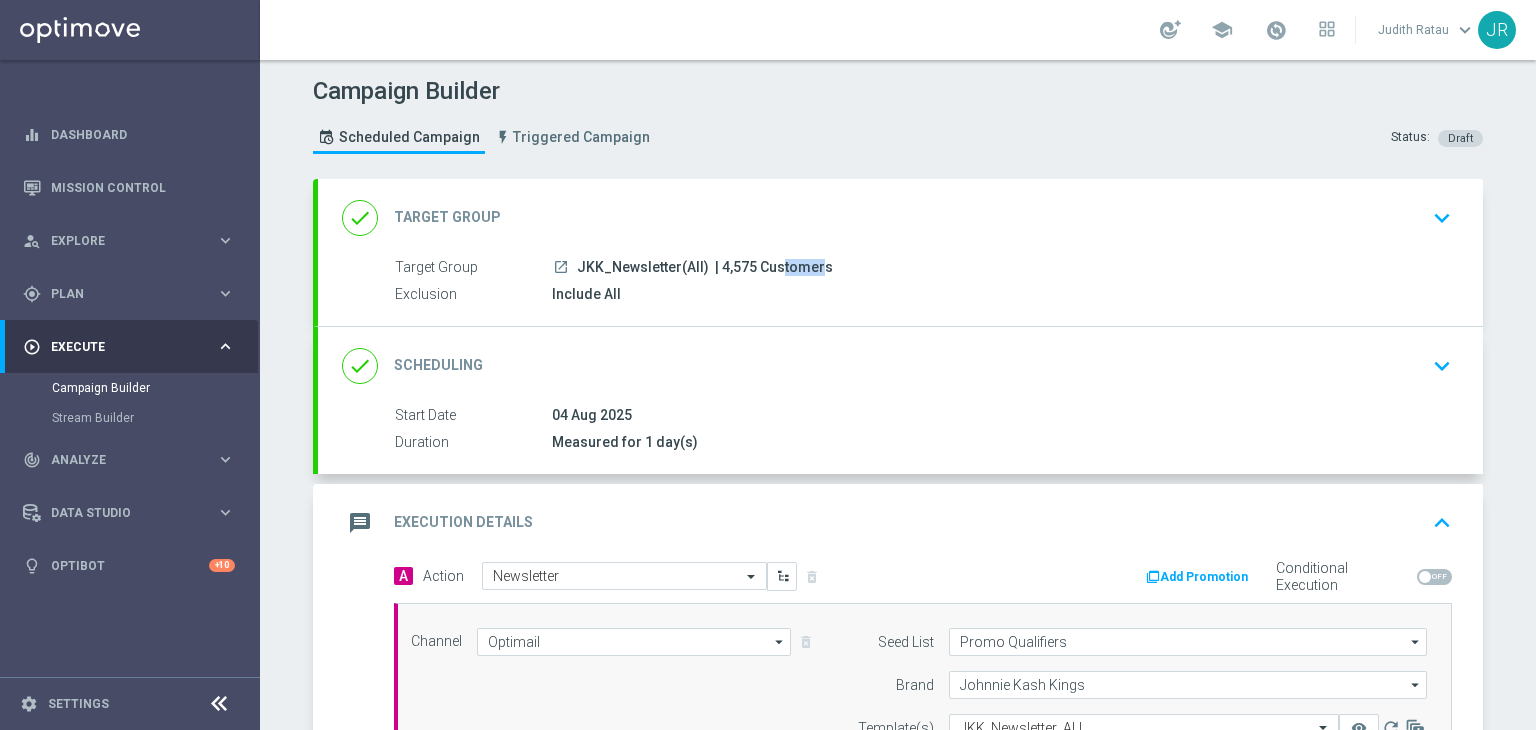 drag, startPoint x: 743, startPoint y: 258, endPoint x: 707, endPoint y: 263, distance: 36.345562 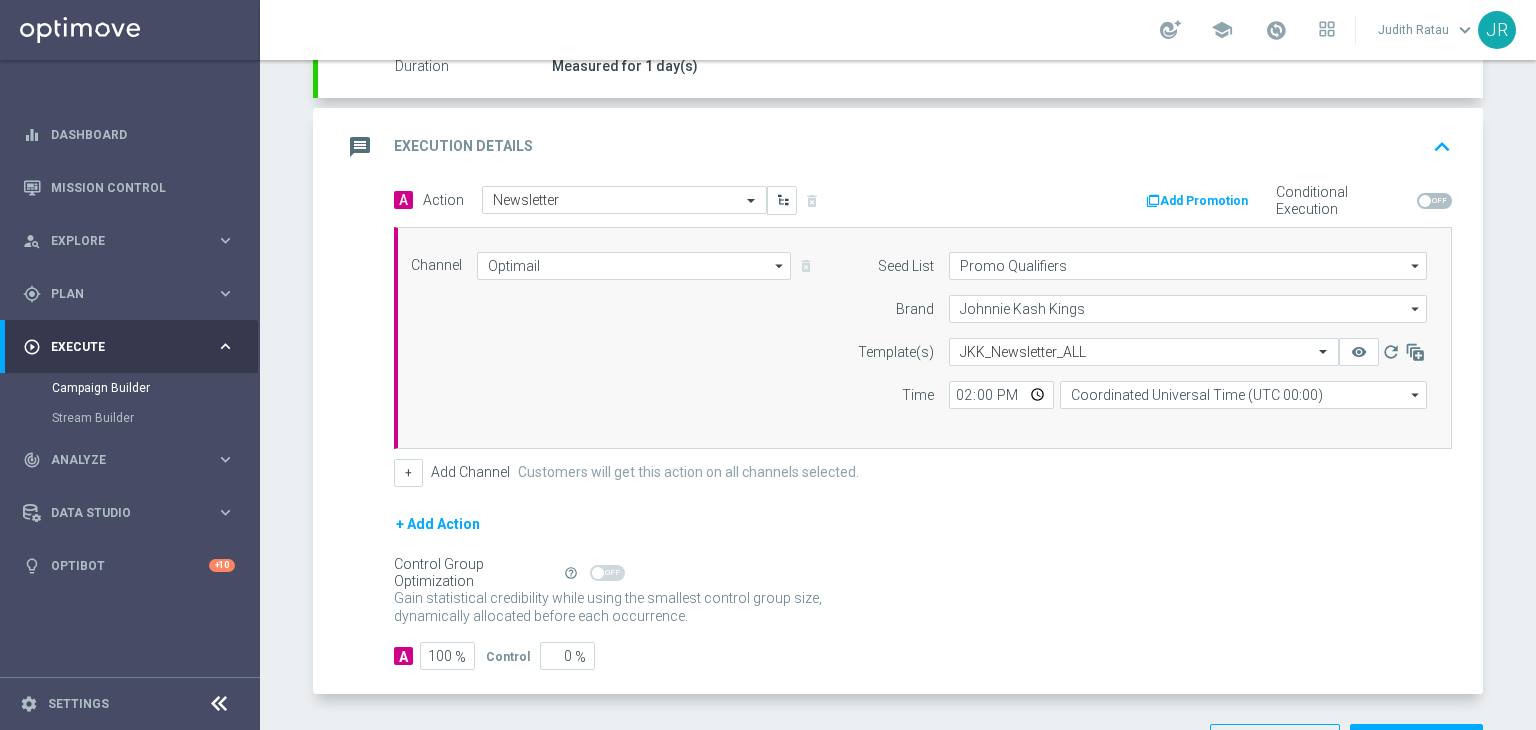 scroll, scrollTop: 444, scrollLeft: 0, axis: vertical 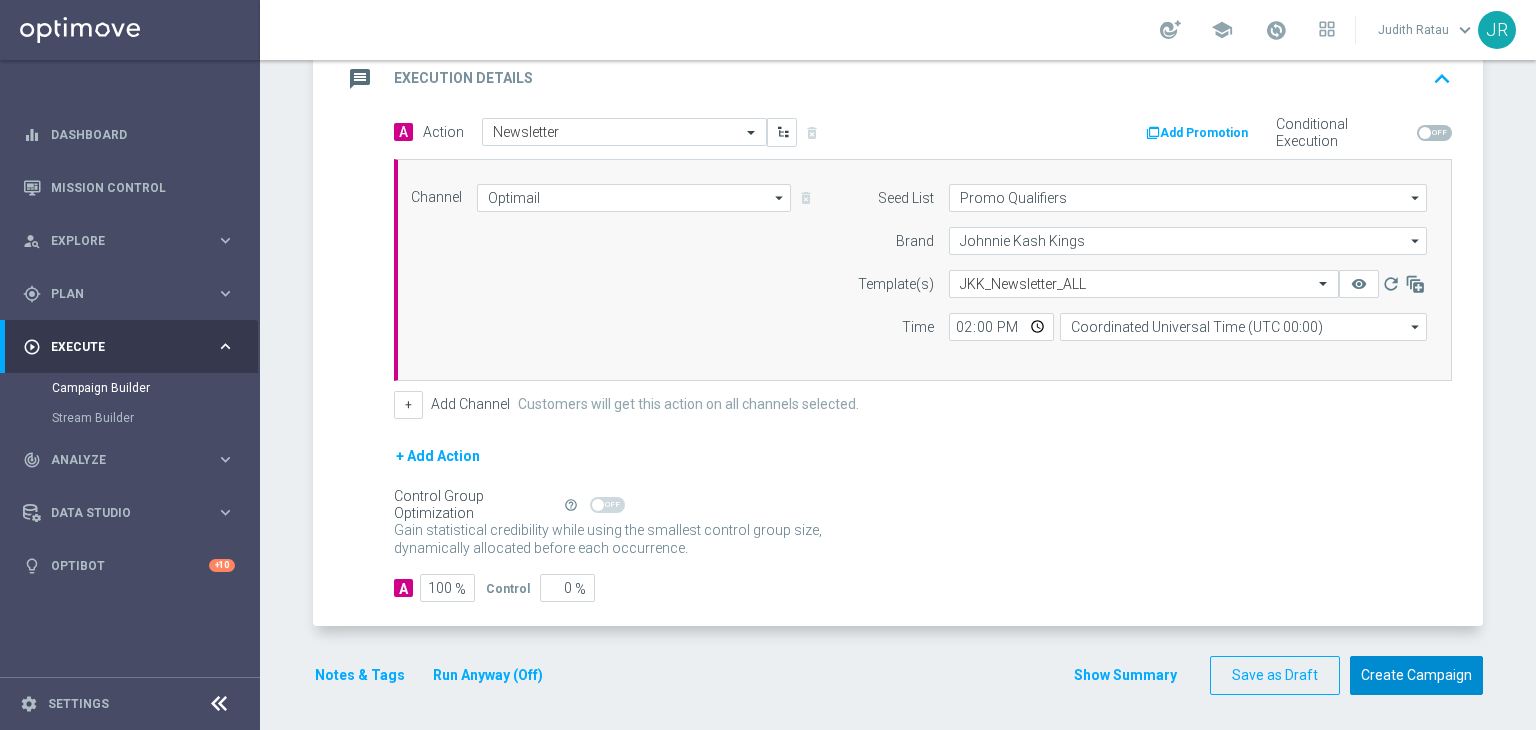 click on "Create Campaign" 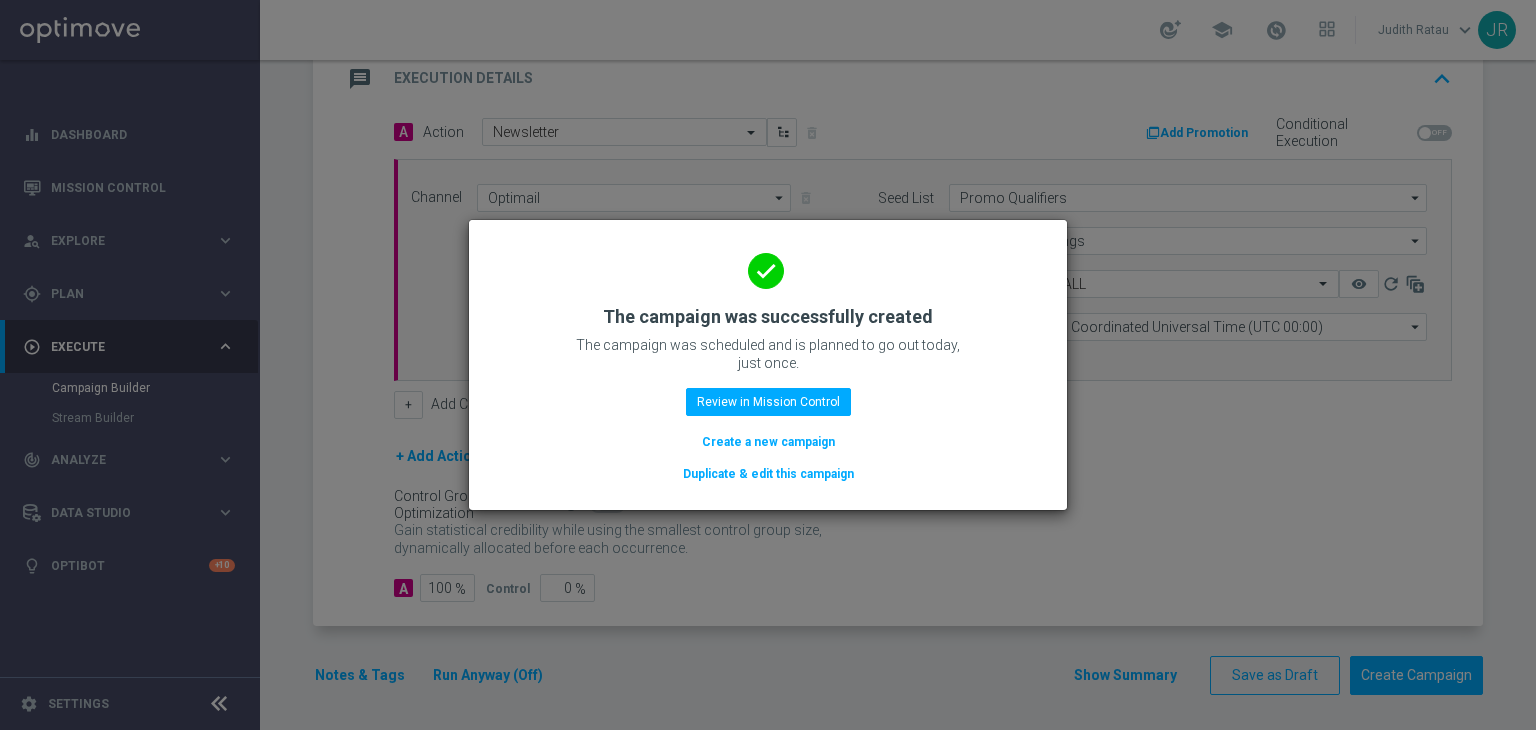 click on "Duplicate & edit this campaign" 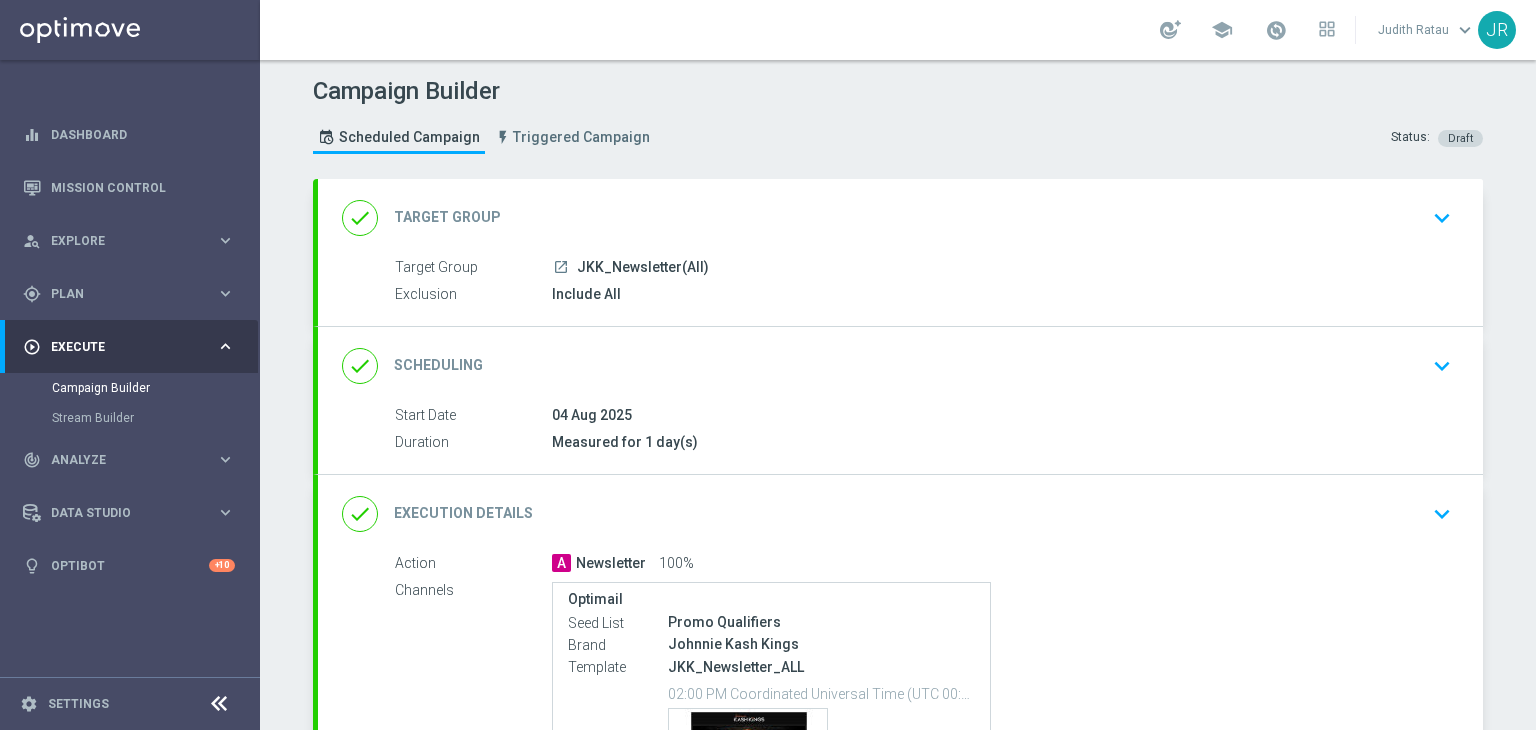 click on "keyboard_arrow_down" 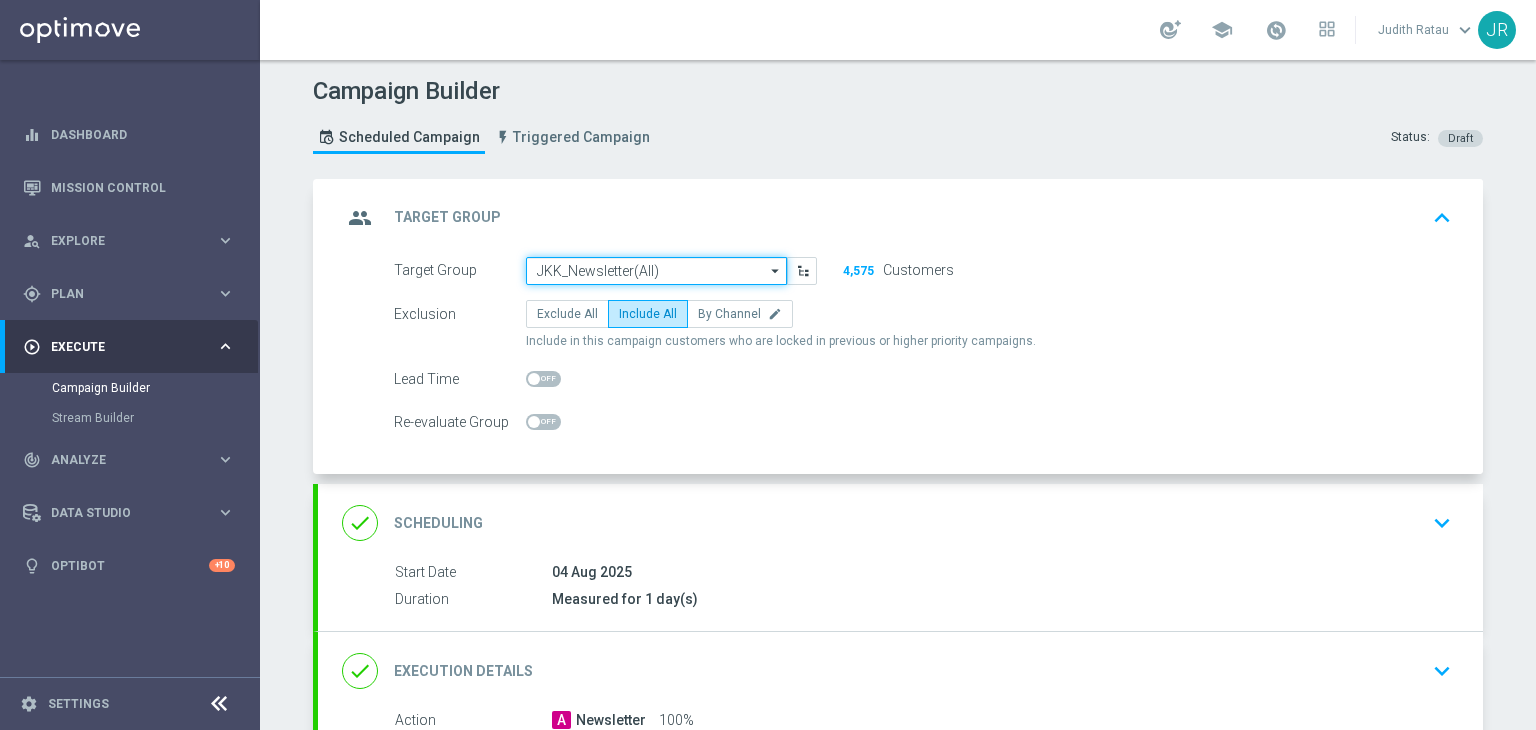 click on "JKK_Newsletter(All)" 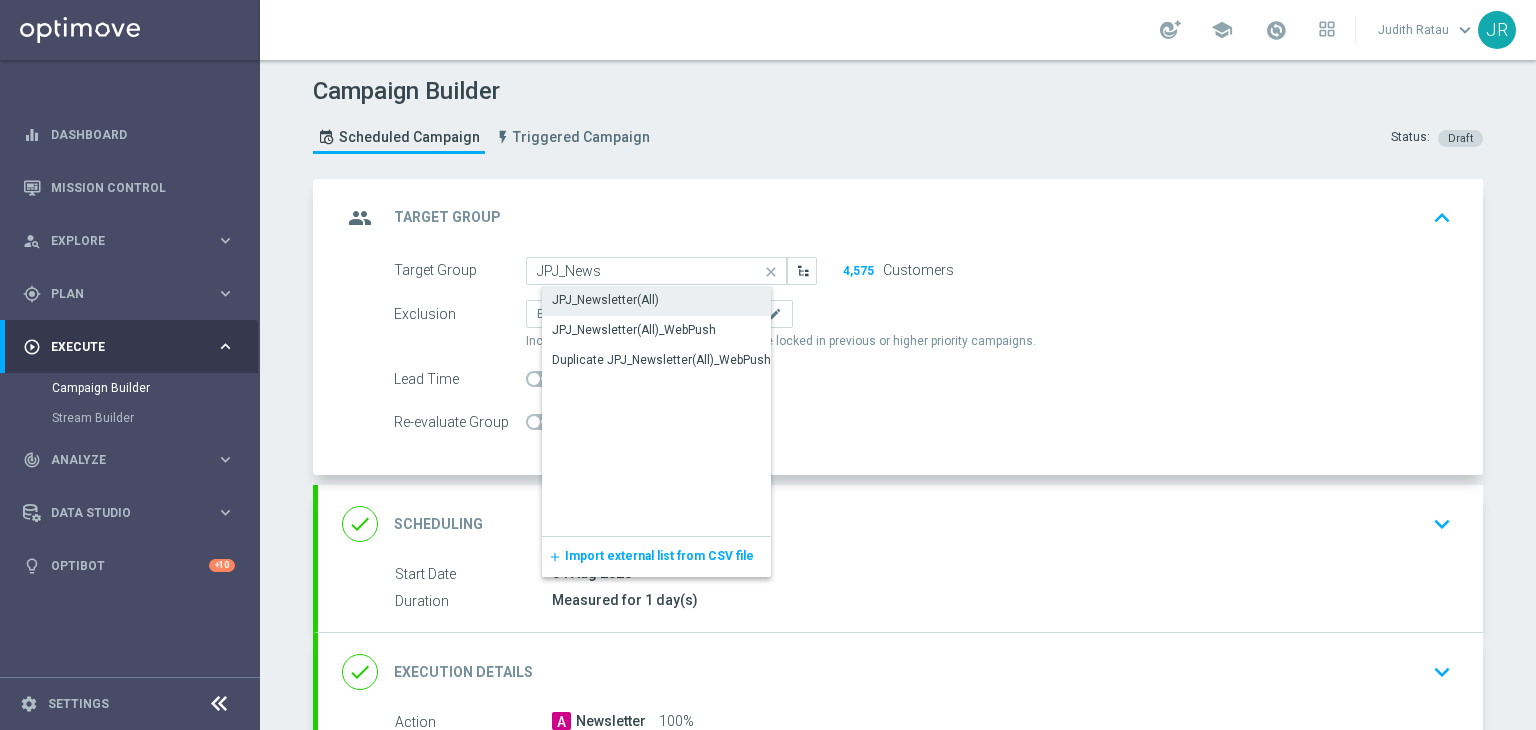 click on "JPJ_Newsletter(All)" 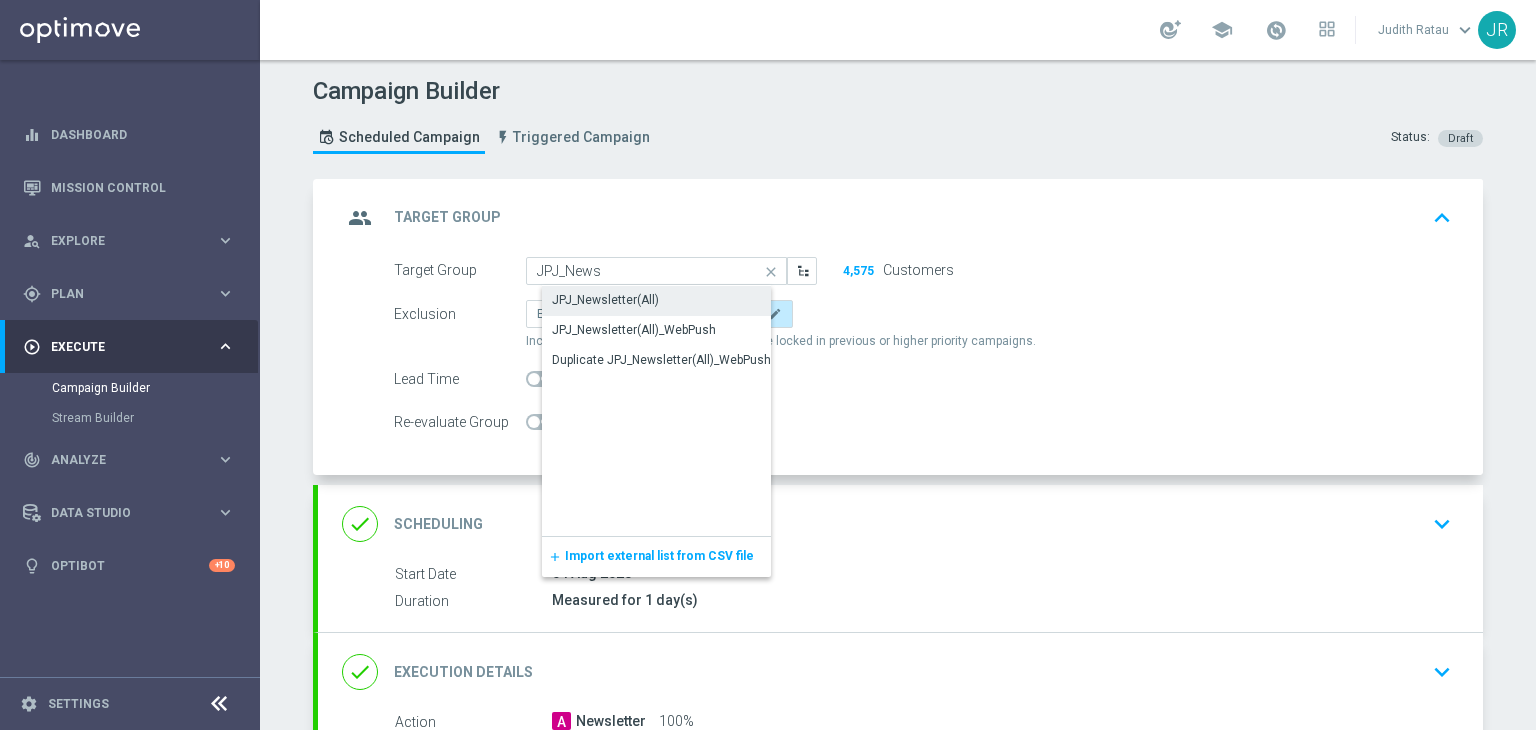 type on "JPJ_Newsletter(All)" 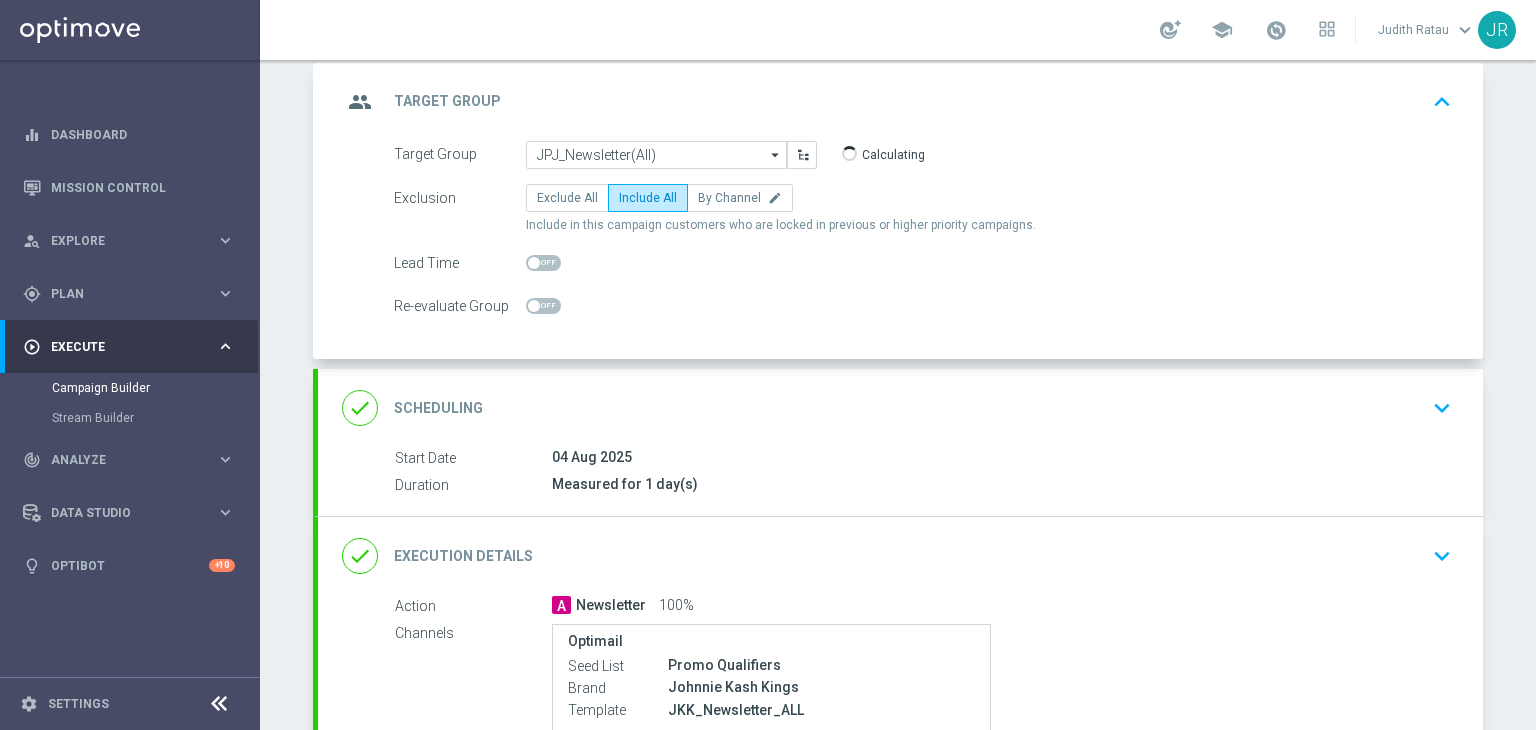 scroll, scrollTop: 200, scrollLeft: 0, axis: vertical 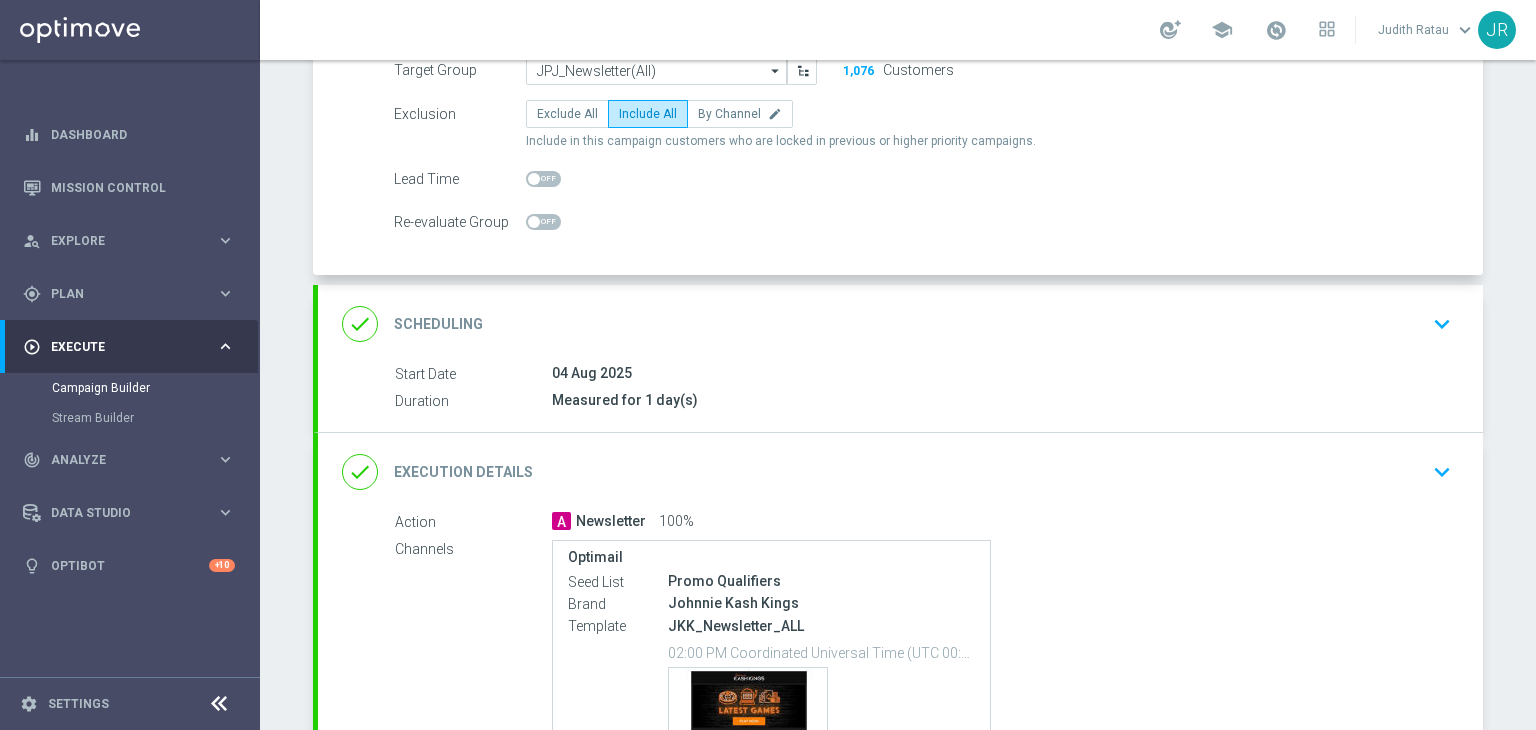 click on "keyboard_arrow_down" 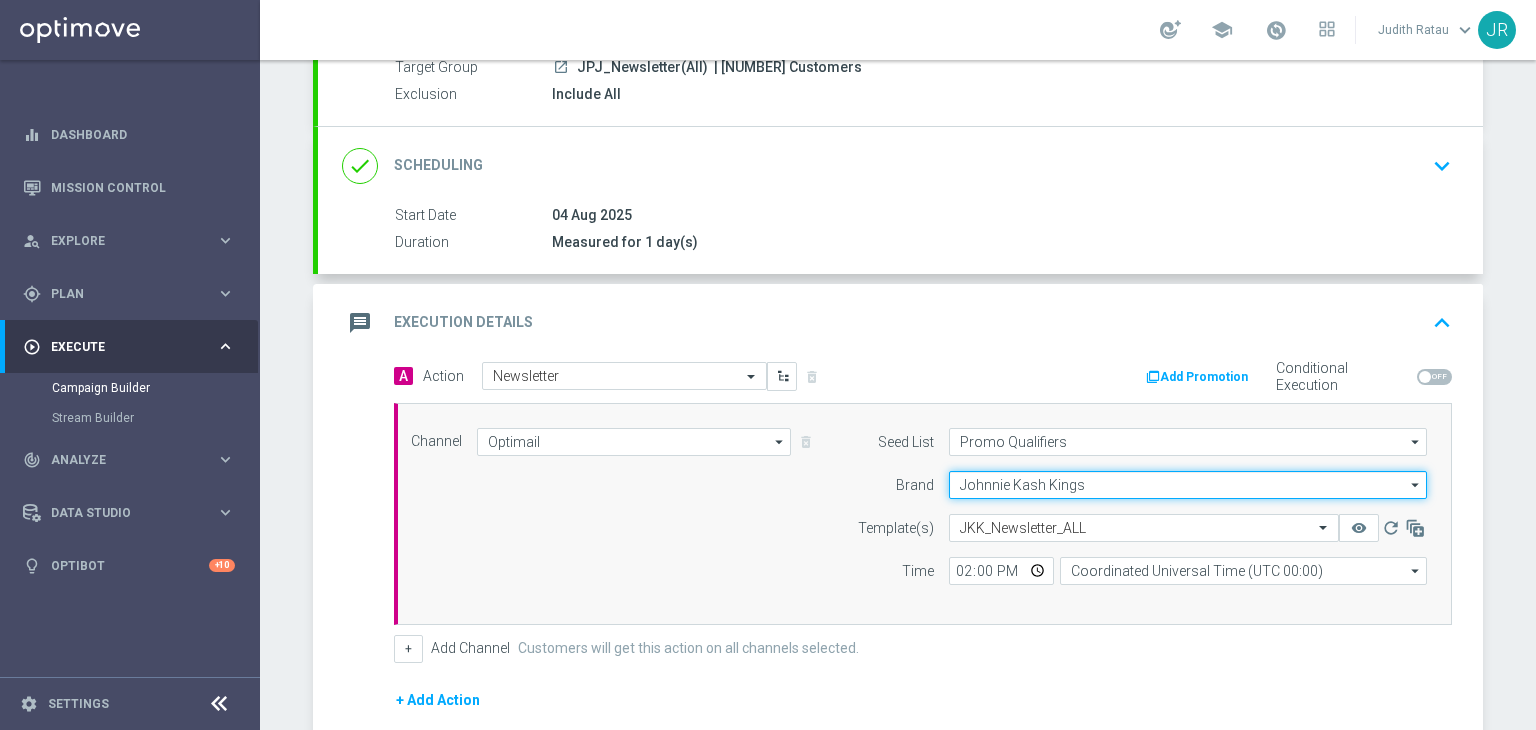 click on "Johnnie Kash Kings" 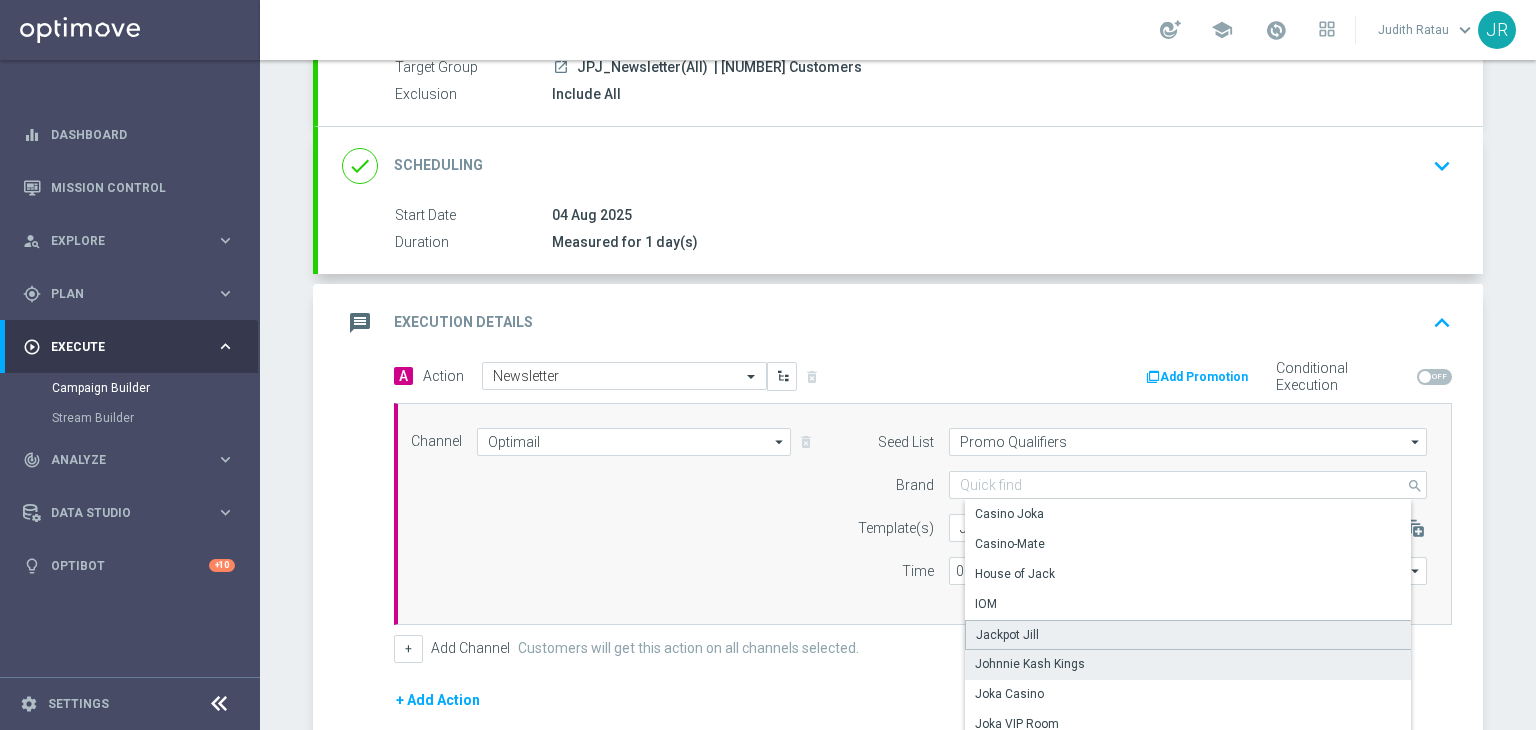 click on "Jackpot Jill" 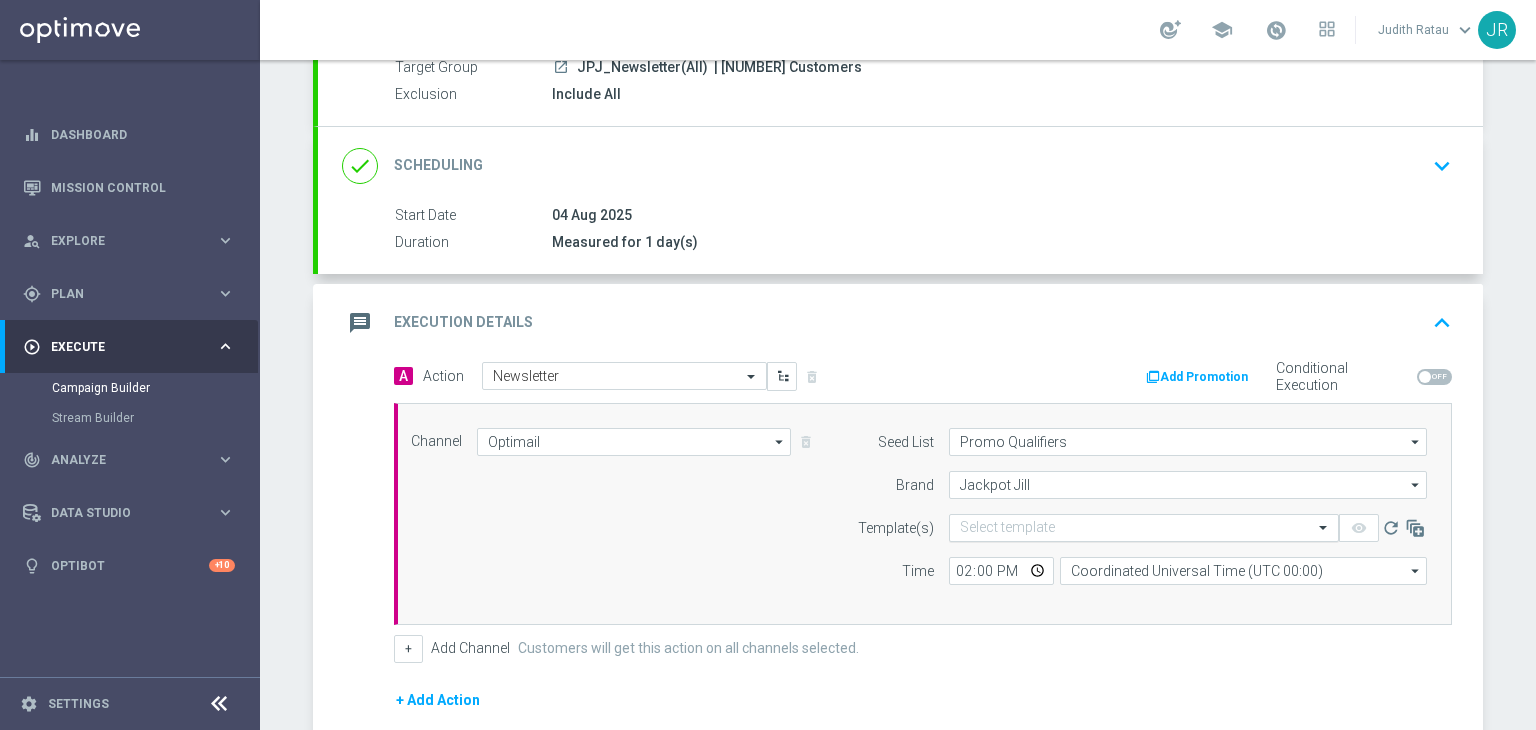 click 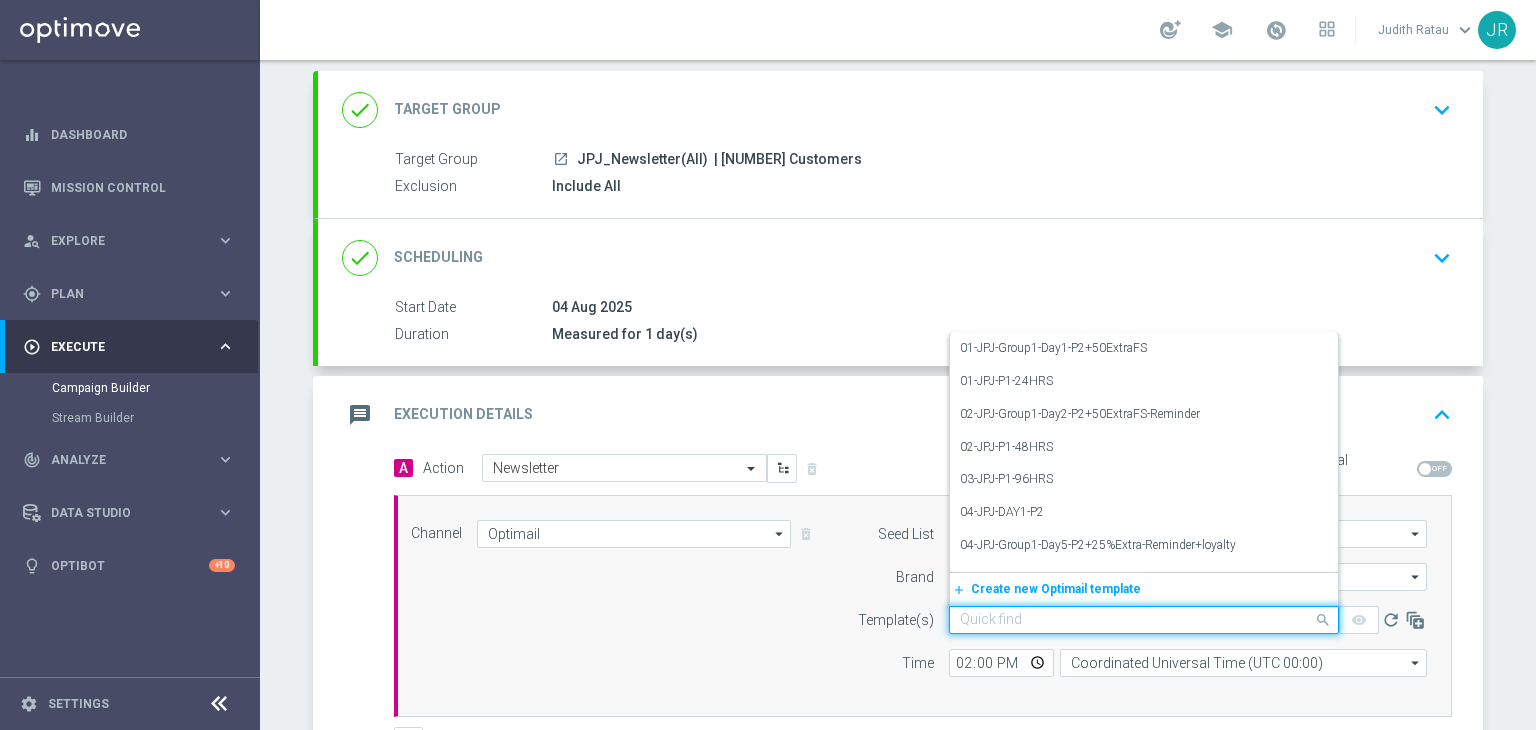 scroll, scrollTop: 0, scrollLeft: 0, axis: both 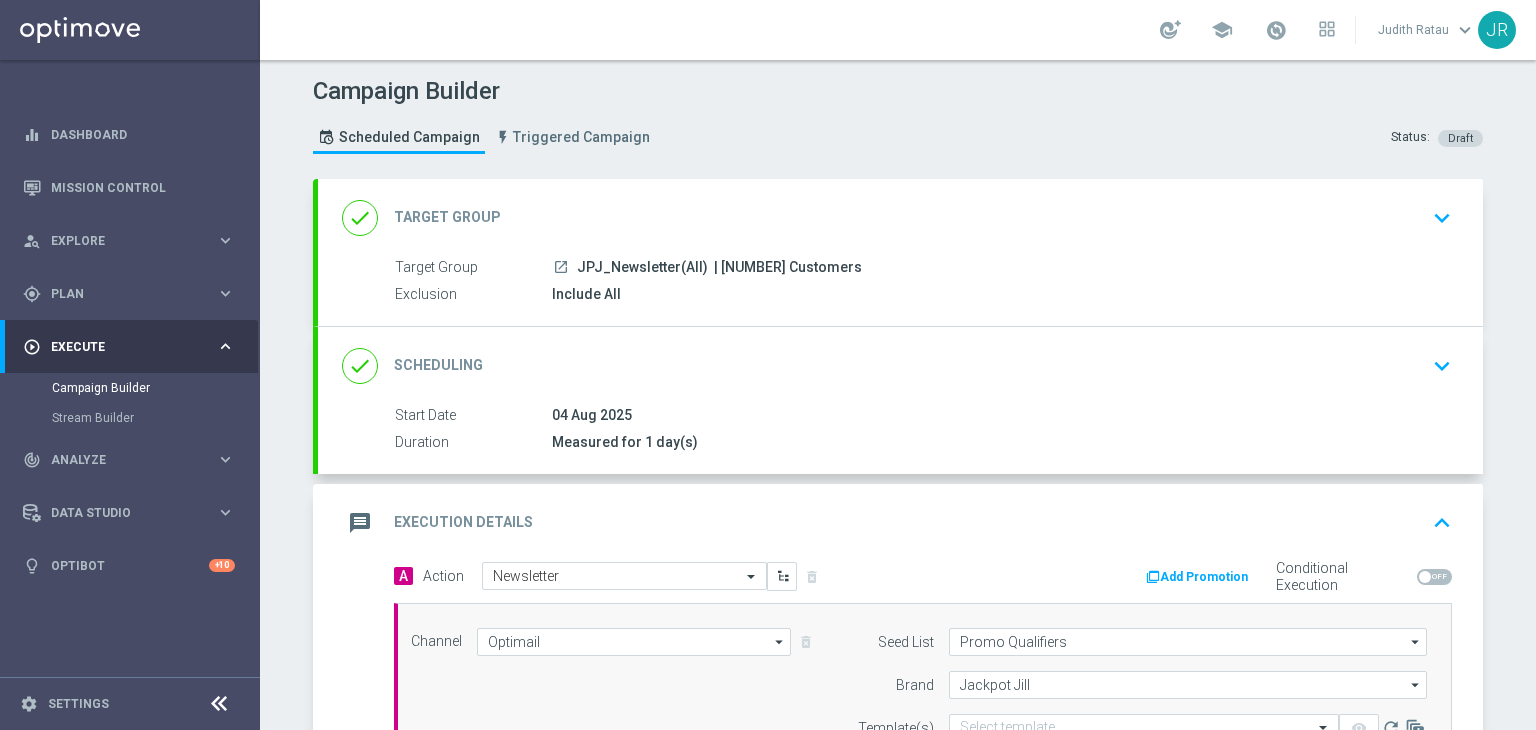 click on "launch
JPJ_Newsletter(All)
| [NUMBER] Customers" 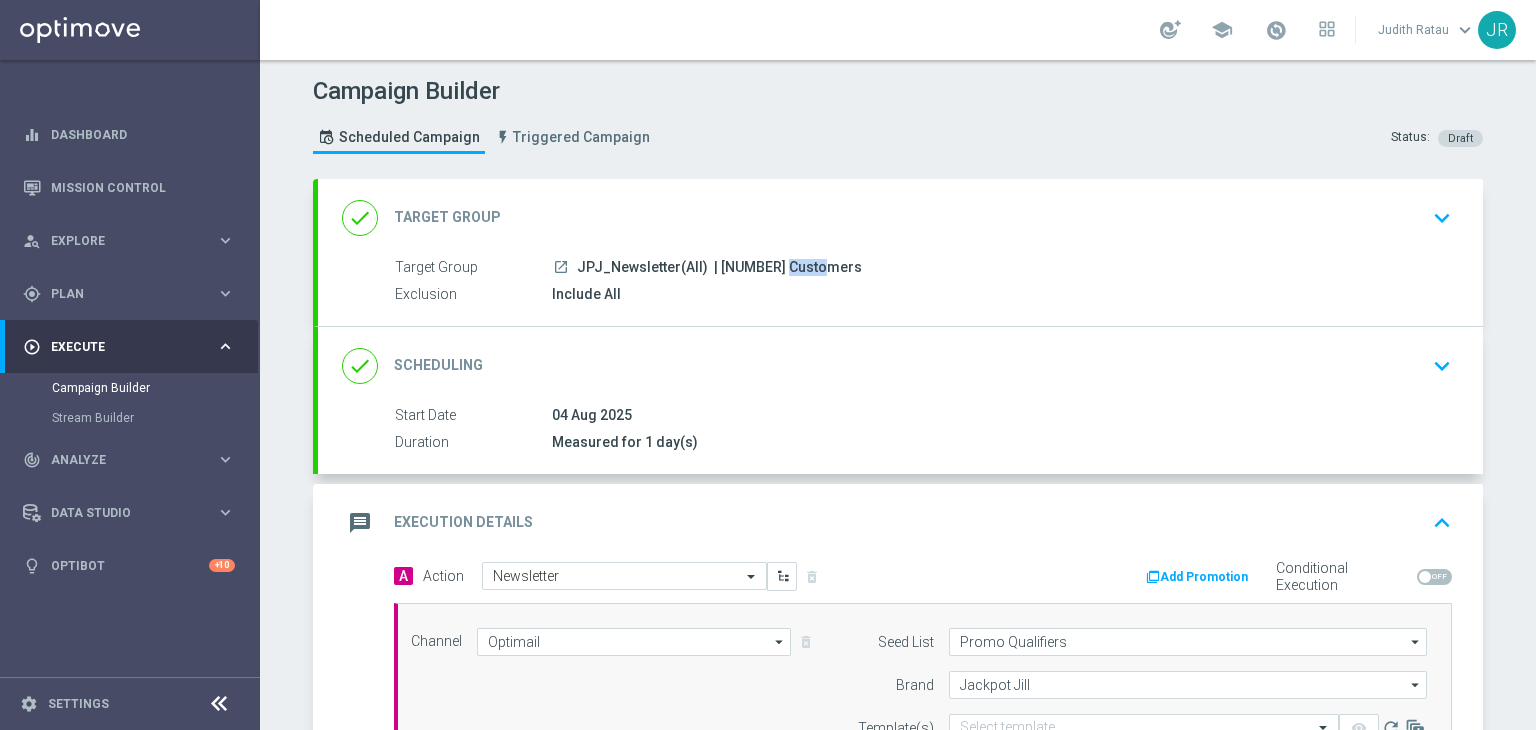 drag, startPoint x: 739, startPoint y: 260, endPoint x: 704, endPoint y: 263, distance: 35.128338 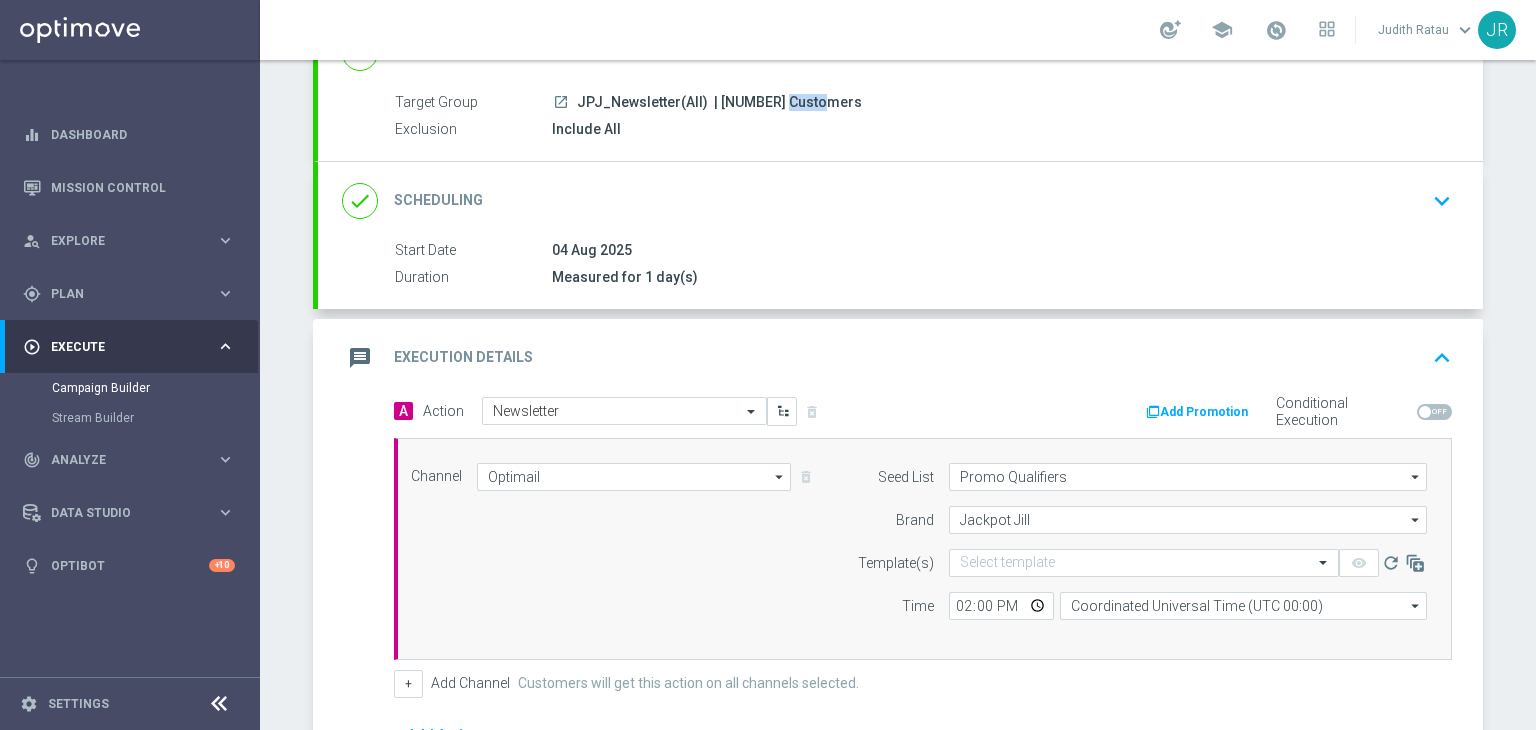 scroll, scrollTop: 200, scrollLeft: 0, axis: vertical 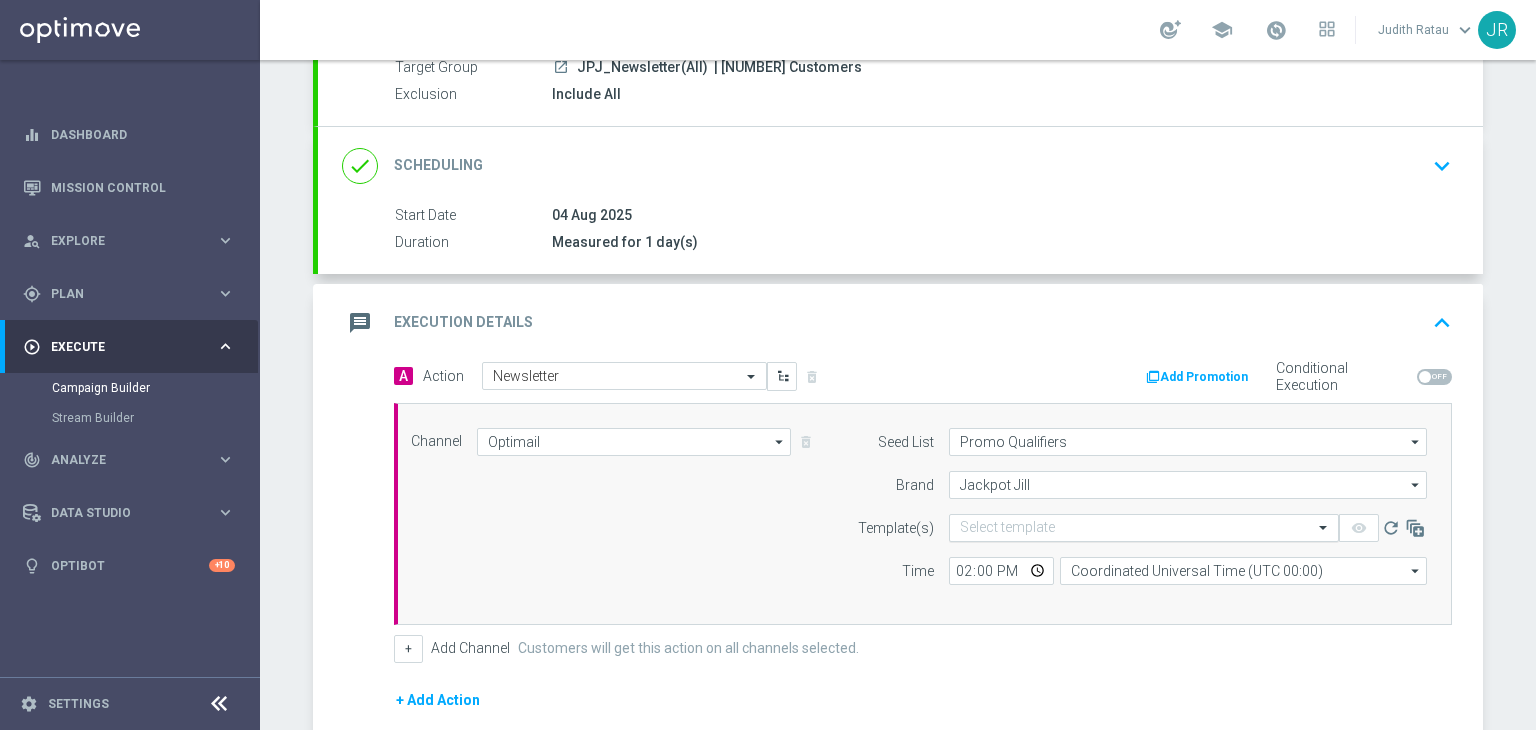 click 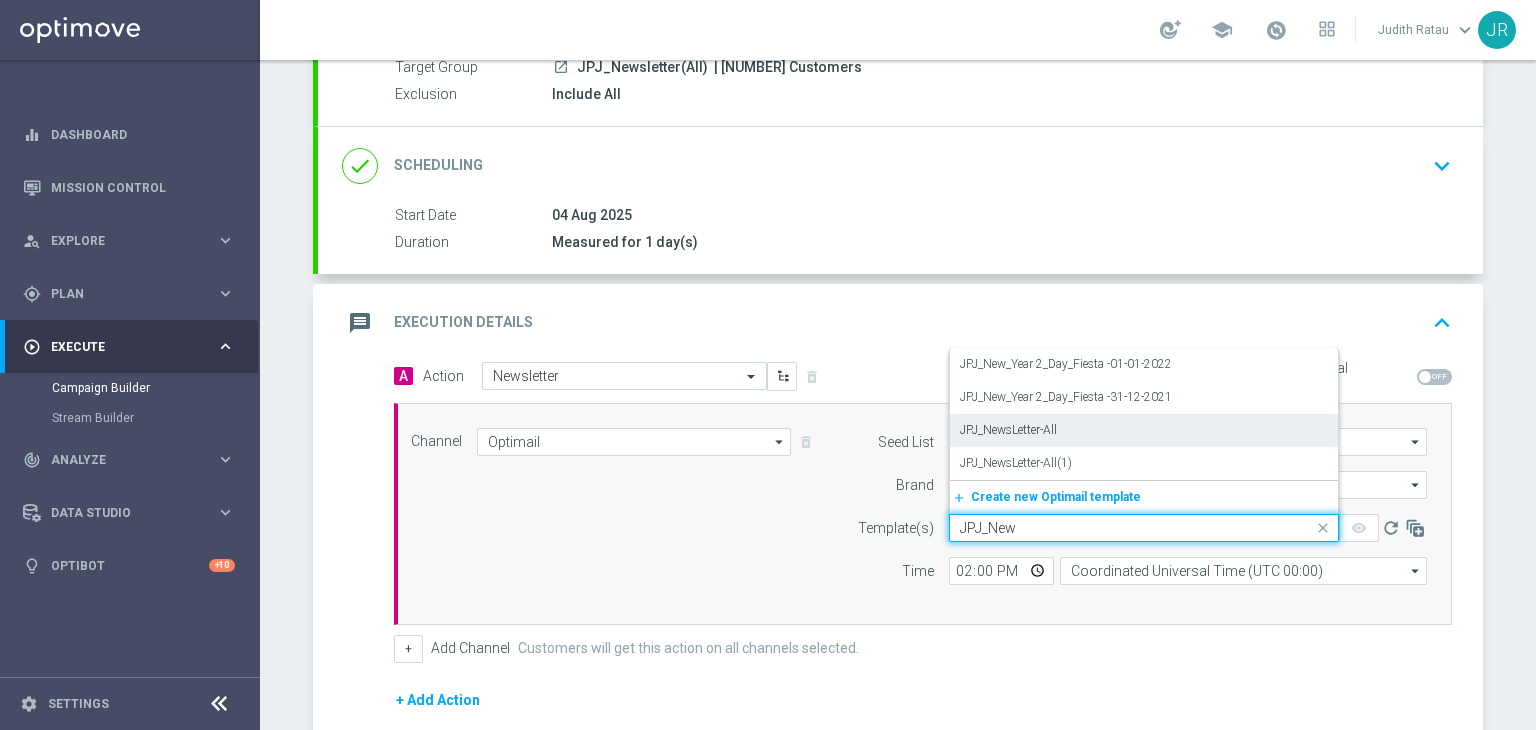 drag, startPoint x: 1012, startPoint y: 439, endPoint x: 1051, endPoint y: 467, distance: 48.010414 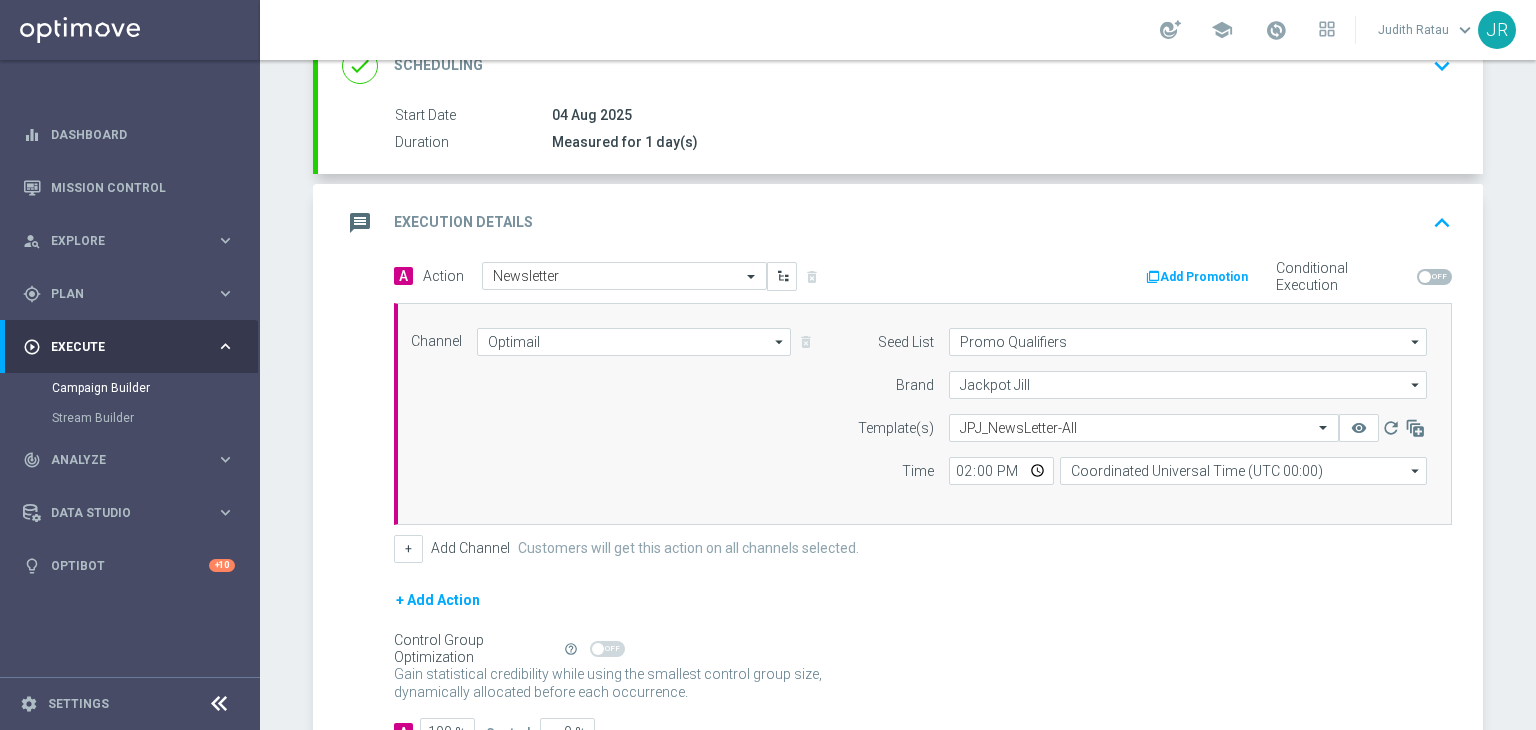 scroll, scrollTop: 444, scrollLeft: 0, axis: vertical 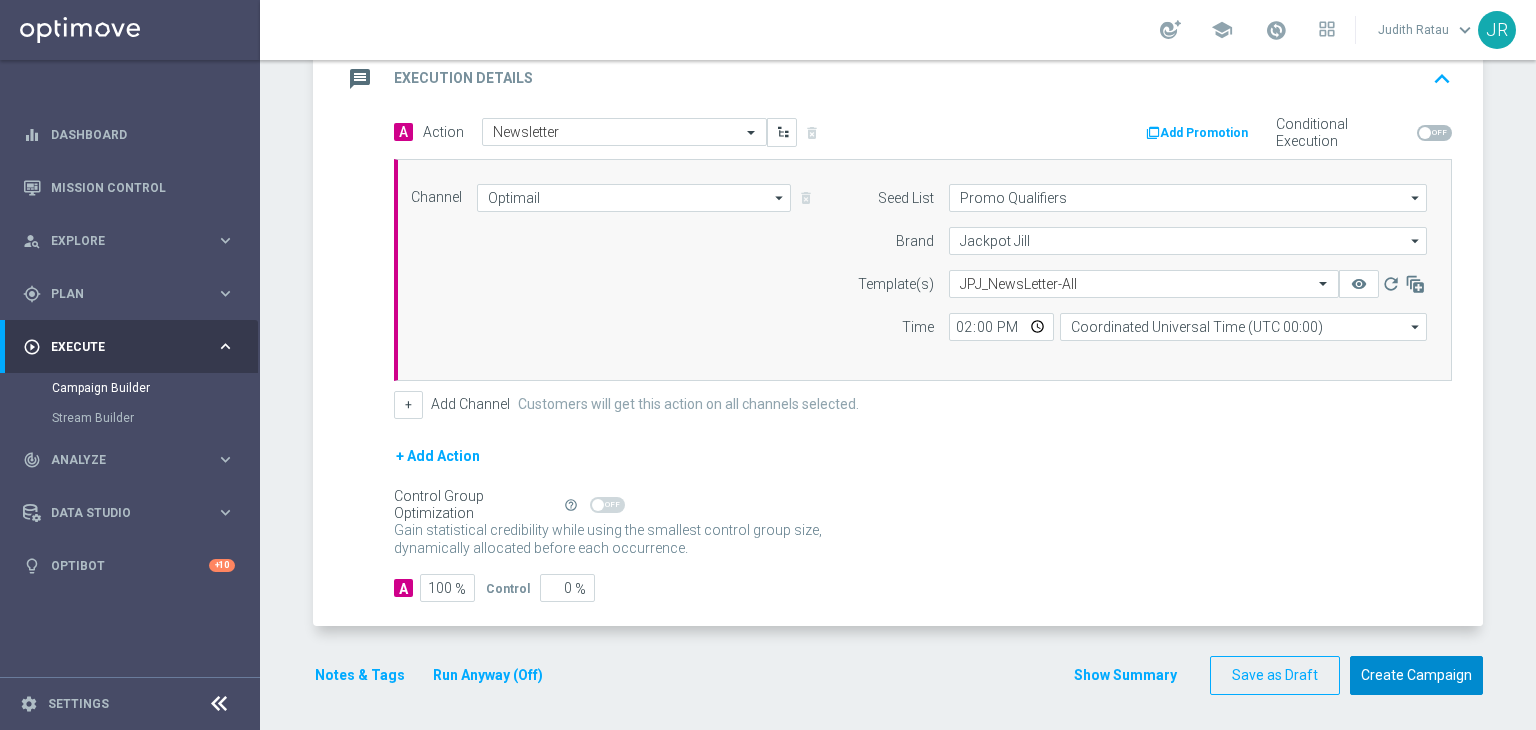 click on "Create Campaign" 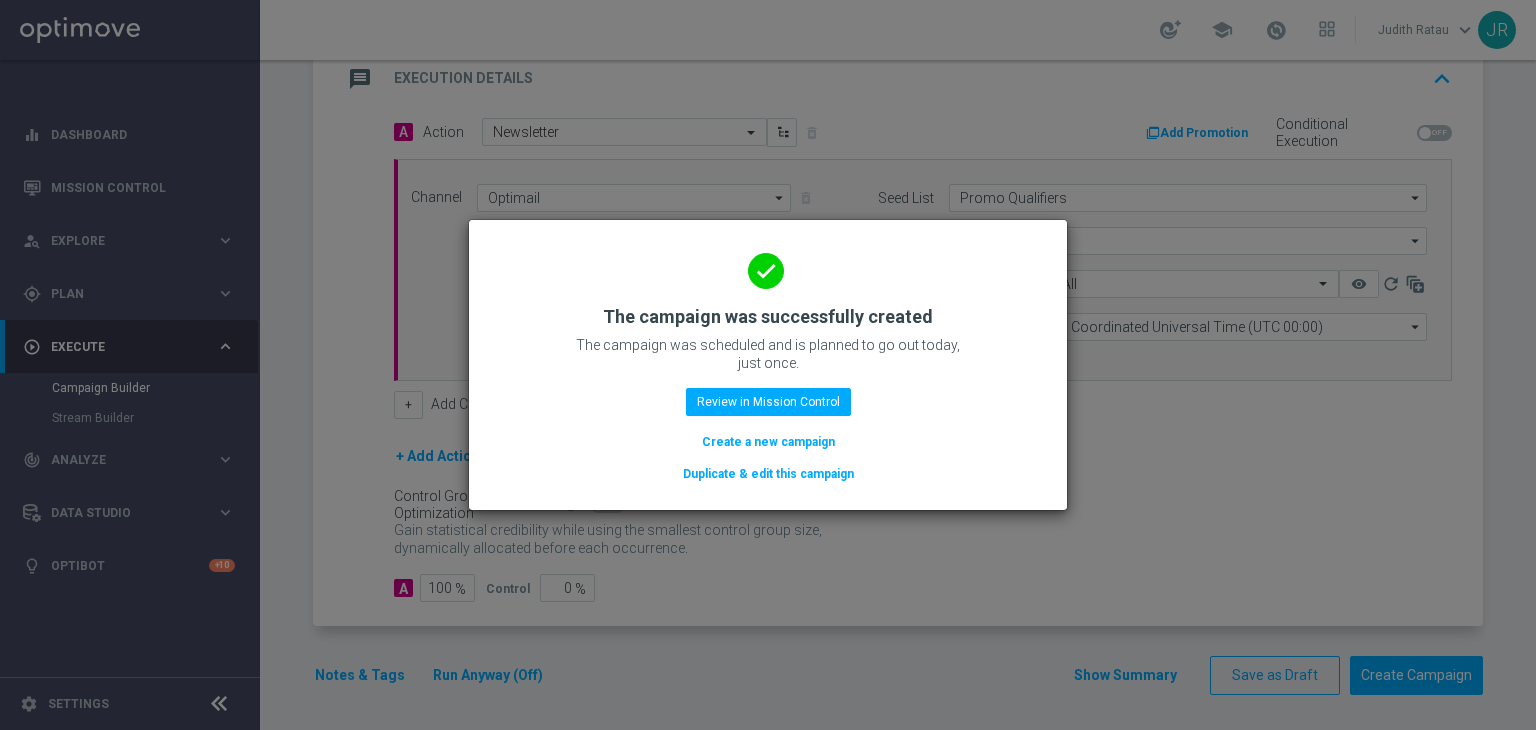 click on "Duplicate & edit this campaign" 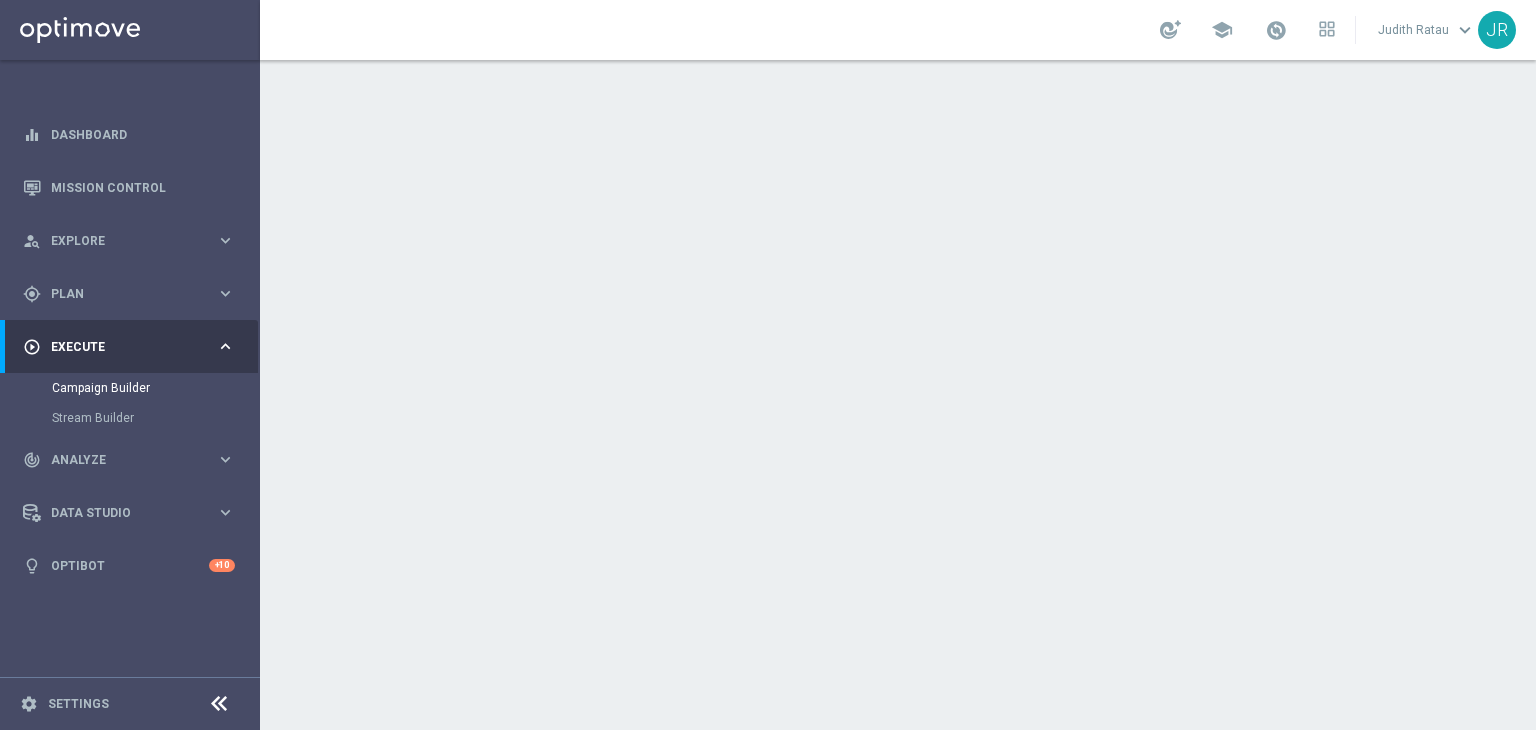 click on "keyboard_arrow_down" 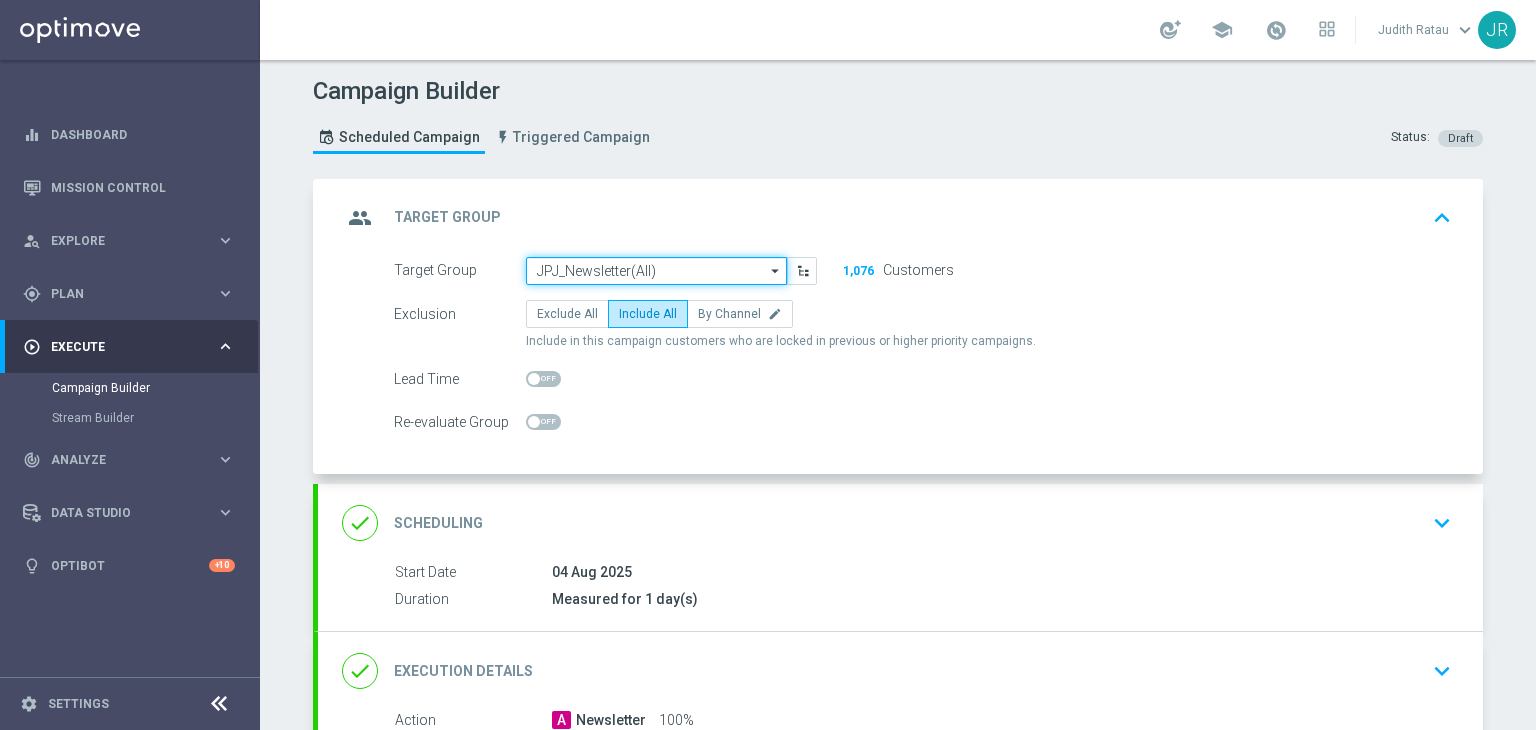 click on "JPJ_Newsletter(All)" 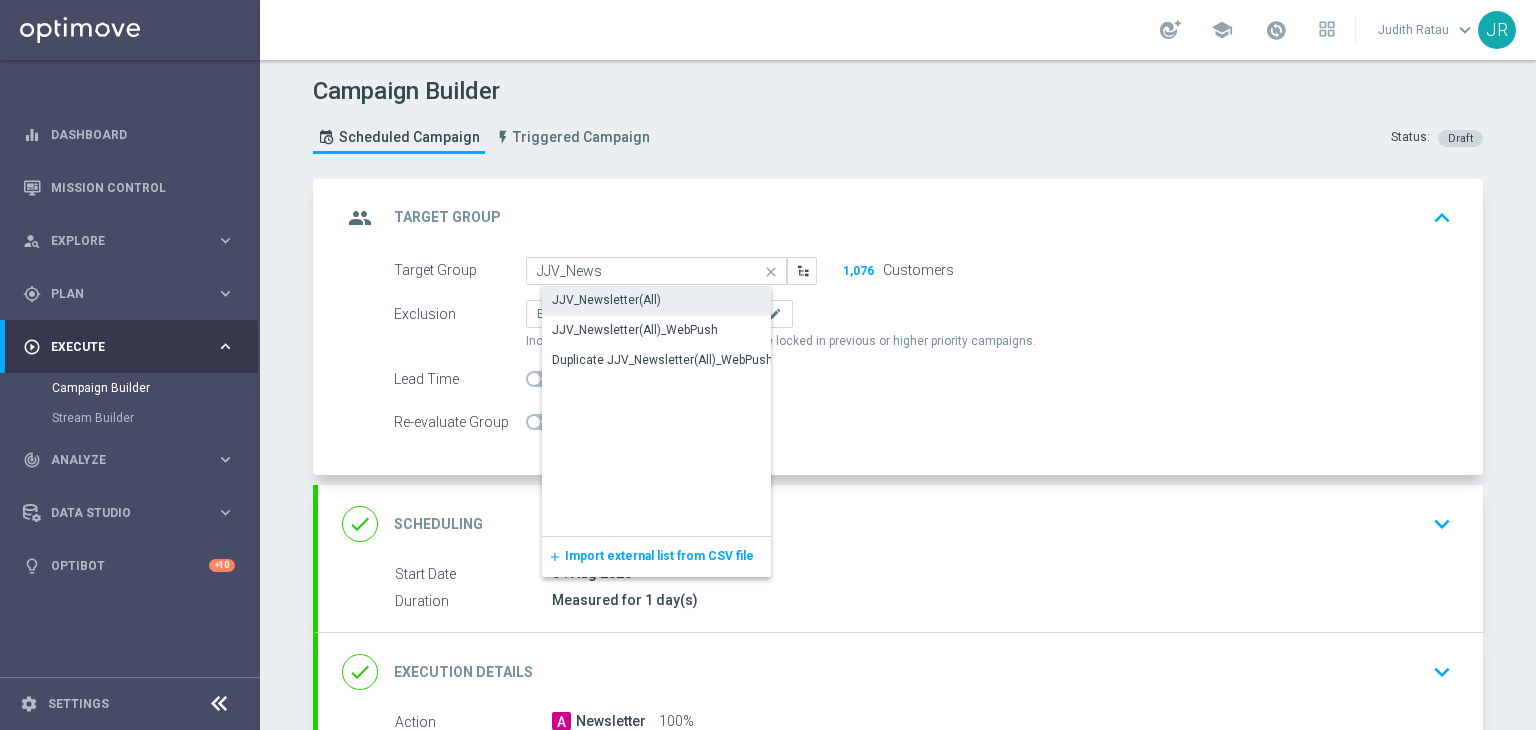 click on "JJV_Newsletter(All)" 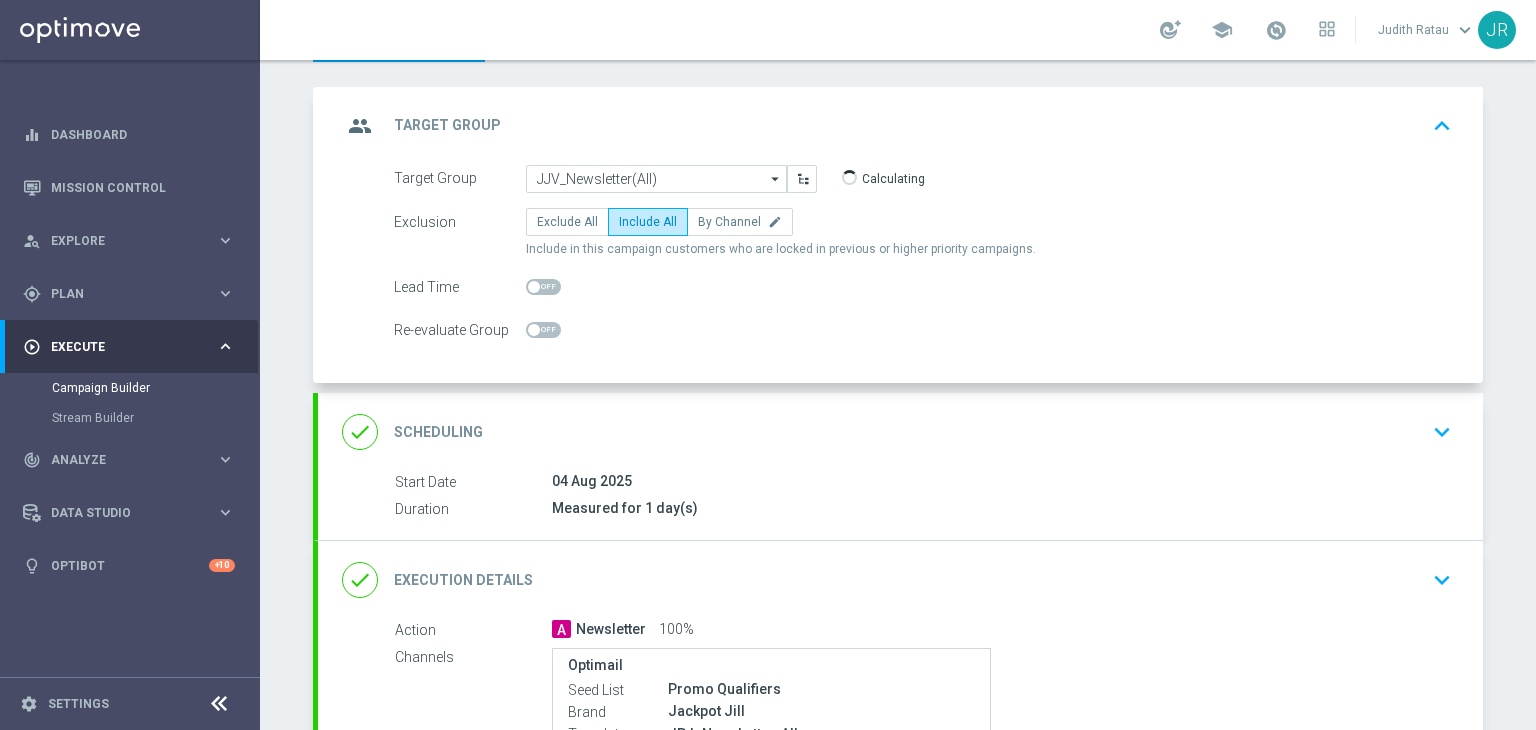 scroll, scrollTop: 200, scrollLeft: 0, axis: vertical 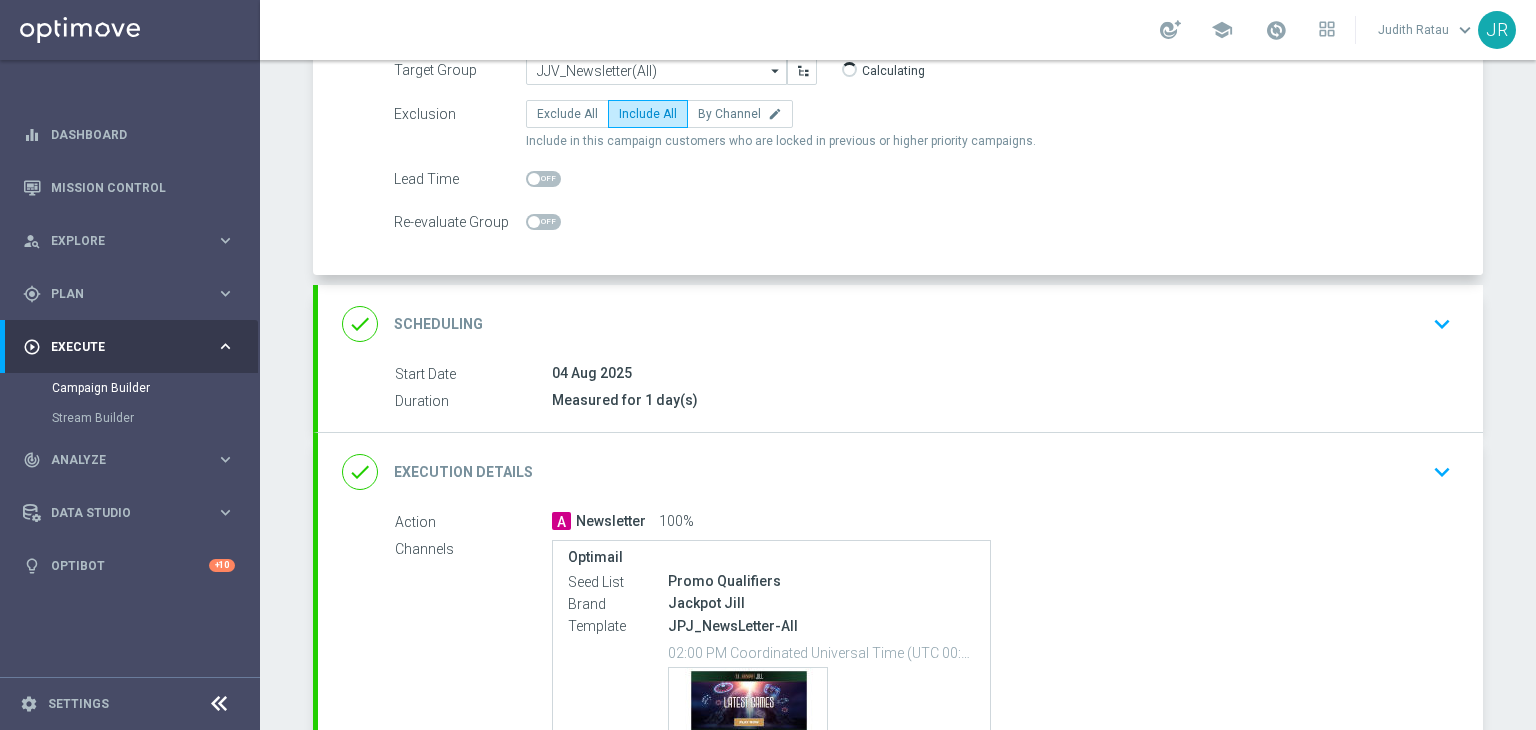drag, startPoint x: 1440, startPoint y: 474, endPoint x: 1012, endPoint y: 534, distance: 432.18515 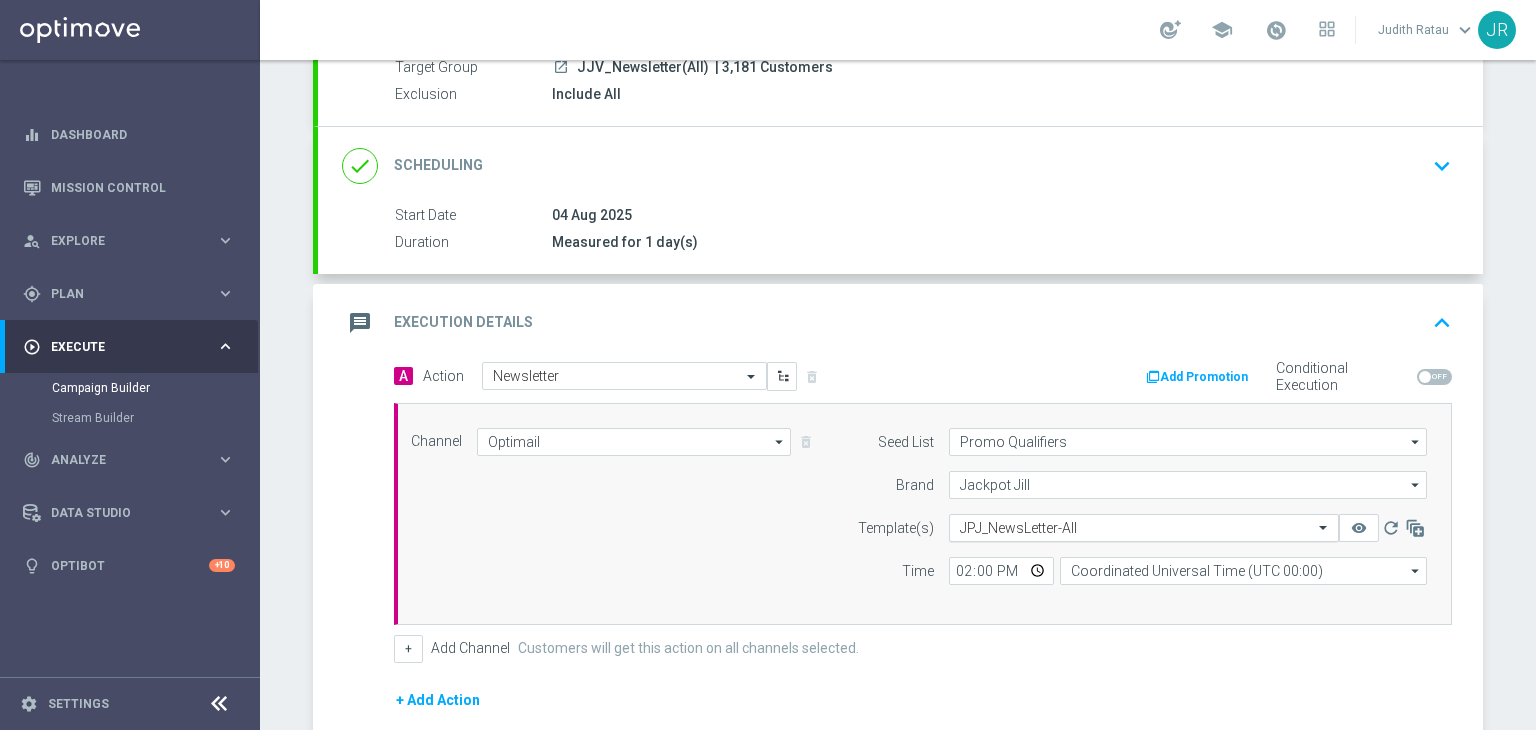 click on "Select template  JPJ_NewsLetter-All" 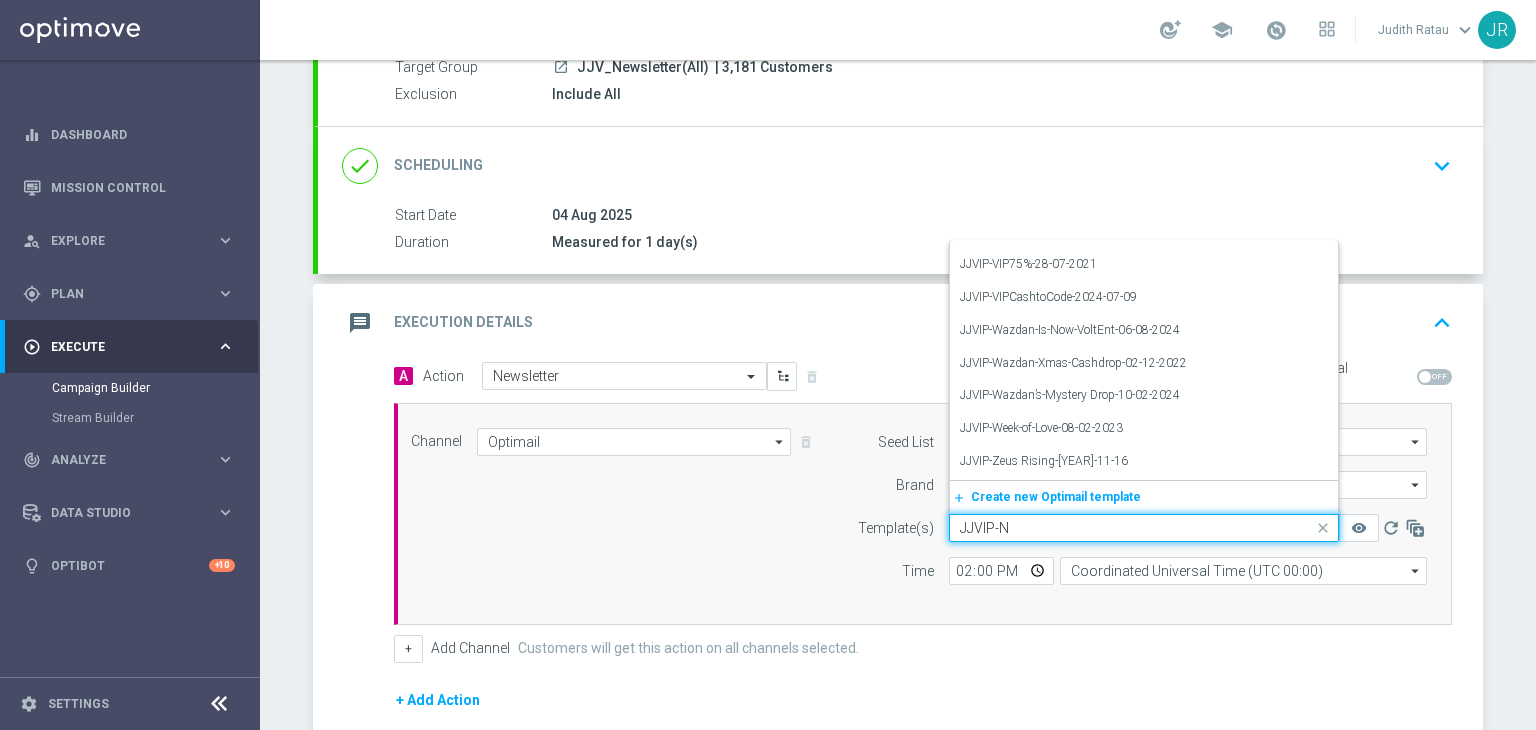 scroll, scrollTop: 0, scrollLeft: 0, axis: both 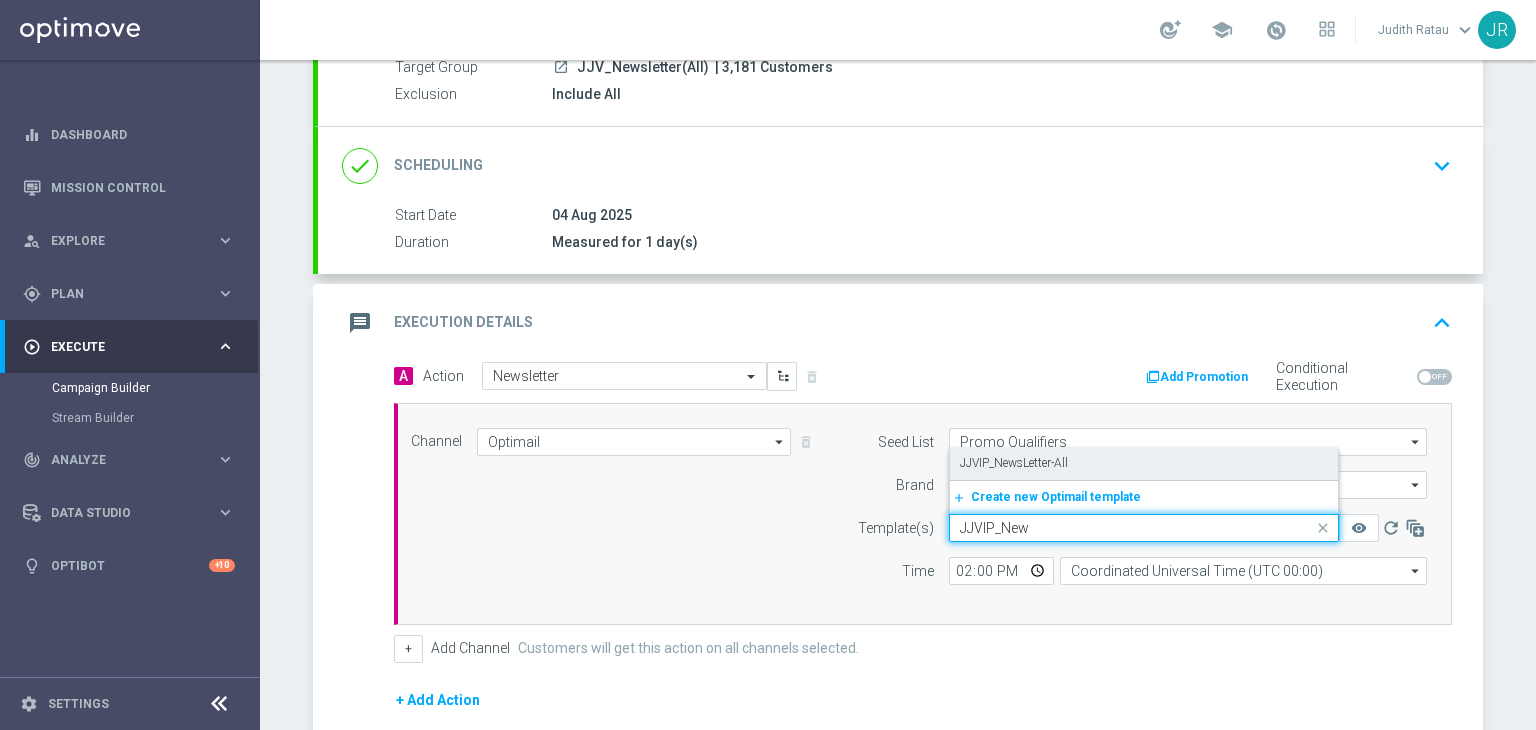 click on "JJVIP_NewsLetter-All" at bounding box center (1014, 463) 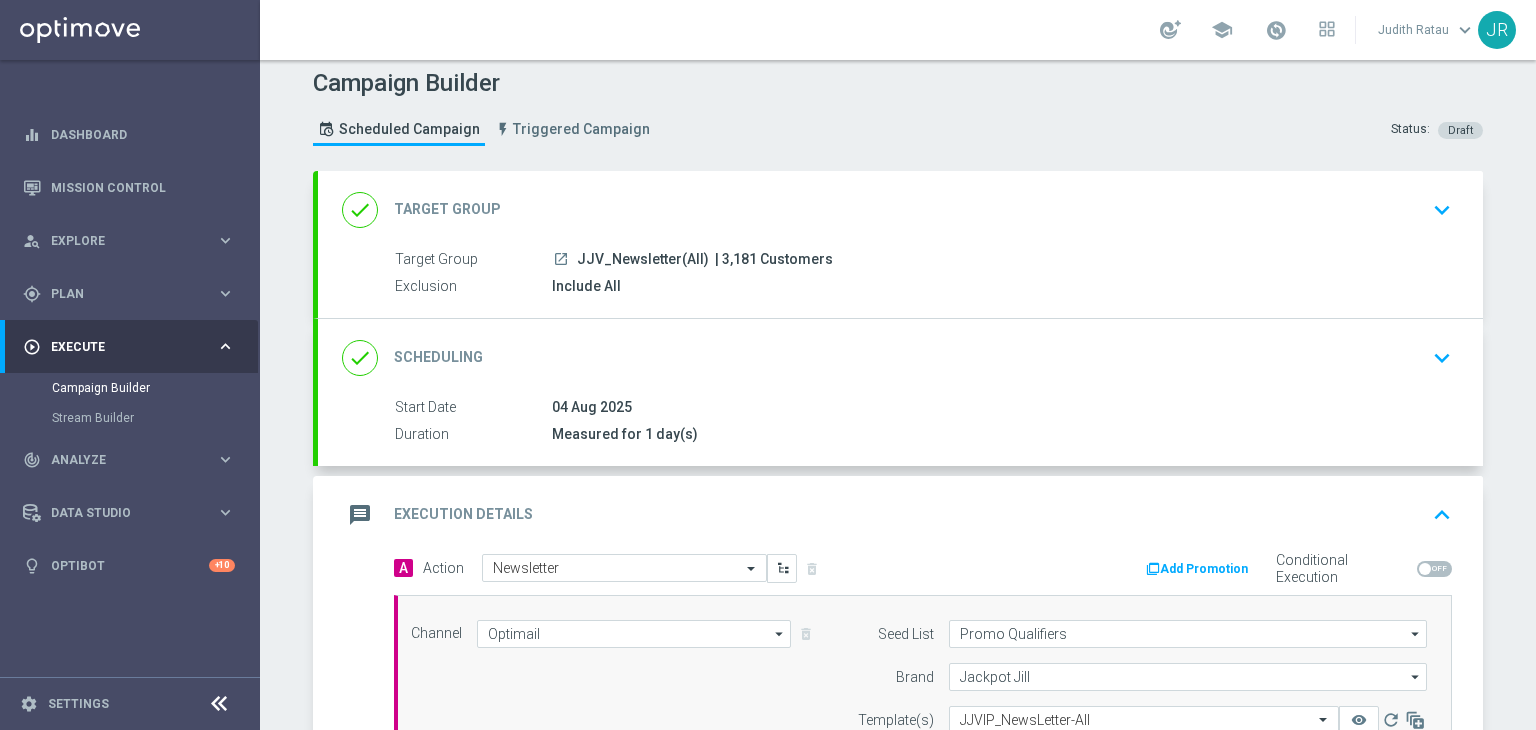 scroll, scrollTop: 0, scrollLeft: 0, axis: both 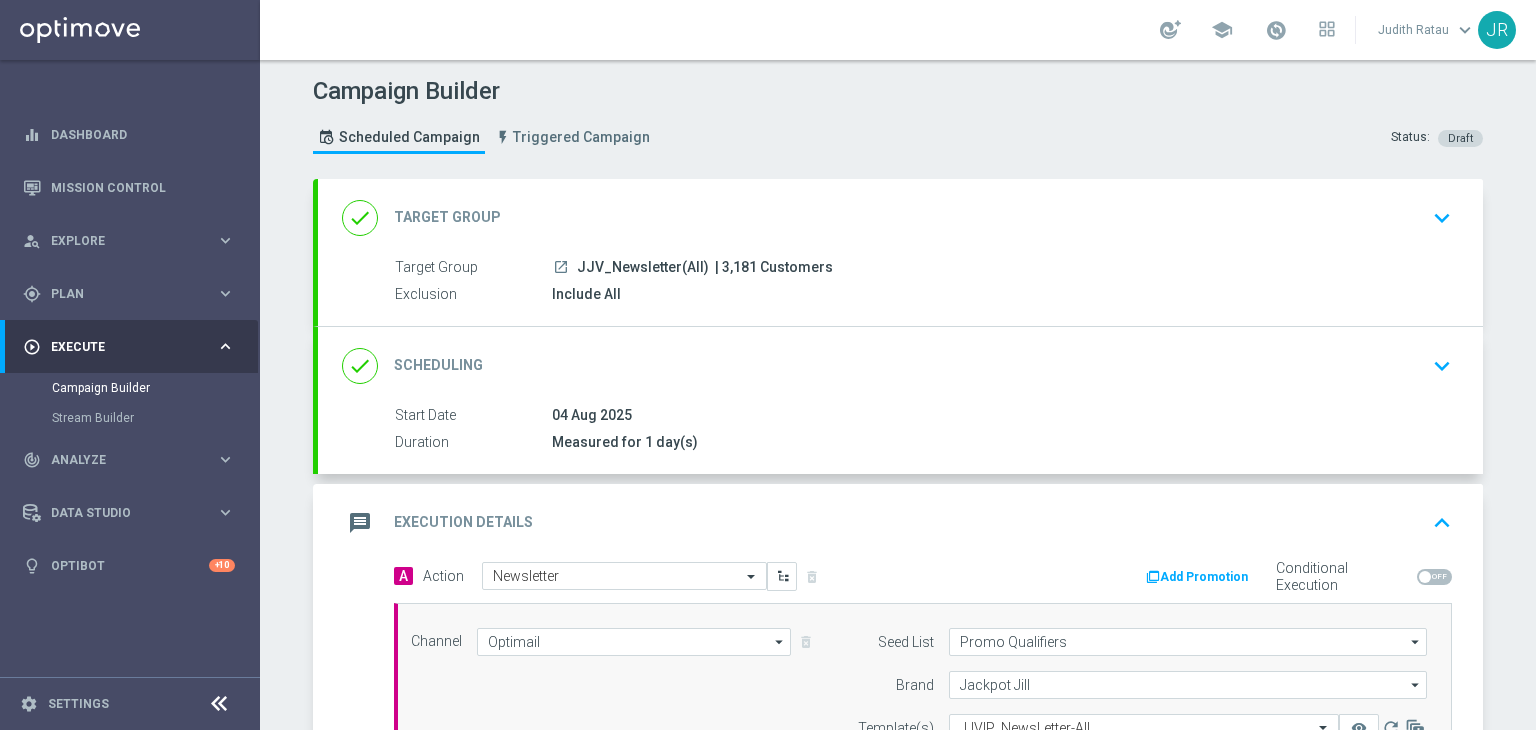 drag, startPoint x: 737, startPoint y: 269, endPoint x: 703, endPoint y: 279, distance: 35.44009 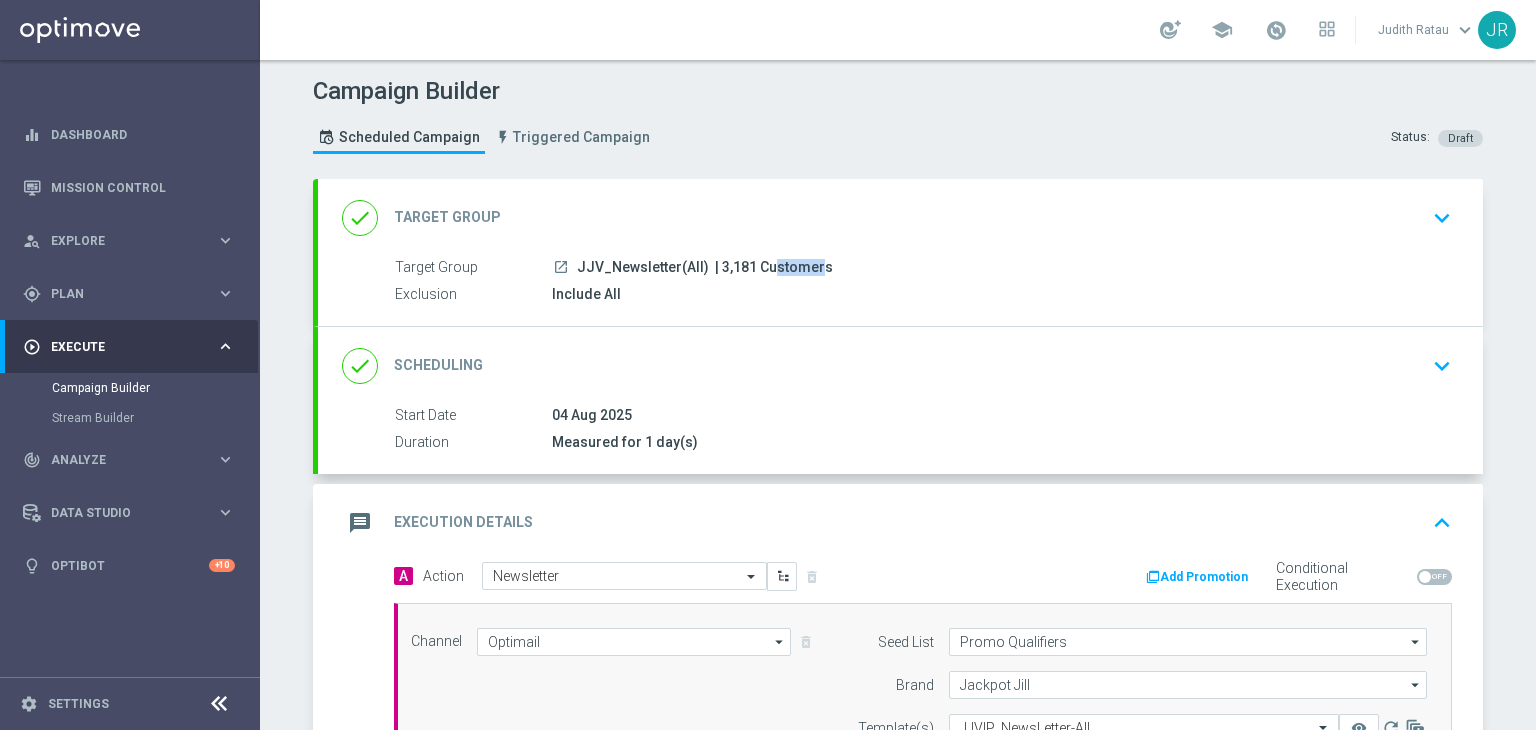 drag, startPoint x: 743, startPoint y: 261, endPoint x: 705, endPoint y: 269, distance: 38.832977 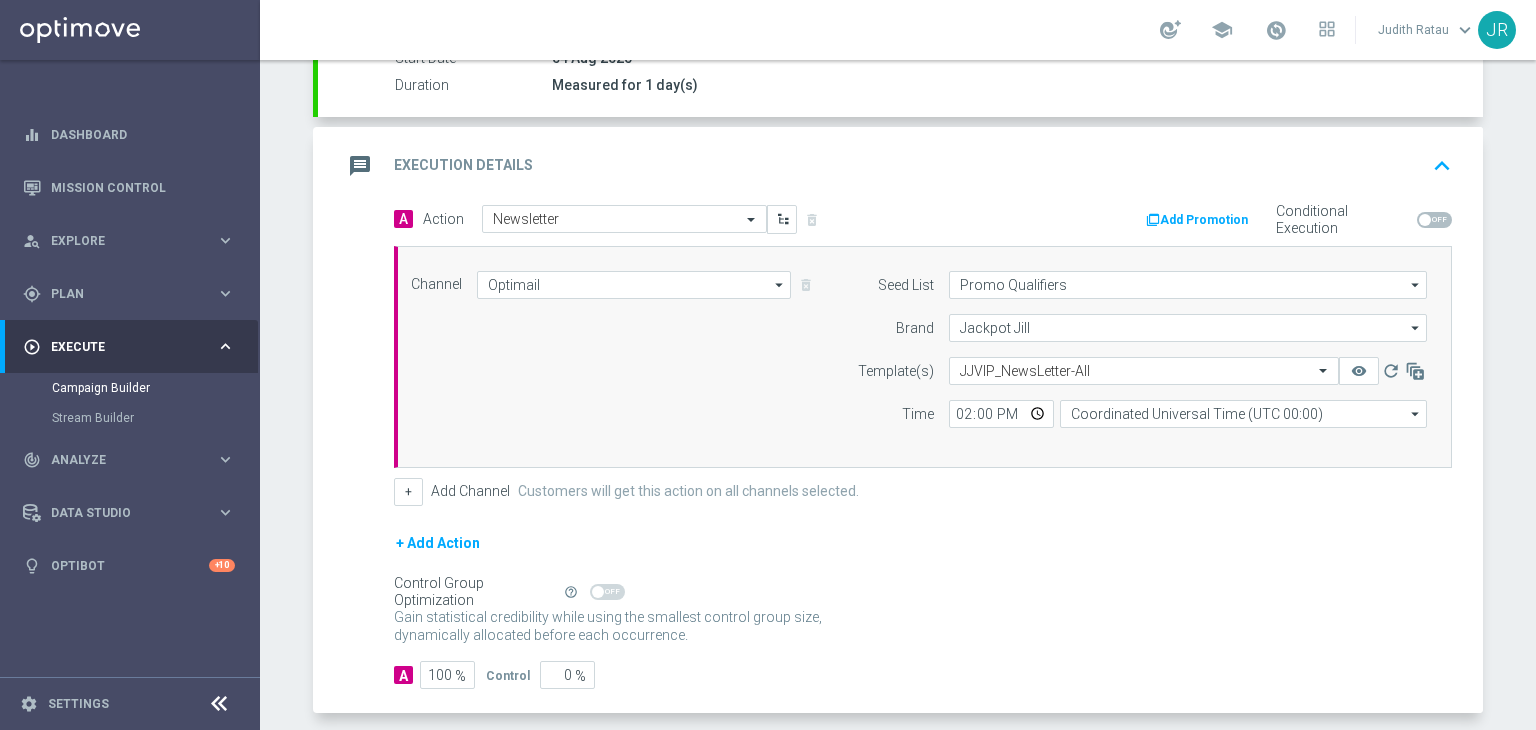 scroll, scrollTop: 444, scrollLeft: 0, axis: vertical 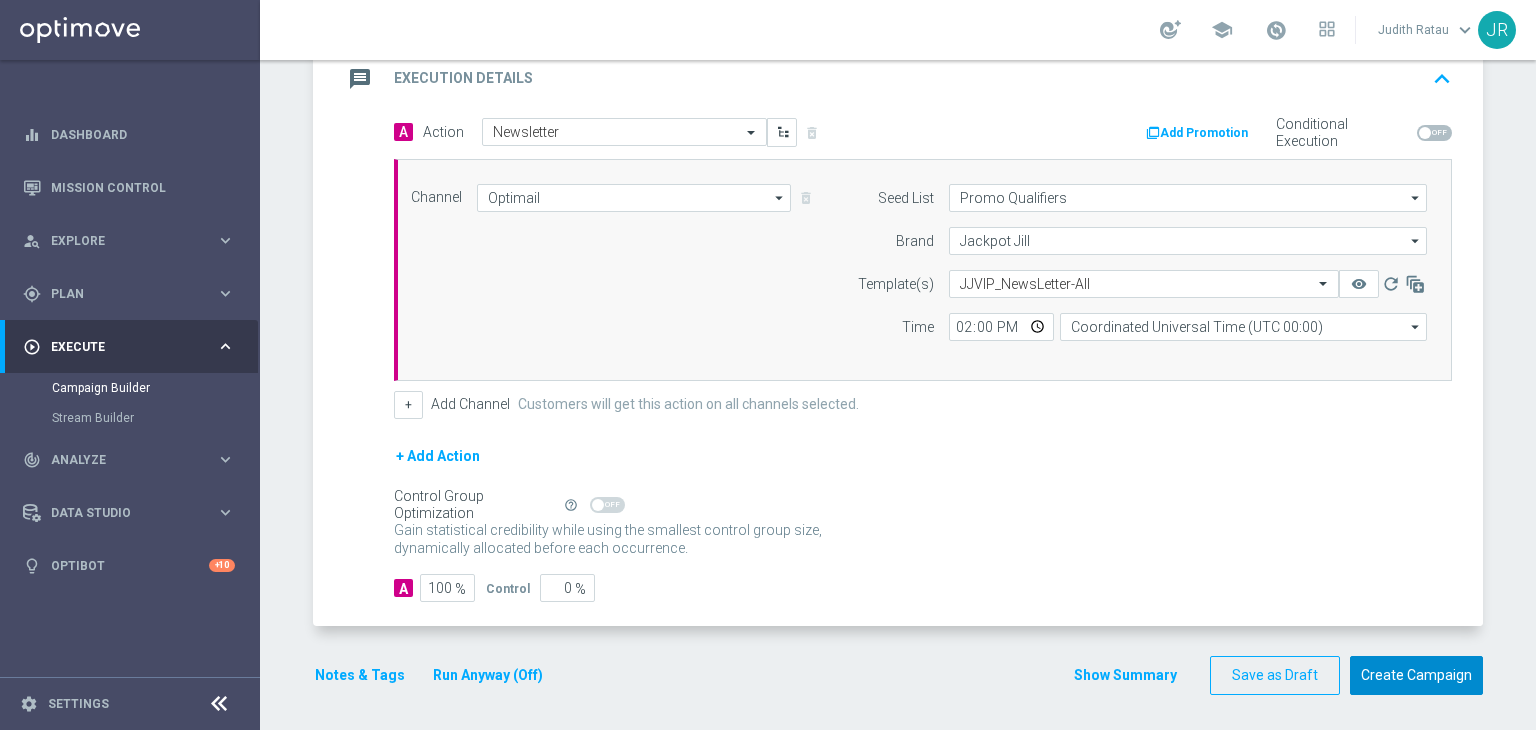 click on "Create Campaign" 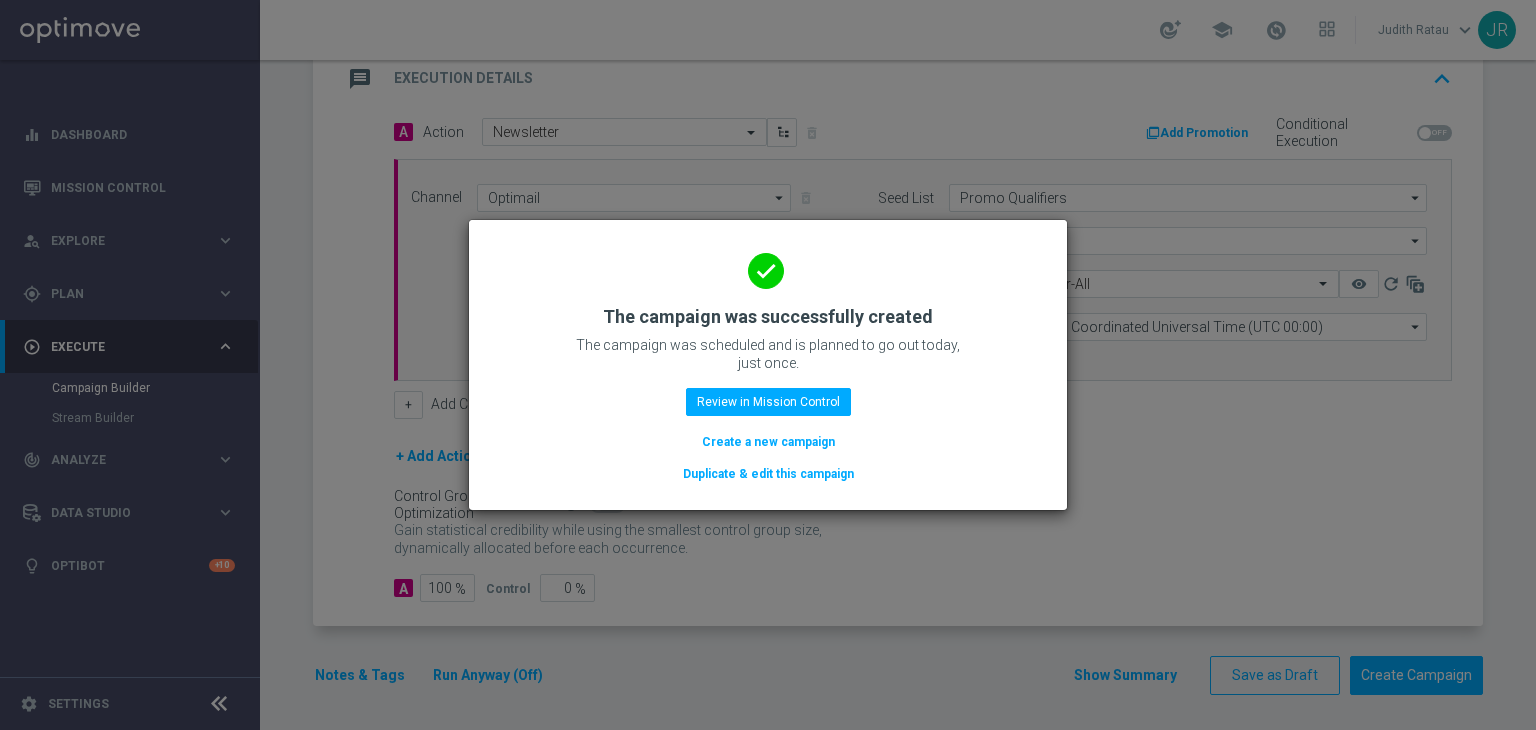 click on "Duplicate & edit this campaign" 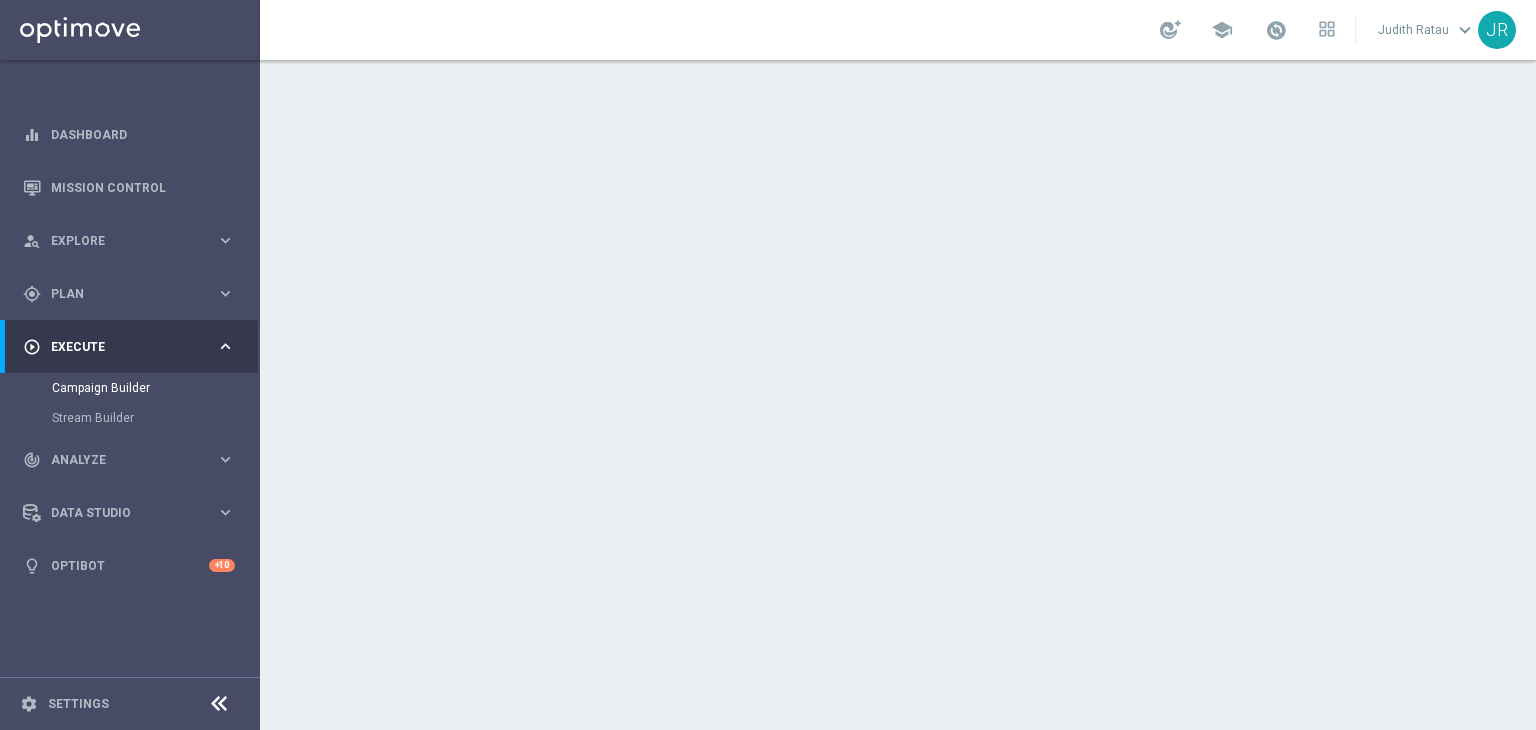 click on "keyboard_arrow_down" 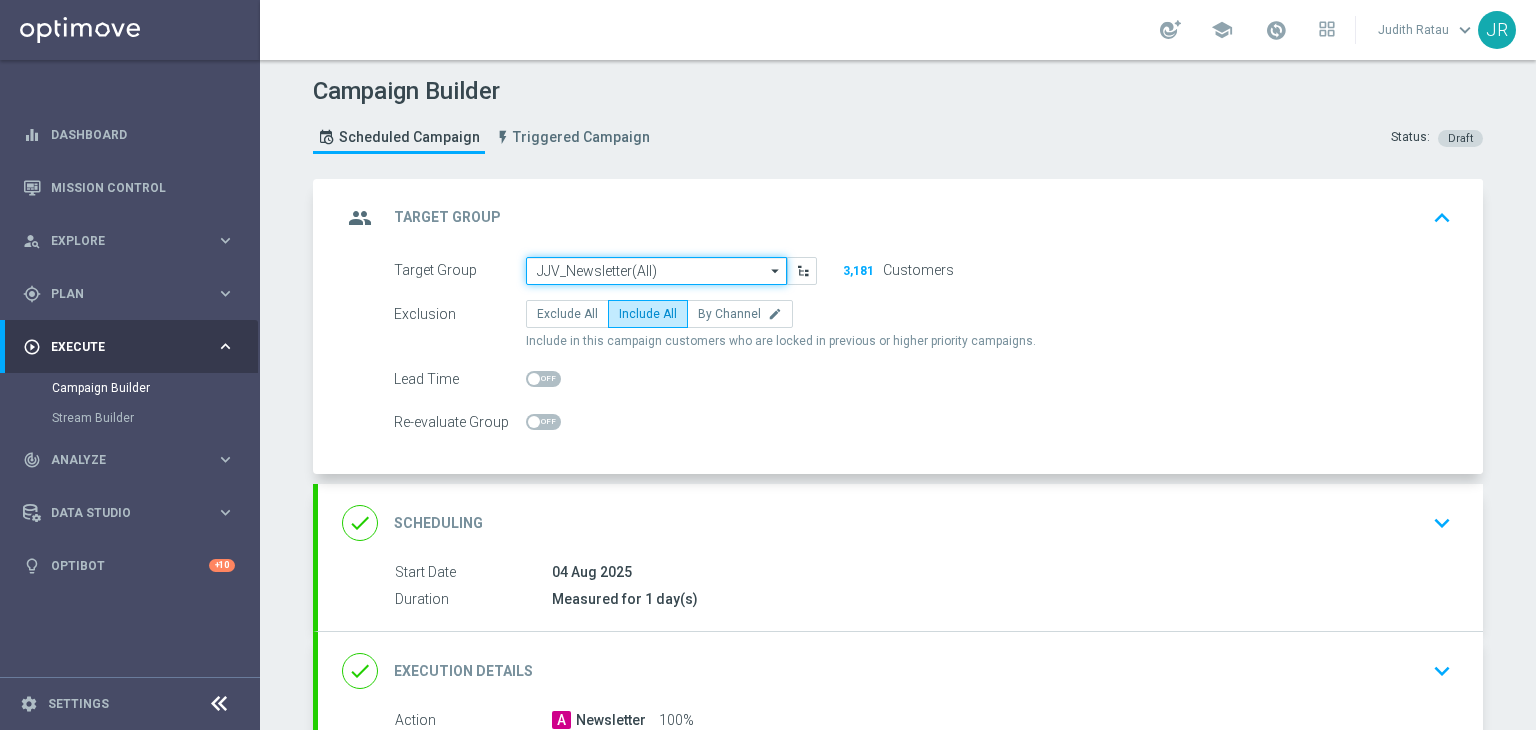 click on "JJV_Newsletter(All)" 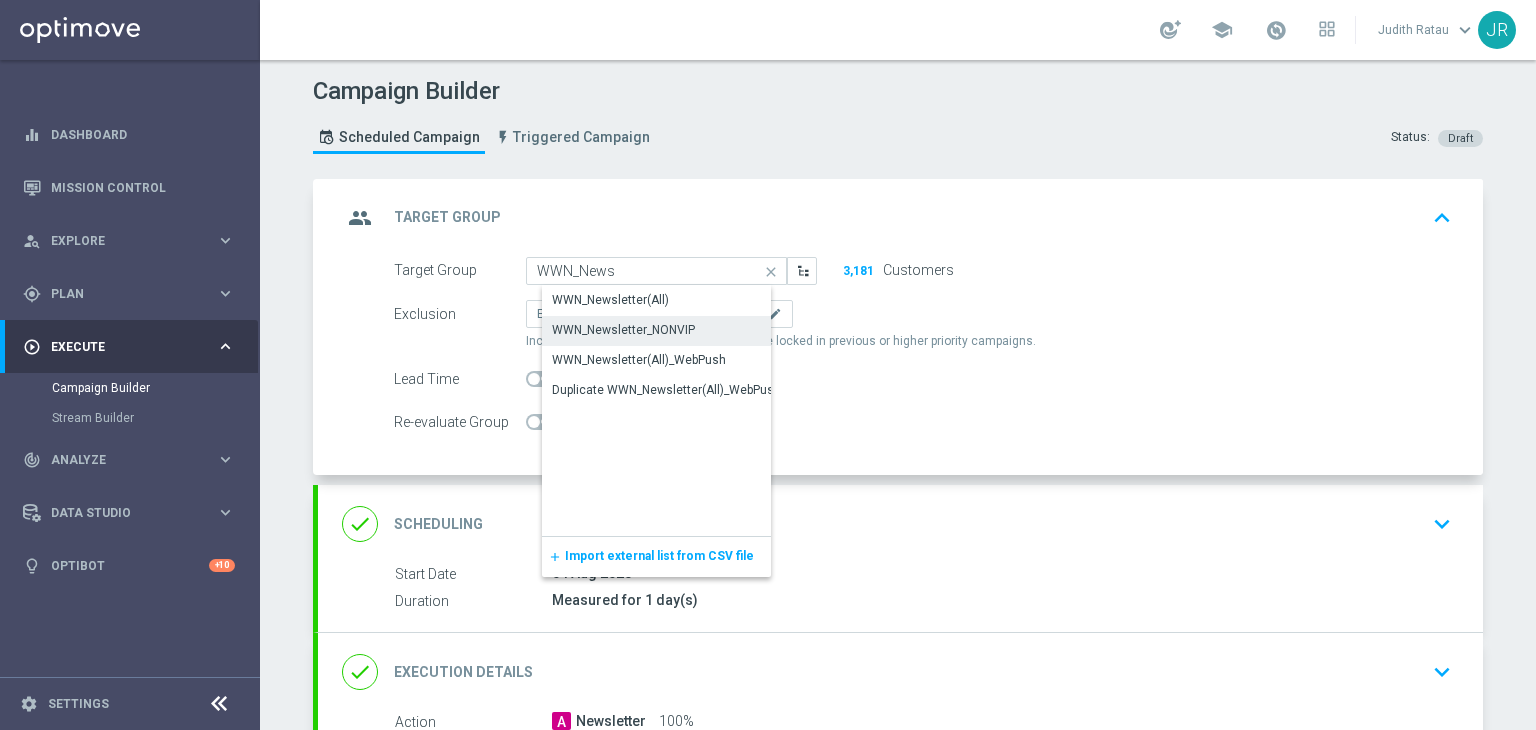click on "WWN_Newsletter_NONVIP" 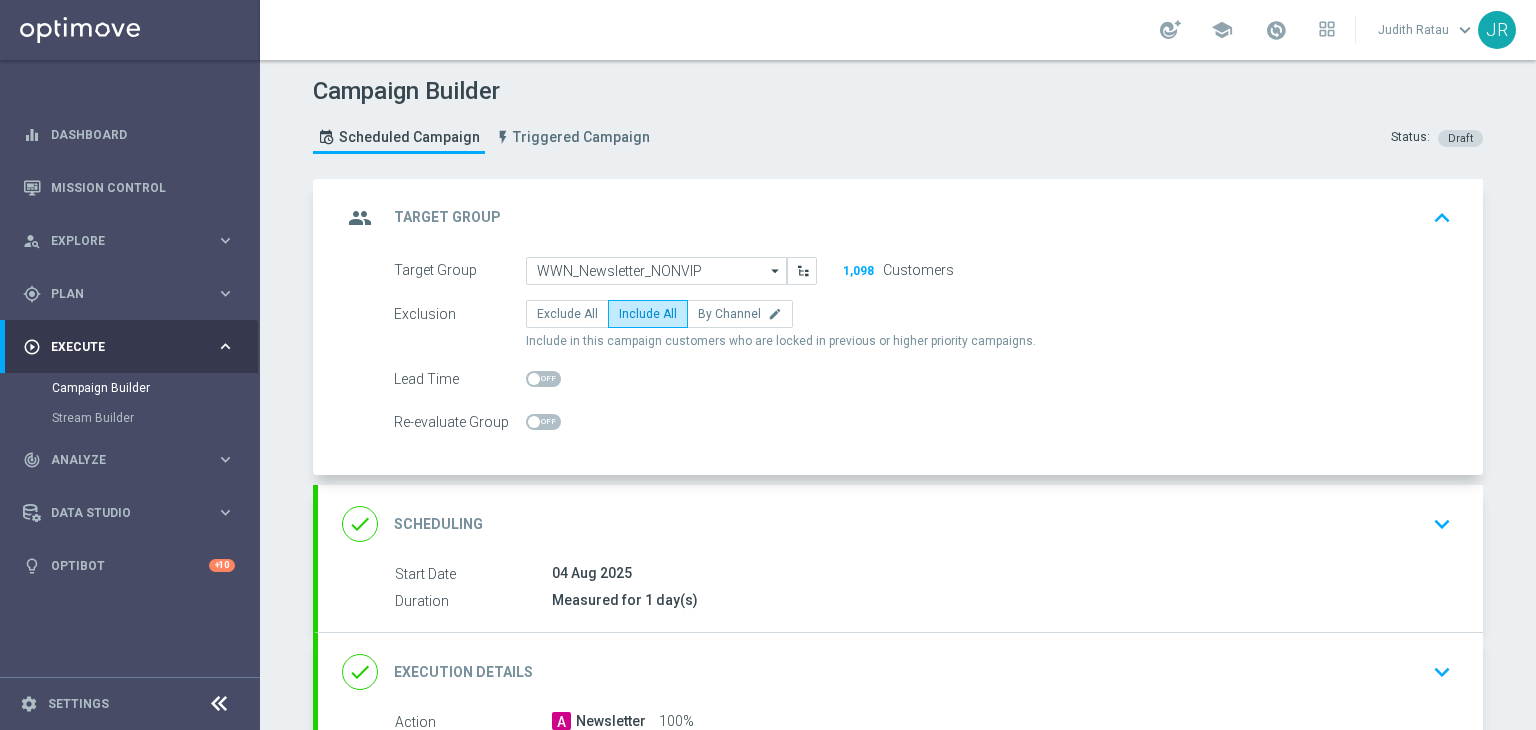 scroll, scrollTop: 200, scrollLeft: 0, axis: vertical 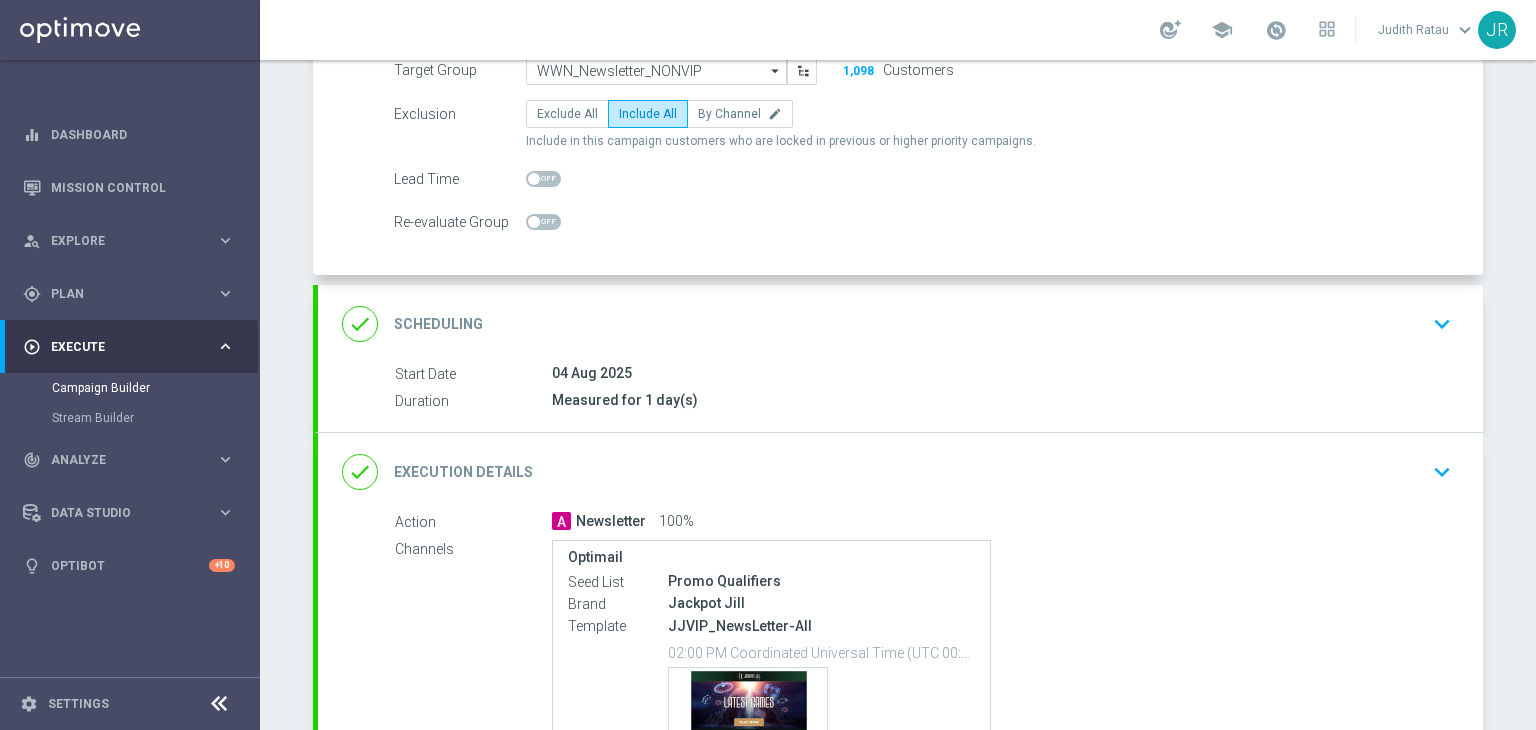 click on "done
Execution Details
keyboard_arrow_down" 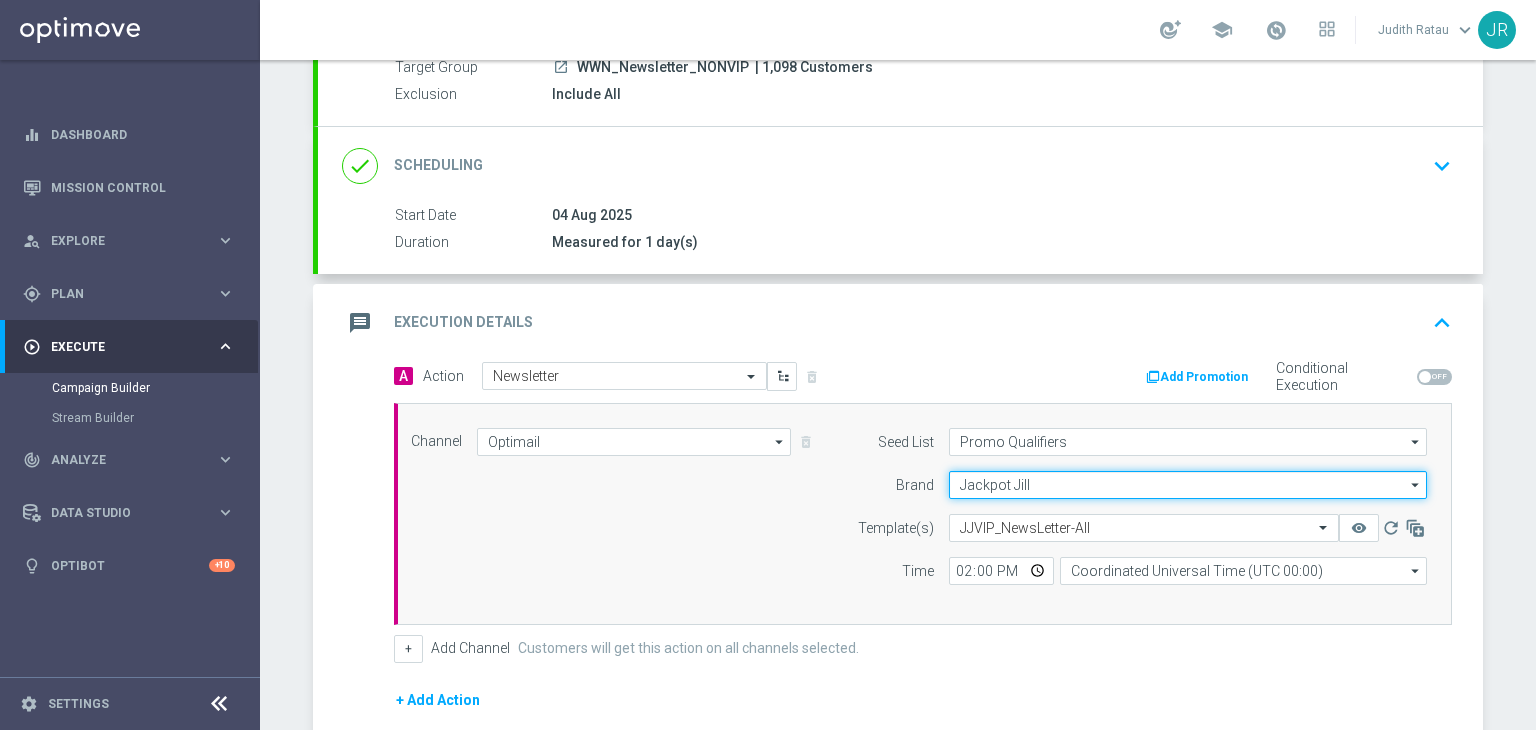click on "Jackpot Jill" 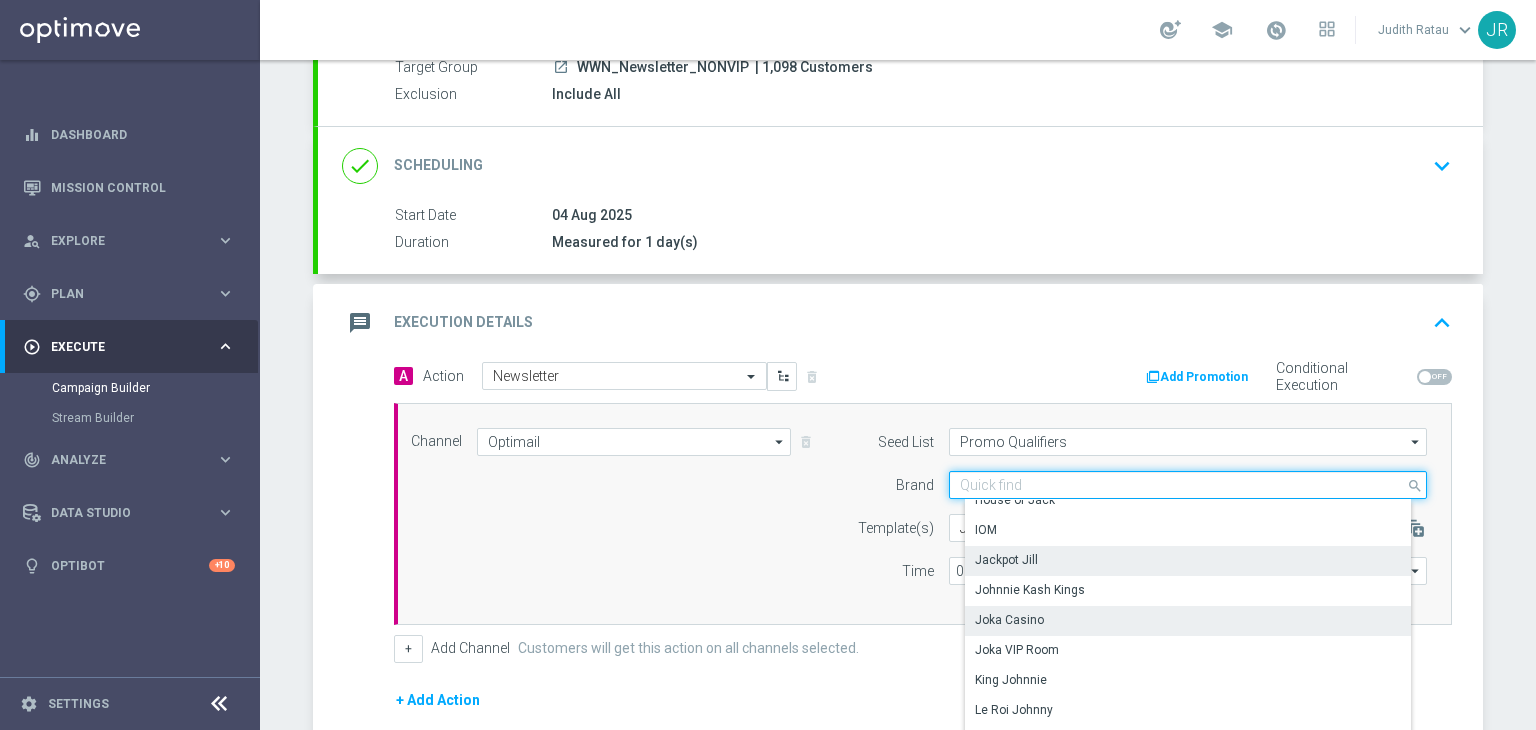 scroll, scrollTop: 139, scrollLeft: 0, axis: vertical 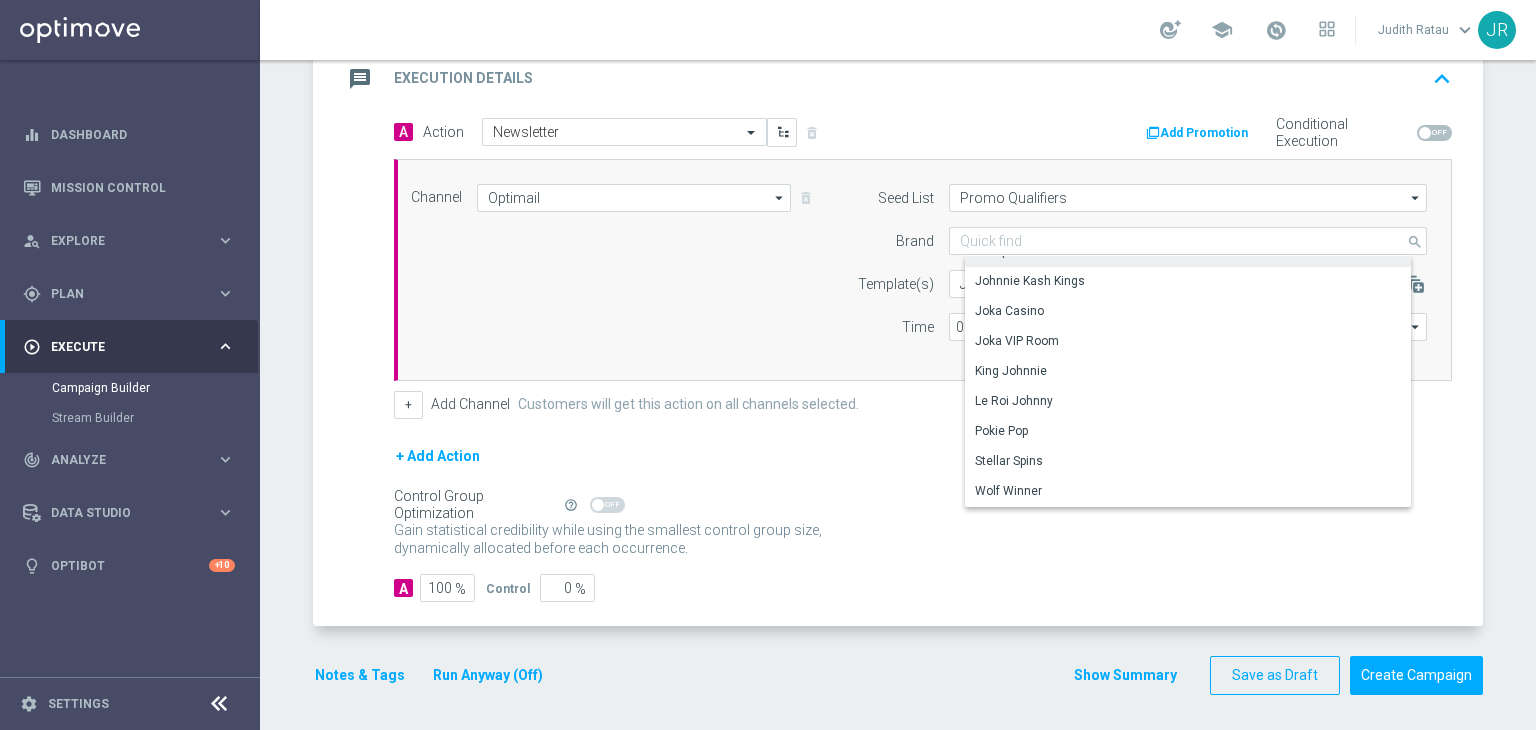 click on "Control Group Optimization
Self Optimizing Campaign
help_outline" 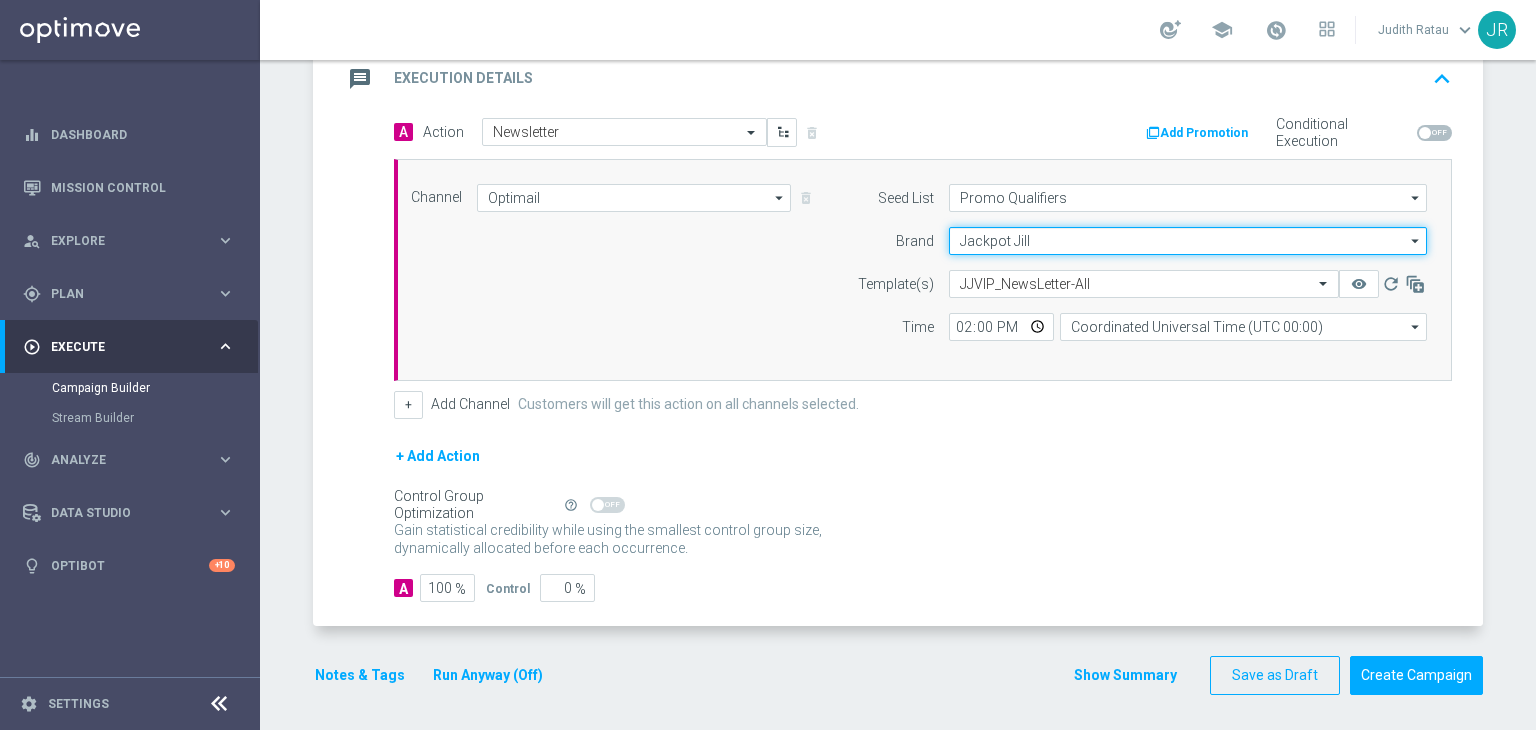 click on "Jackpot Jill" 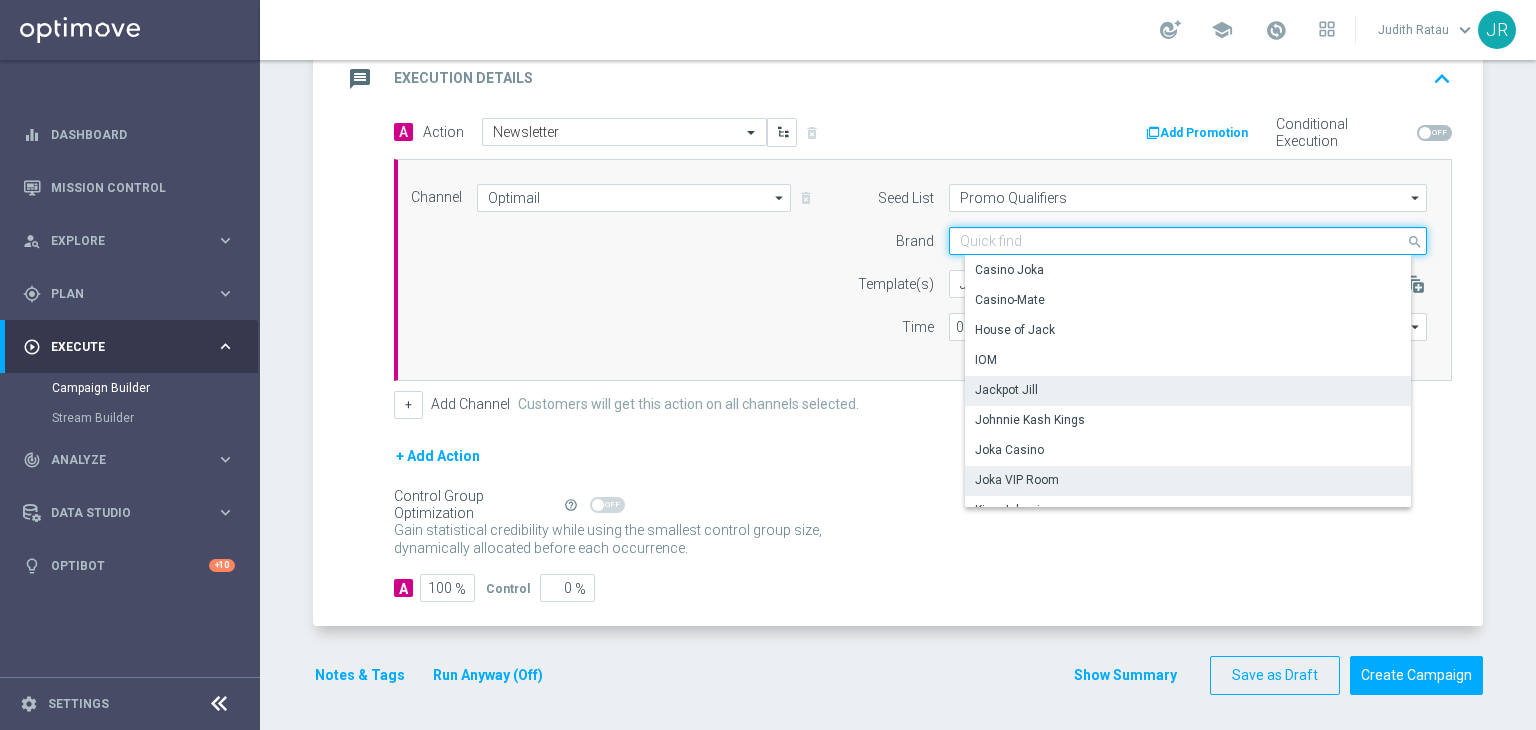 scroll, scrollTop: 139, scrollLeft: 0, axis: vertical 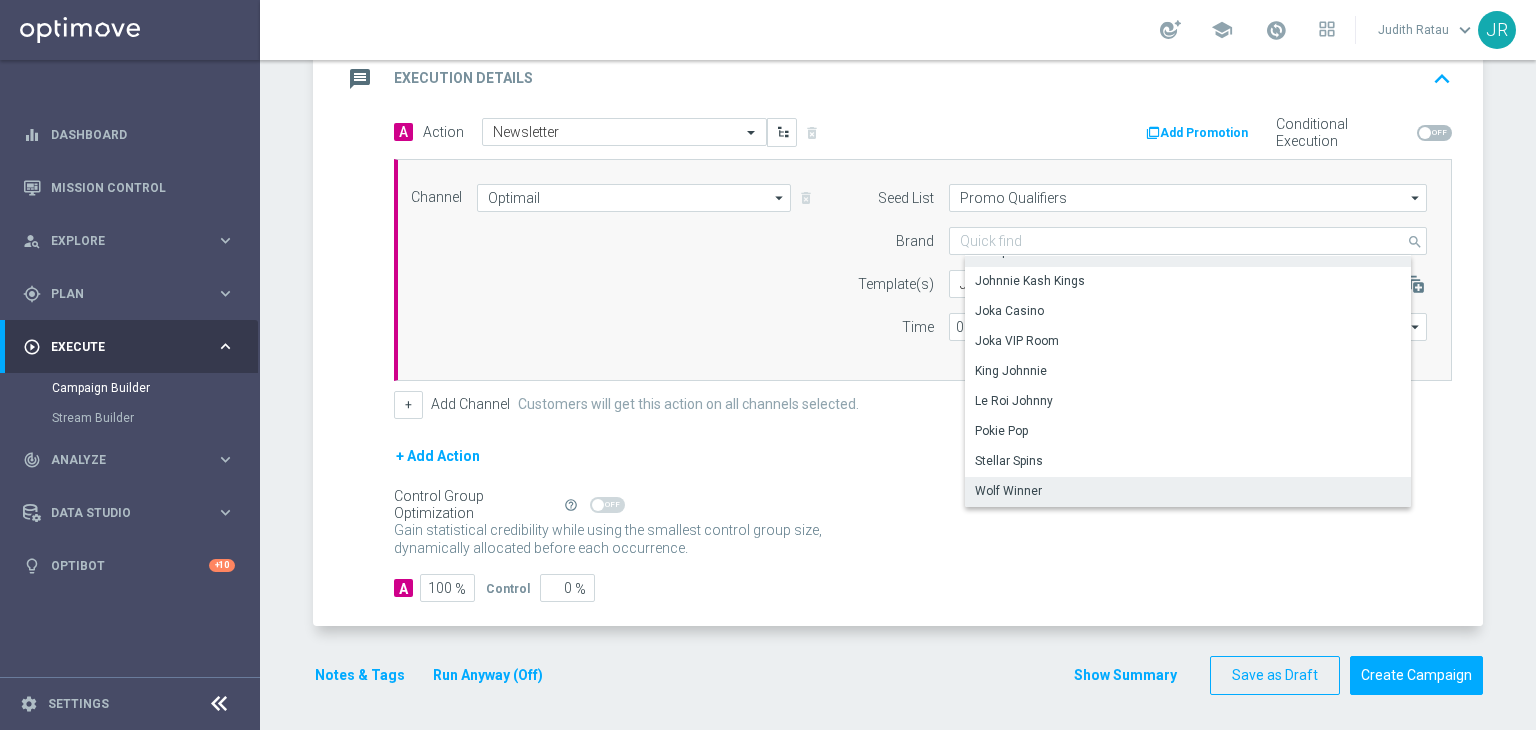 click on "Wolf Winner" 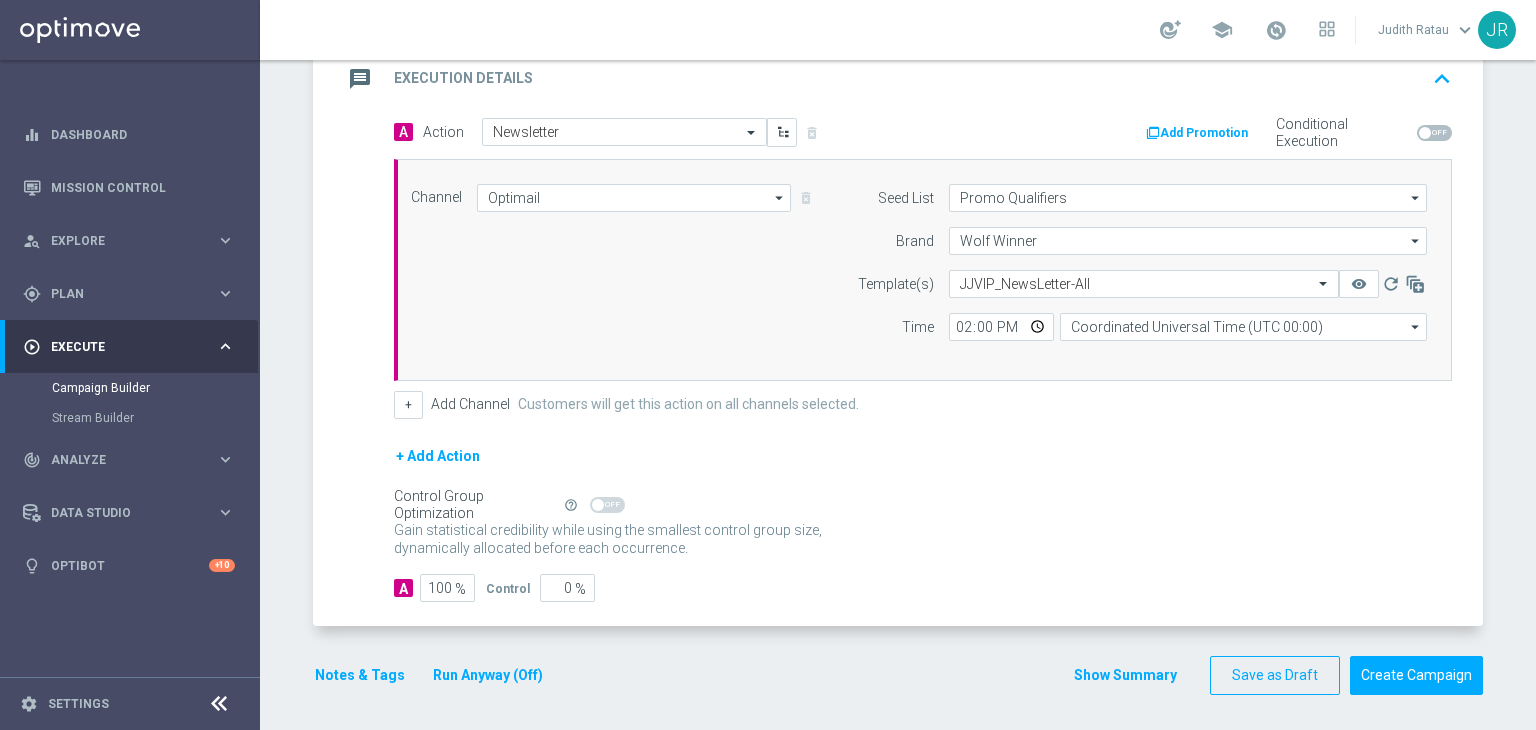scroll, scrollTop: 0, scrollLeft: 0, axis: both 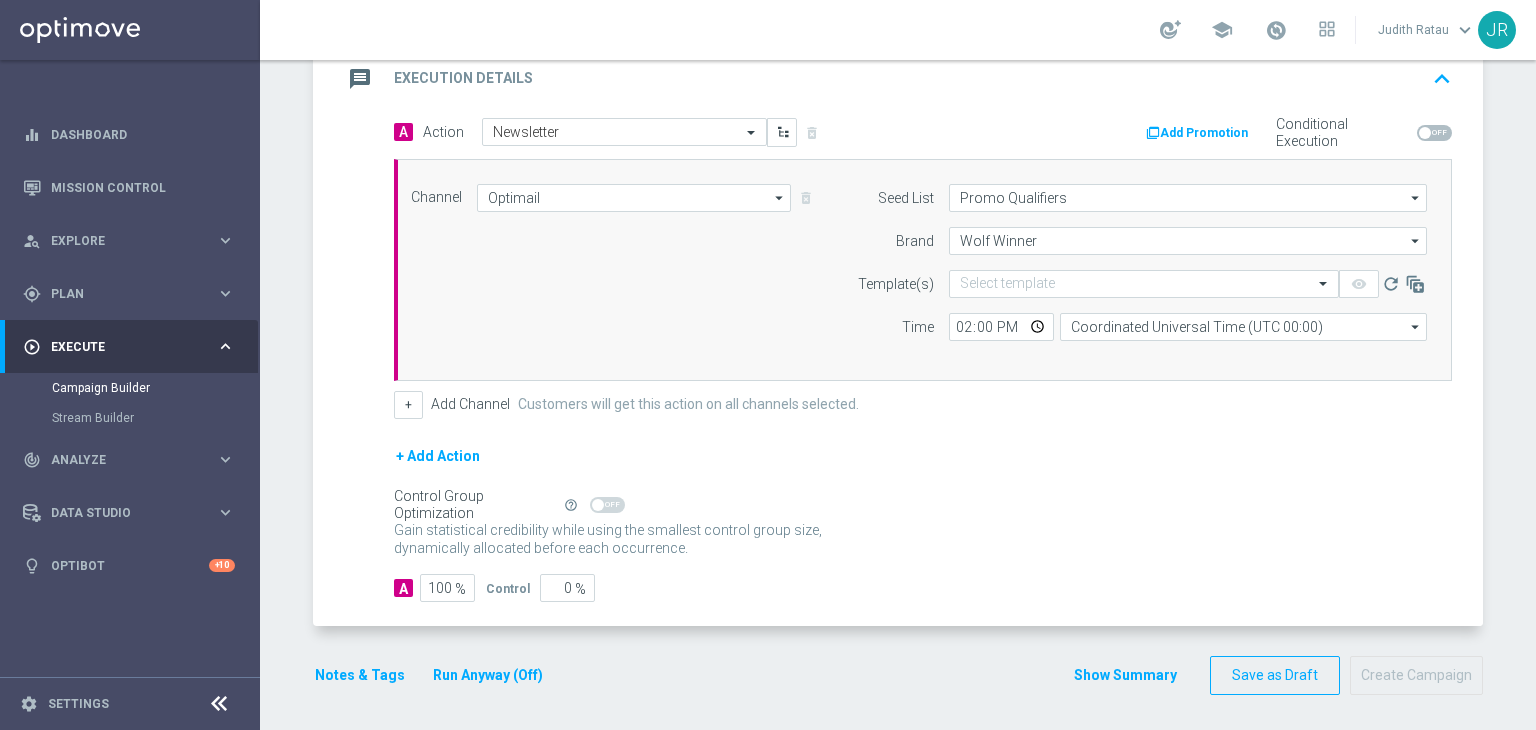 click on "Template(s)
Select template
remove_red_eye
refresh
Time
[TIME]
Coordinated Universal Time (UTC [TIME])
Coordinated Universal Time (UTC [TIME])
arrow_drop_down
Show Selected
0 of NaN" 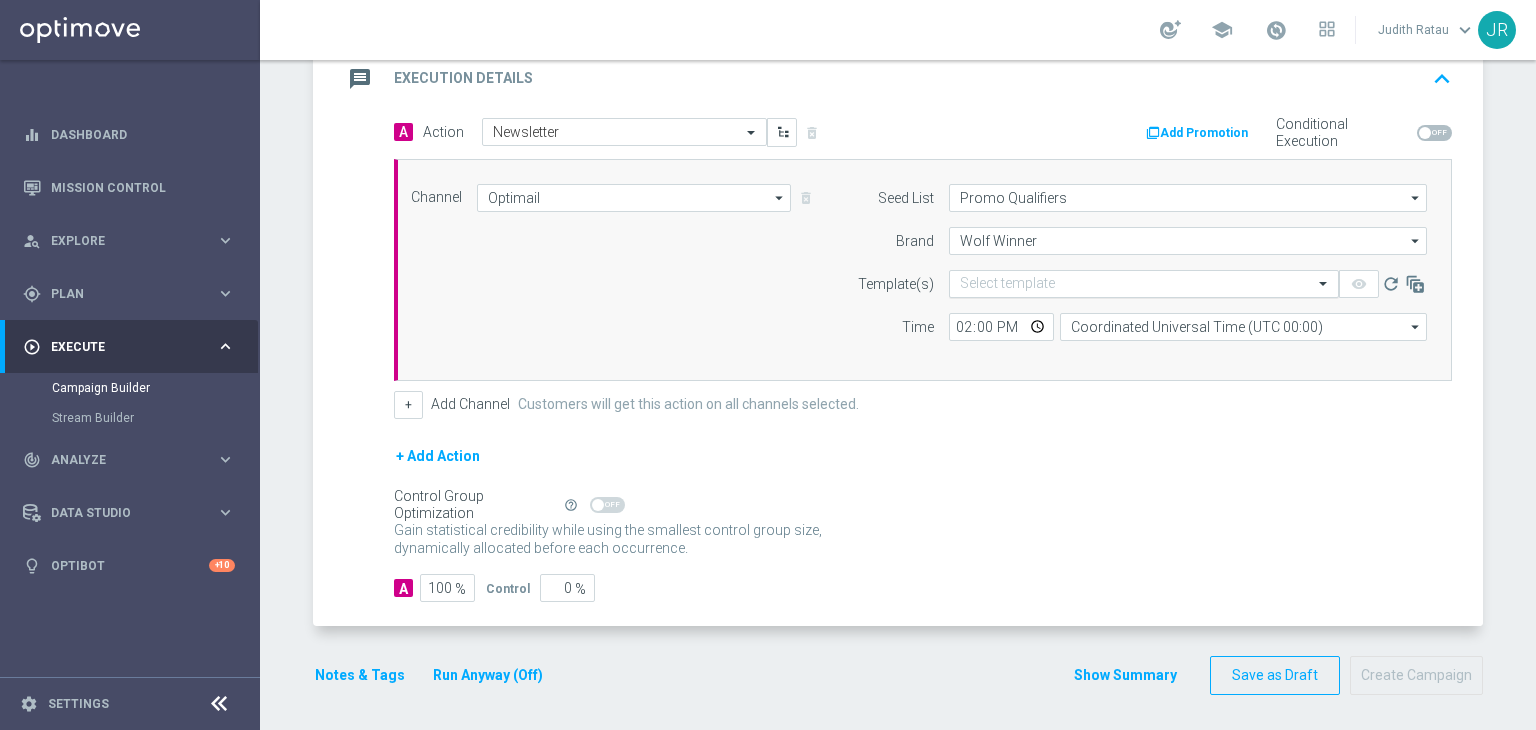 click 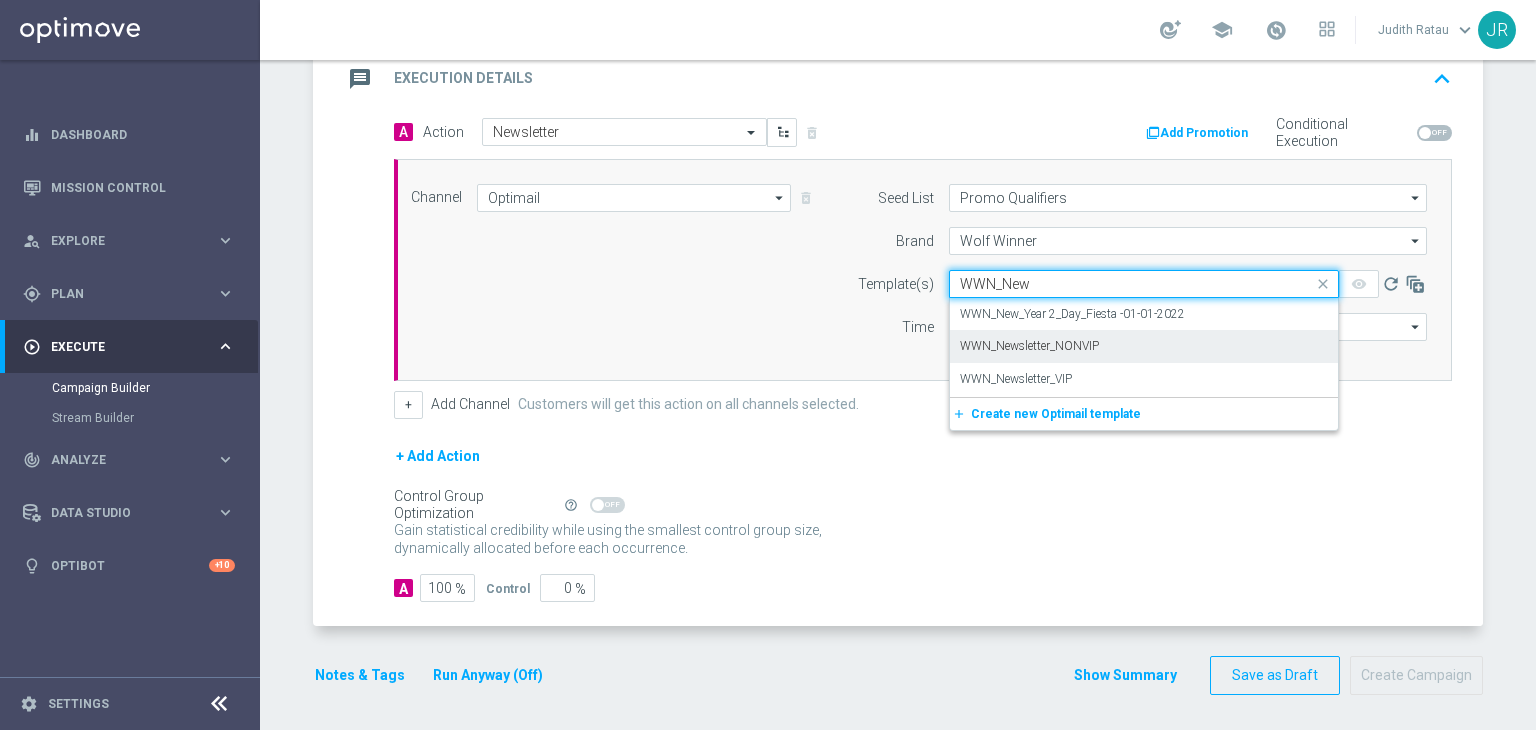 click on "WWN_Newsletter_NONVIP" at bounding box center [1029, 346] 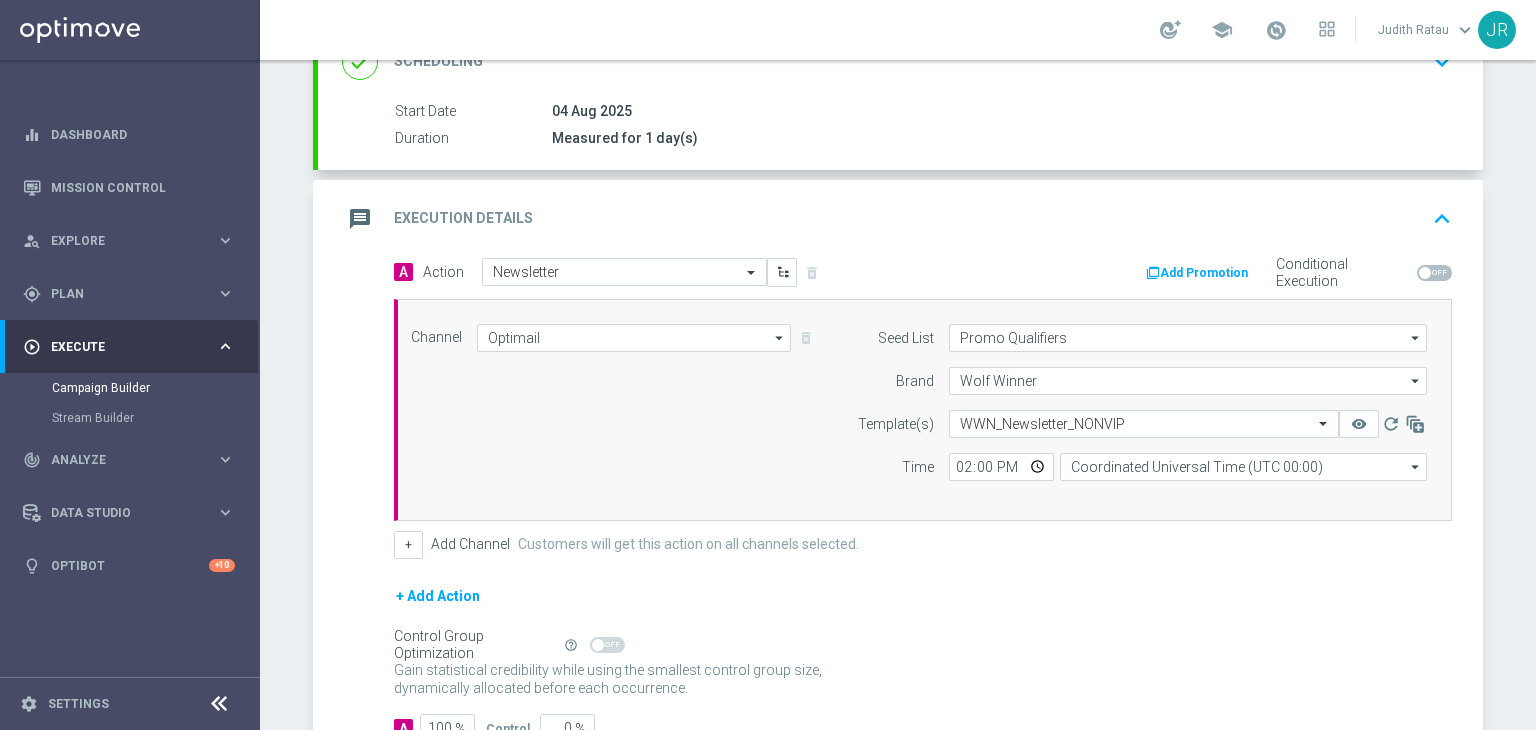 scroll, scrollTop: 144, scrollLeft: 0, axis: vertical 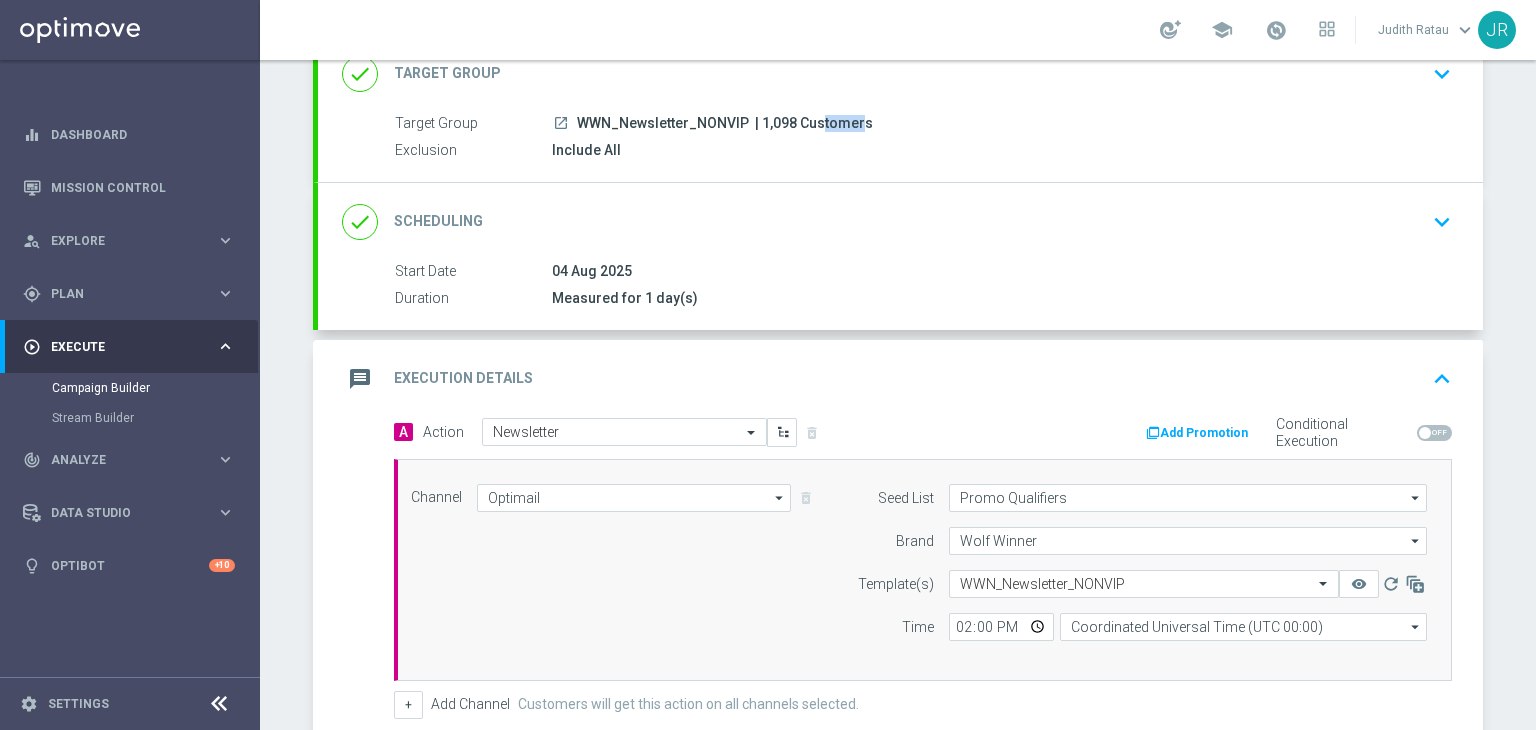 drag, startPoint x: 784, startPoint y: 117, endPoint x: 750, endPoint y: 120, distance: 34.132095 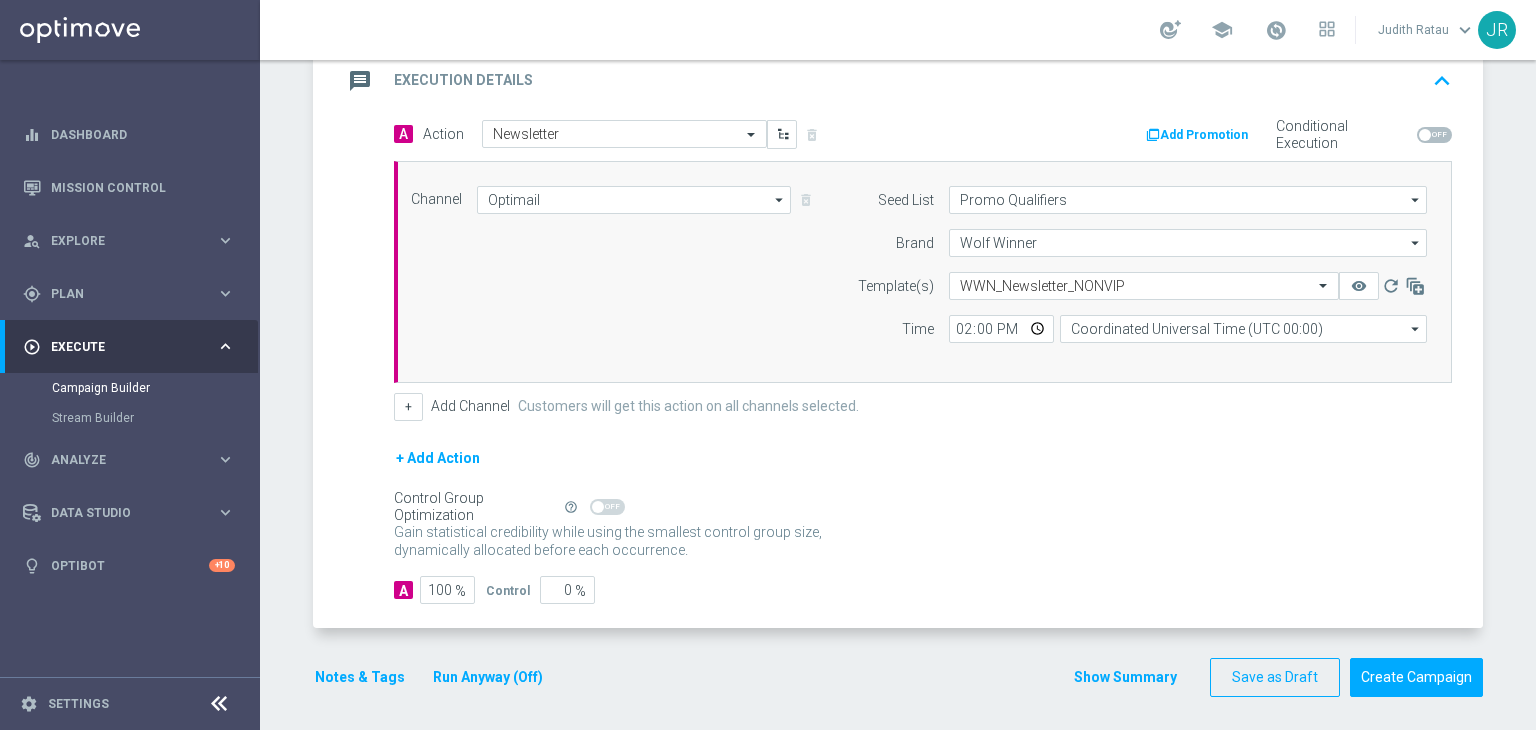 scroll, scrollTop: 444, scrollLeft: 0, axis: vertical 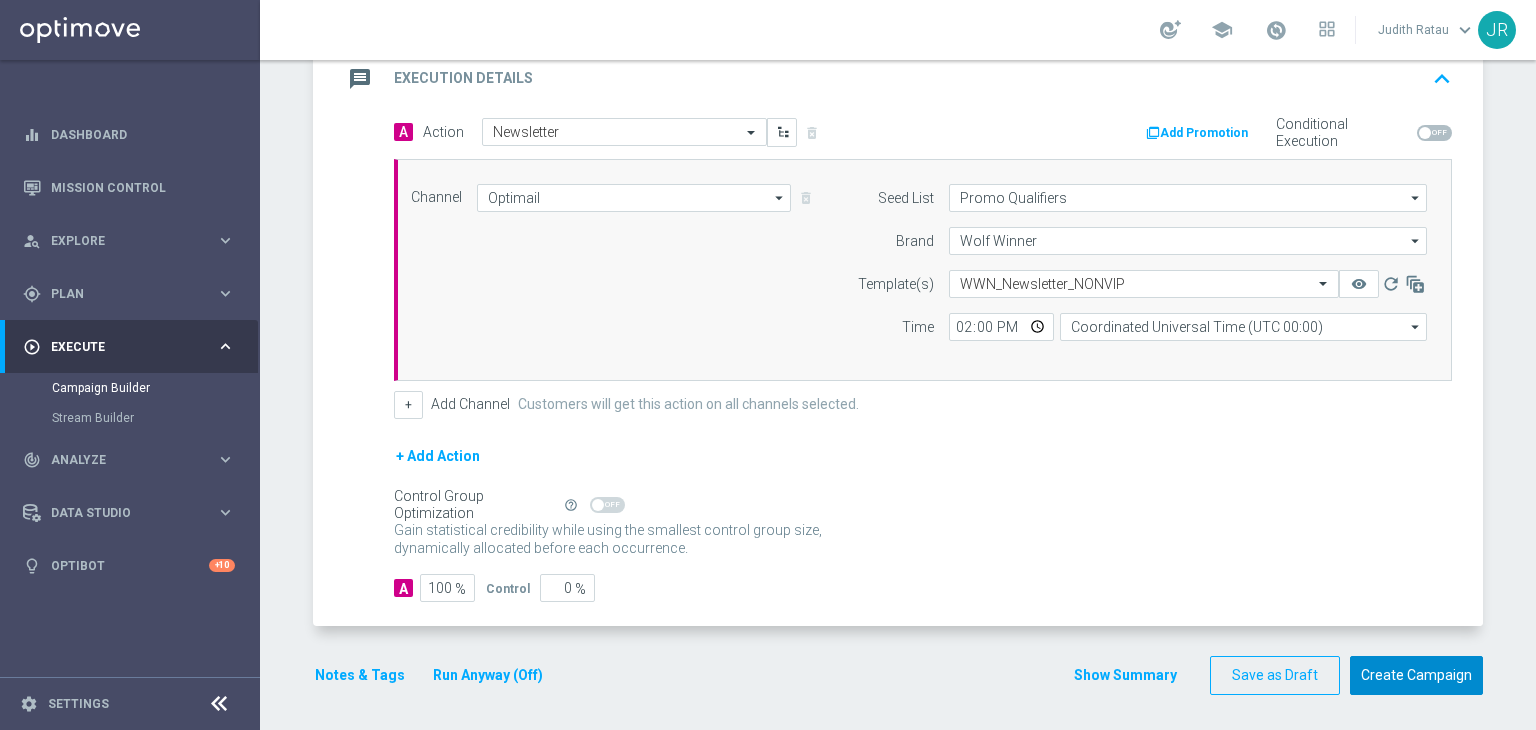 click on "Create Campaign" 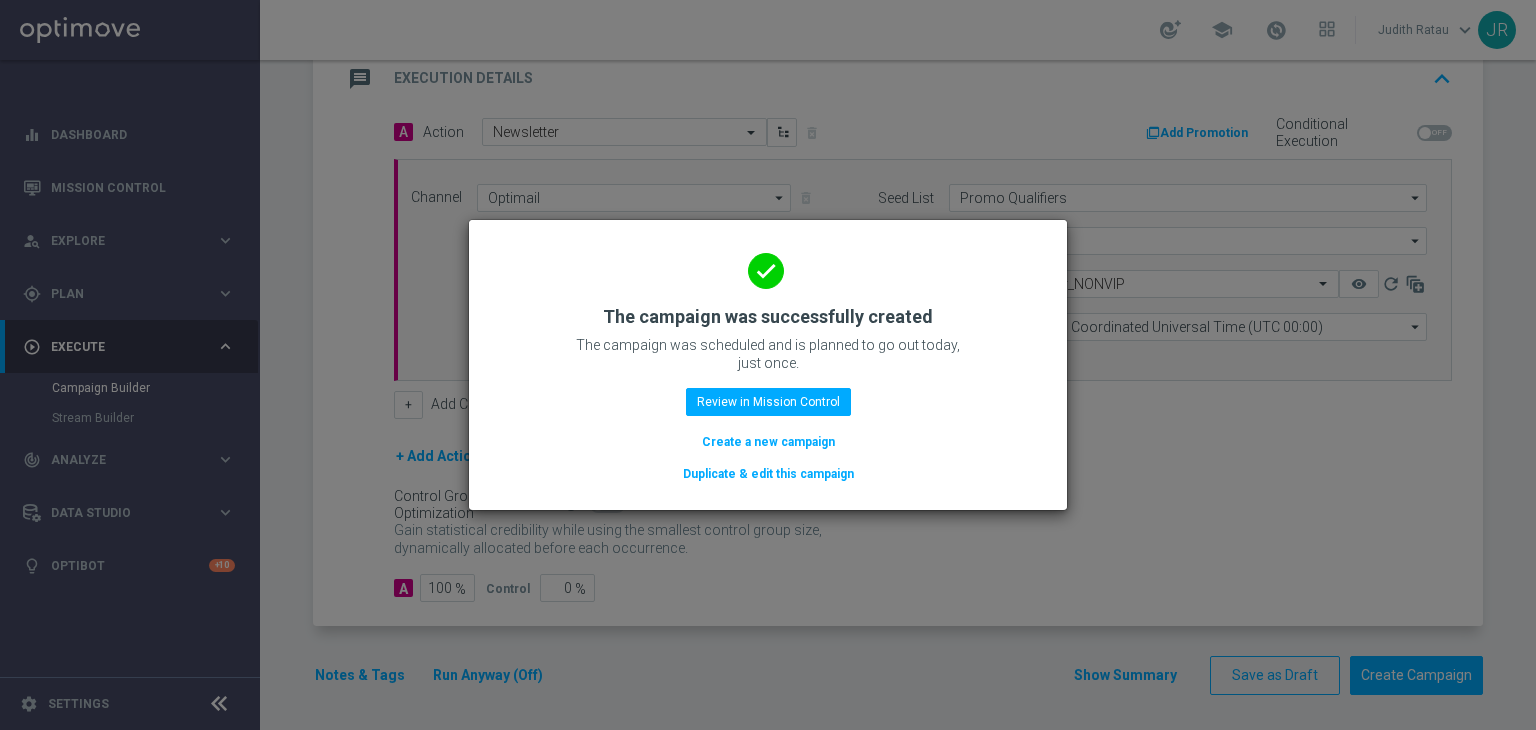 click on "Duplicate & edit this campaign" 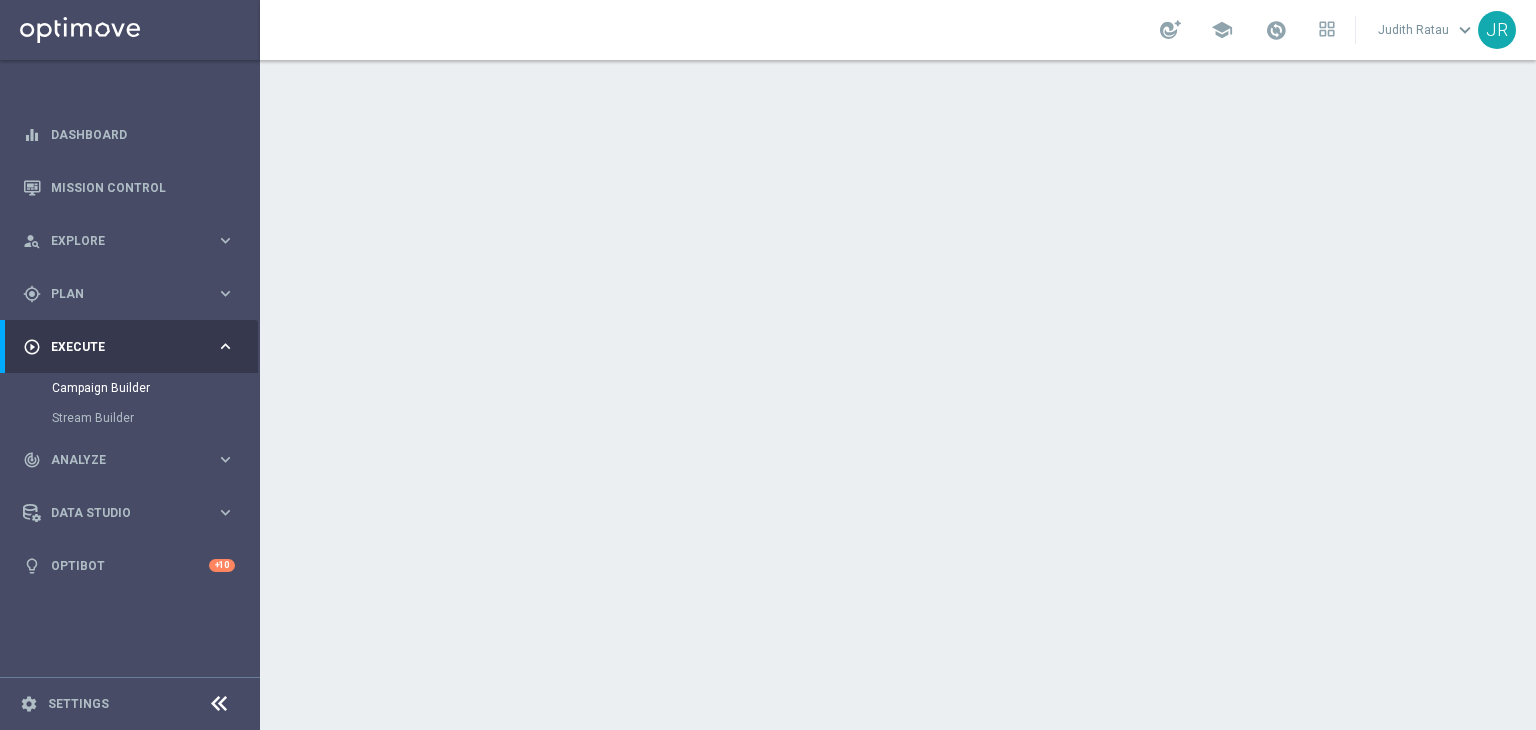 scroll, scrollTop: 0, scrollLeft: 0, axis: both 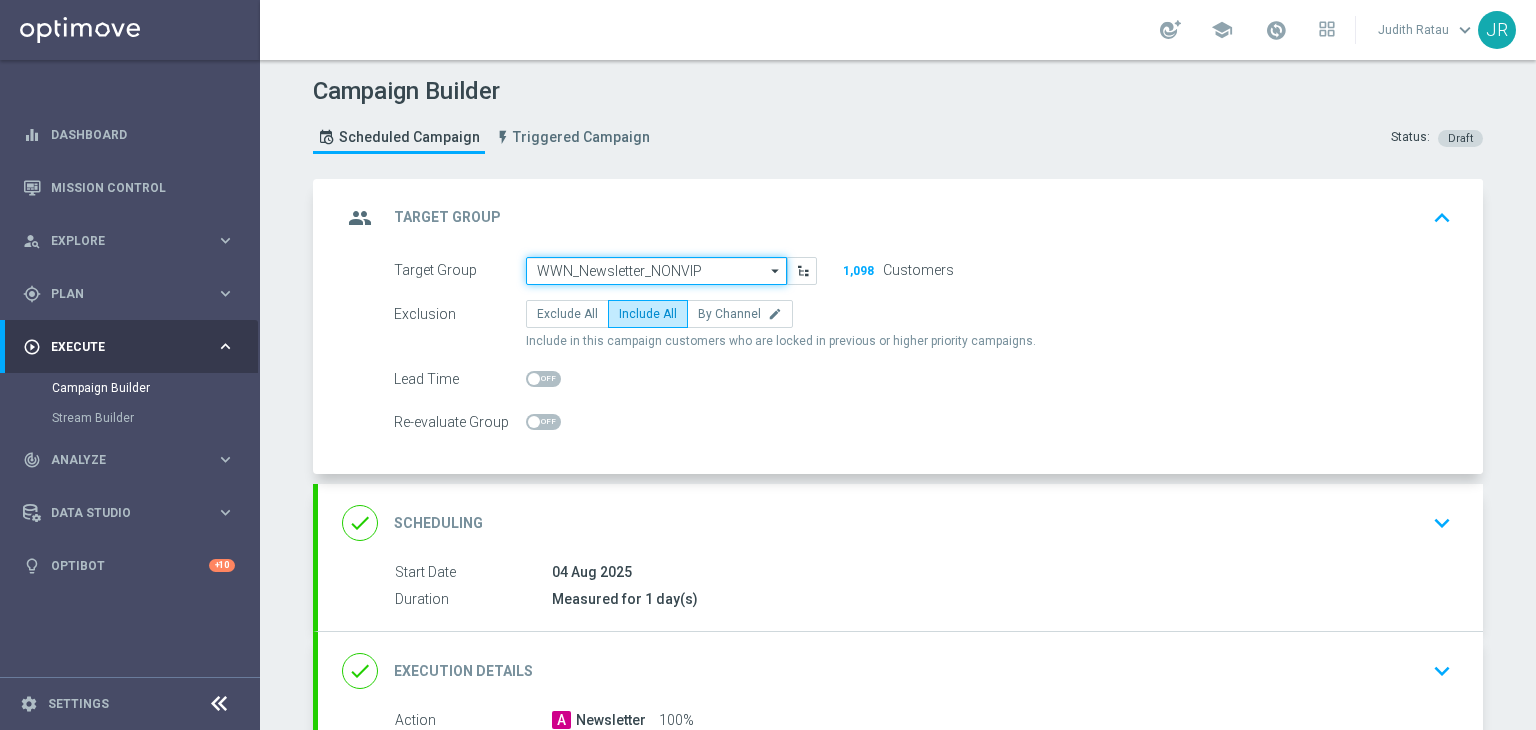click on "WWN_Newsletter_NONVIP" 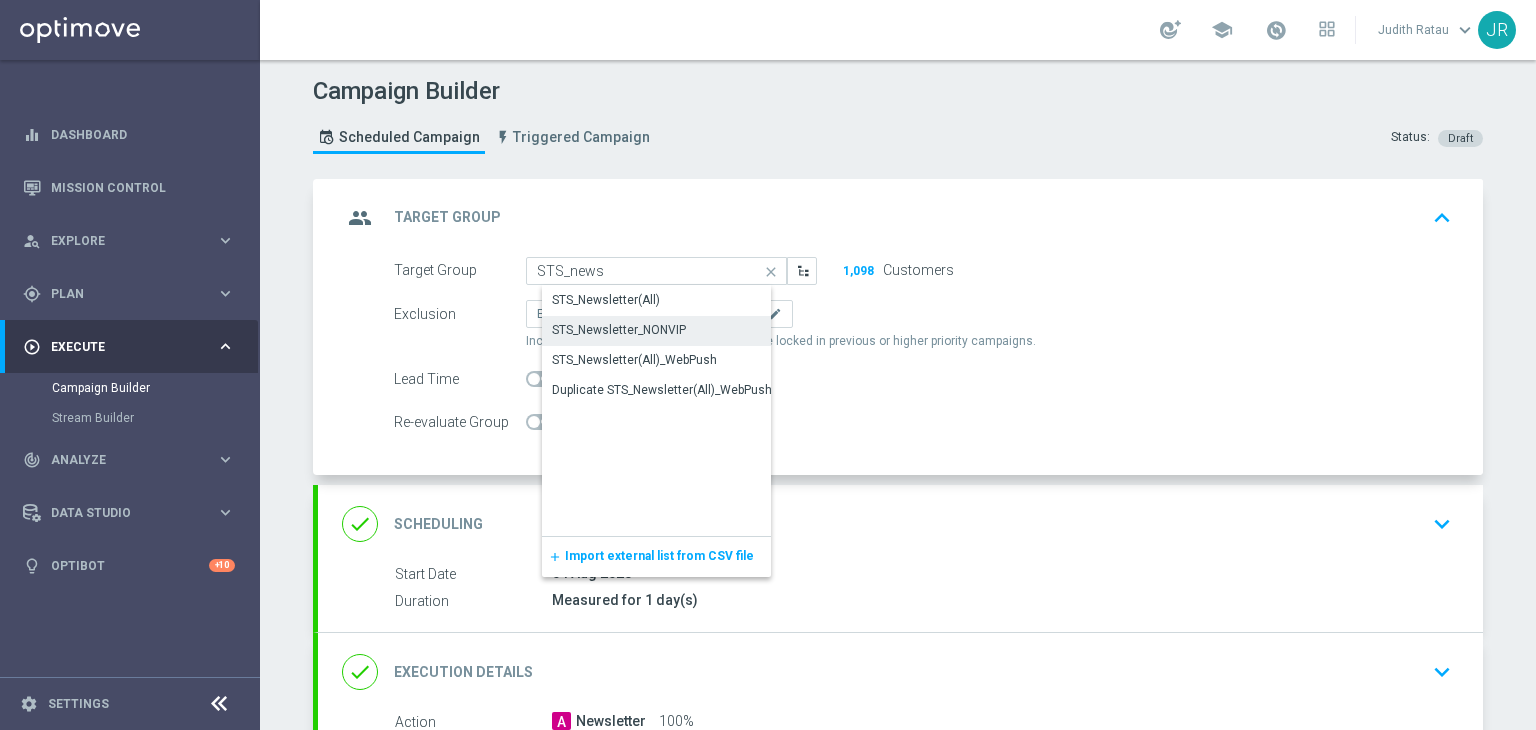 click on "STS_Newsletter_NONVIP" 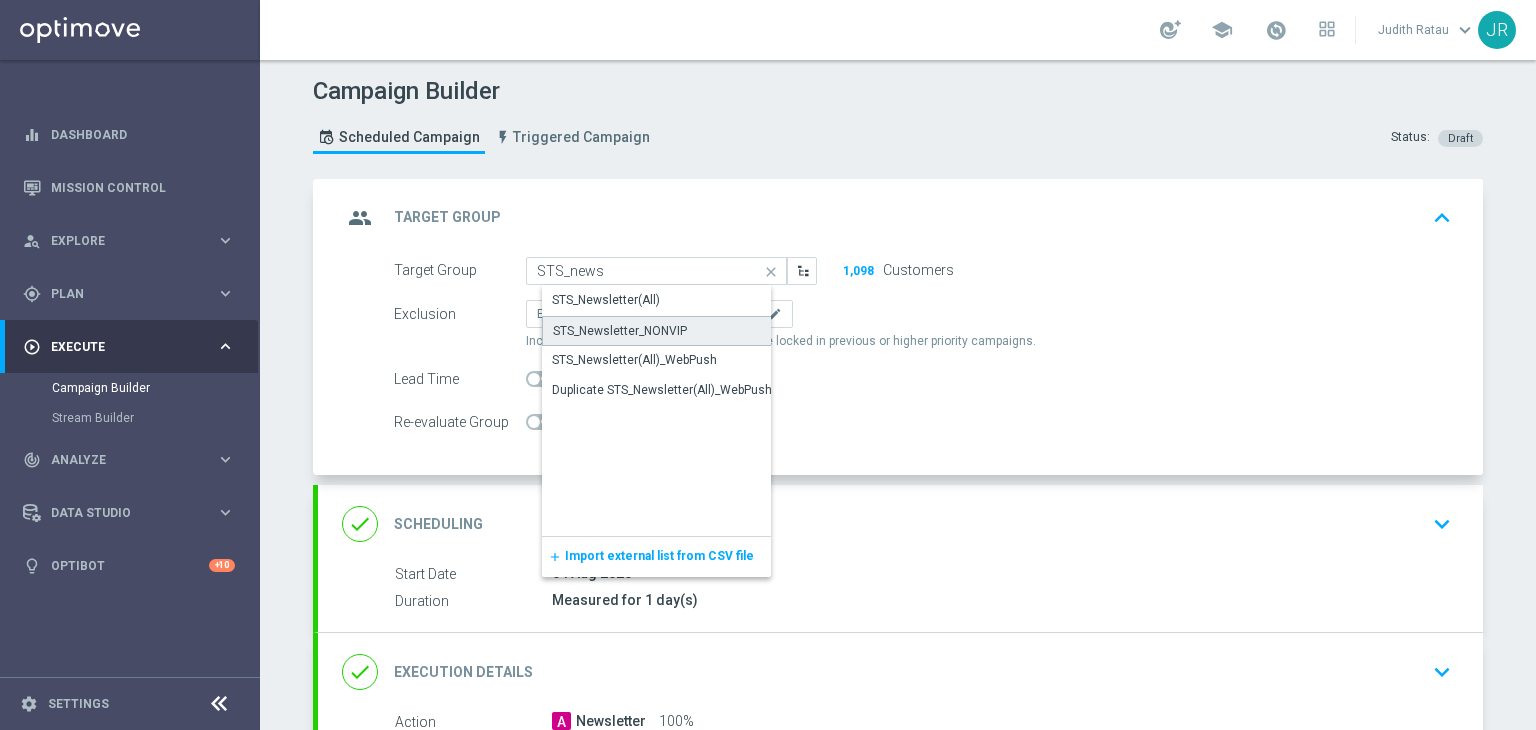 click on "STS_Newsletter_NONVIP" 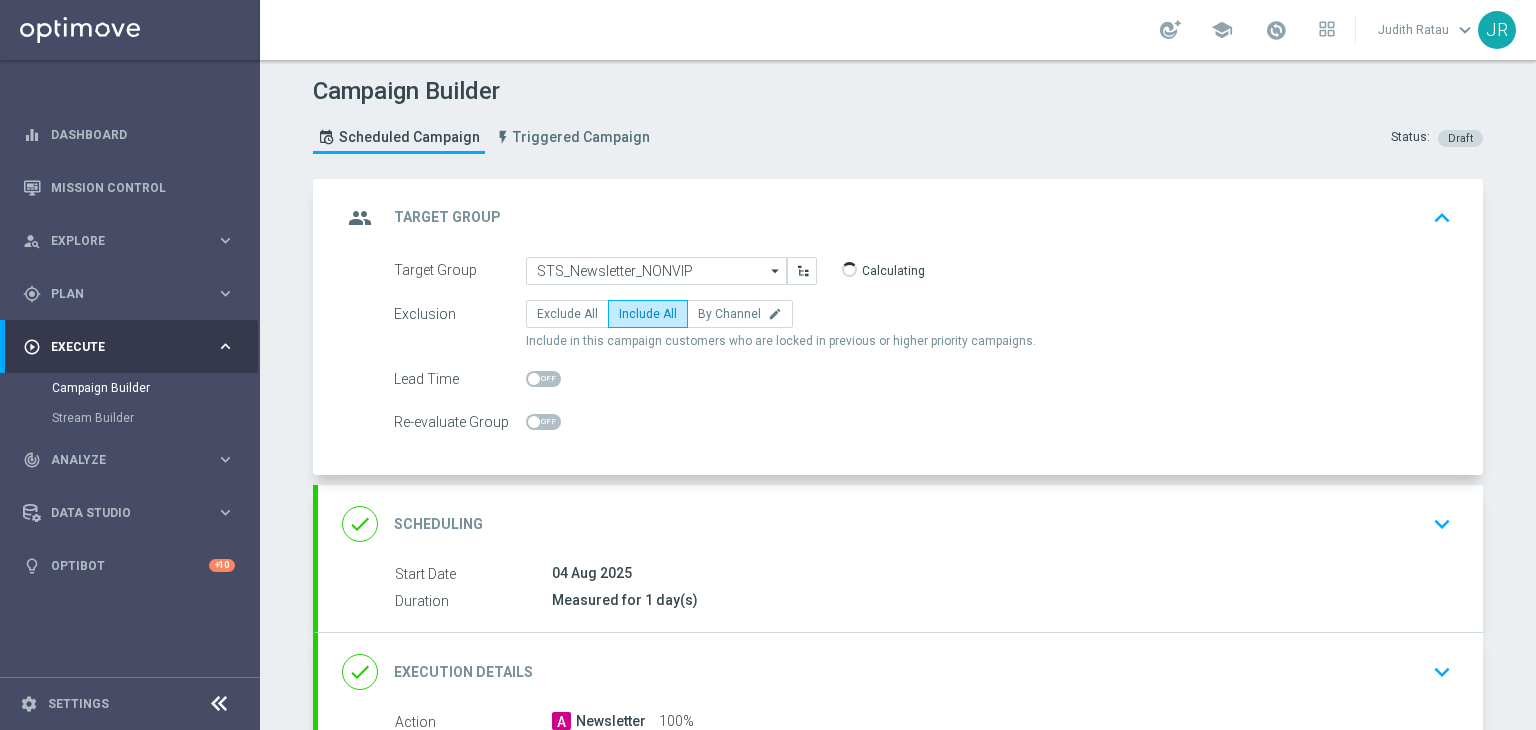 scroll, scrollTop: 200, scrollLeft: 0, axis: vertical 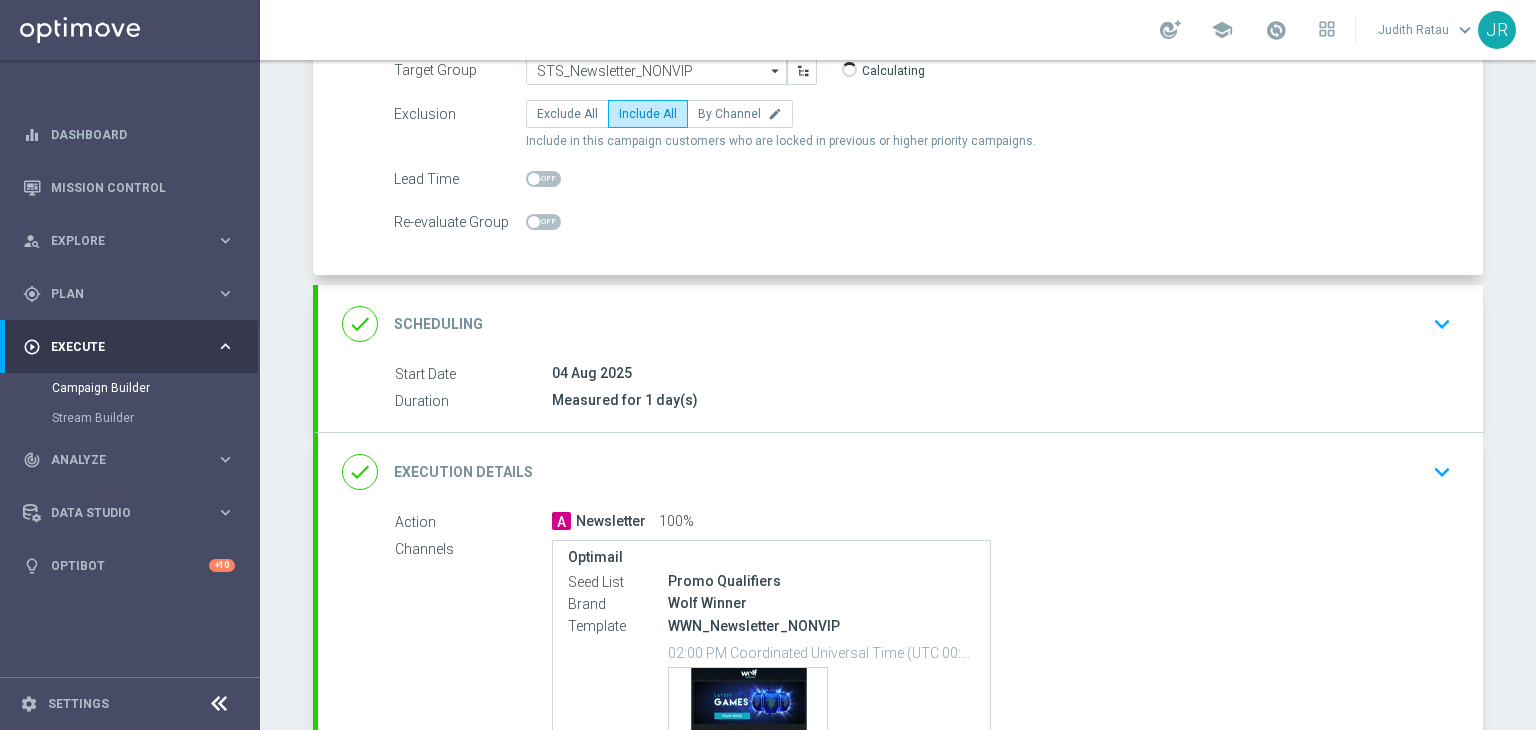 click on "keyboard_arrow_down" 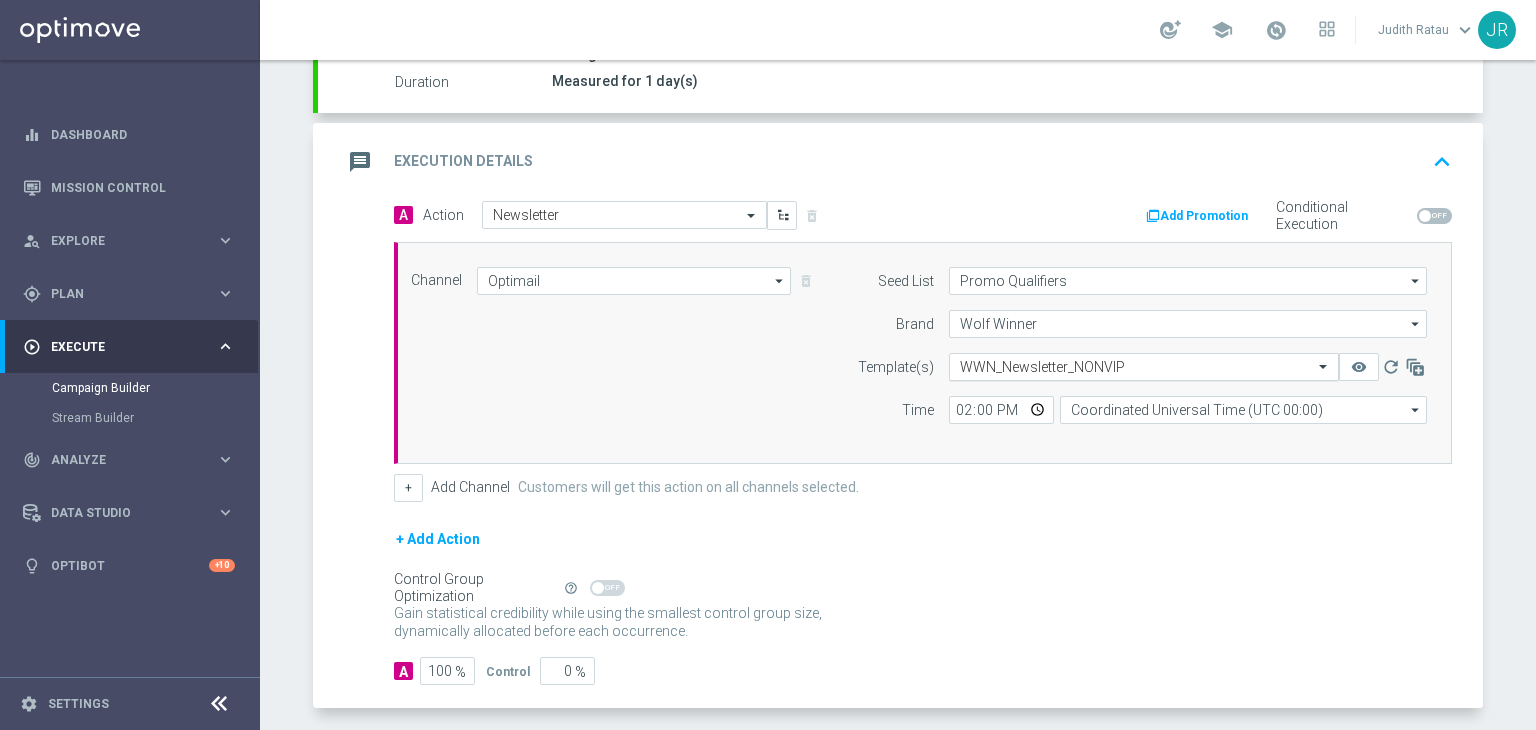 scroll, scrollTop: 360, scrollLeft: 0, axis: vertical 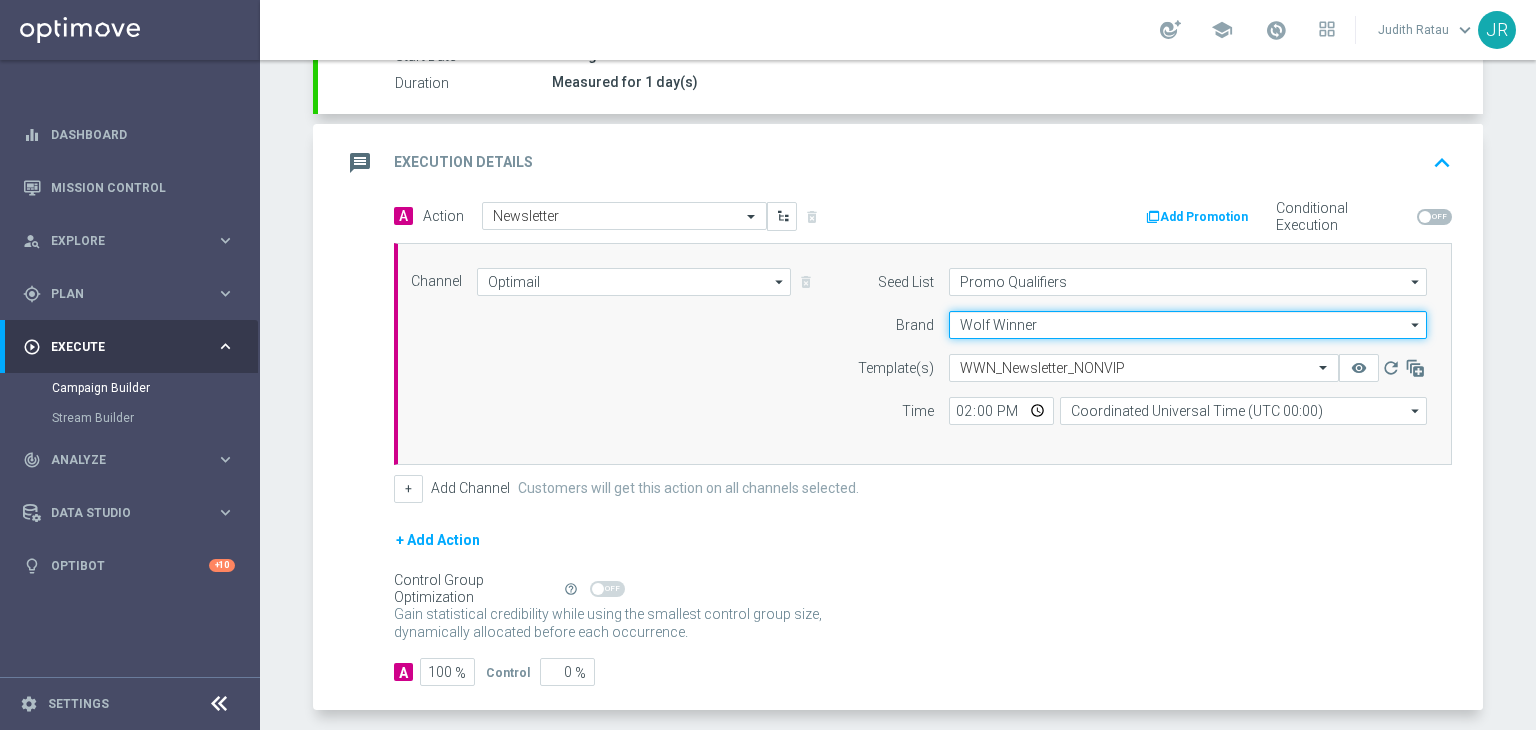 click on "Wolf Winner" 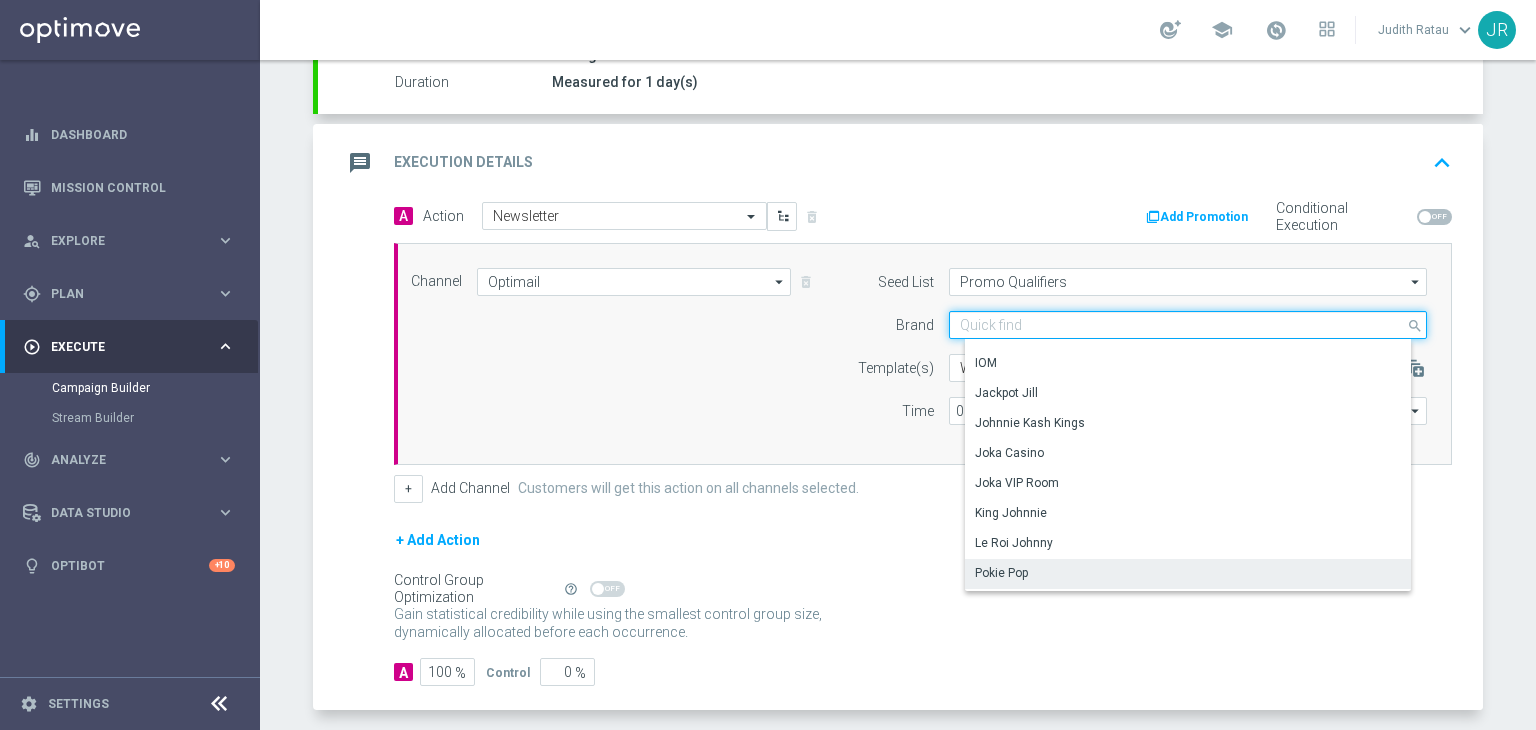 scroll, scrollTop: 139, scrollLeft: 0, axis: vertical 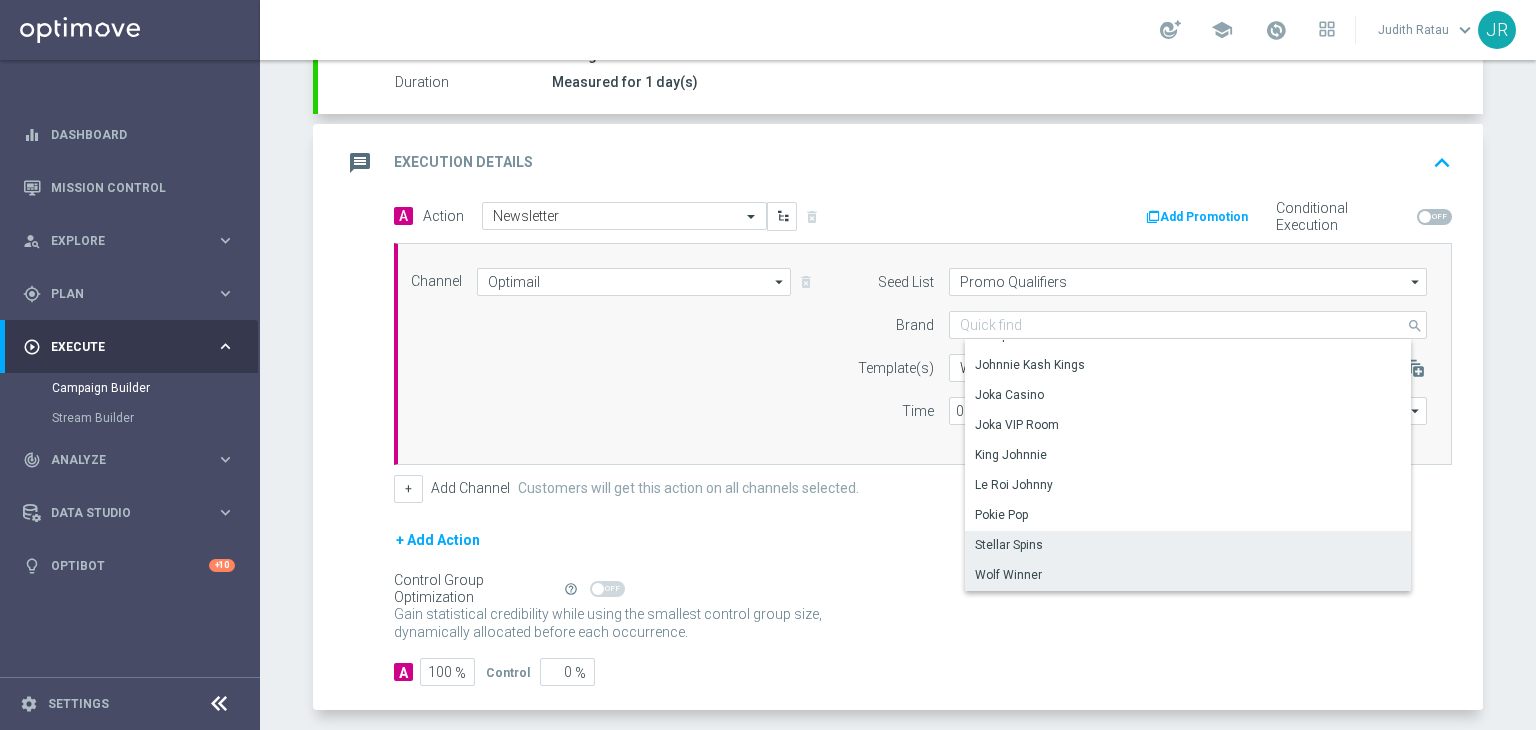 click on "Stellar Spins" 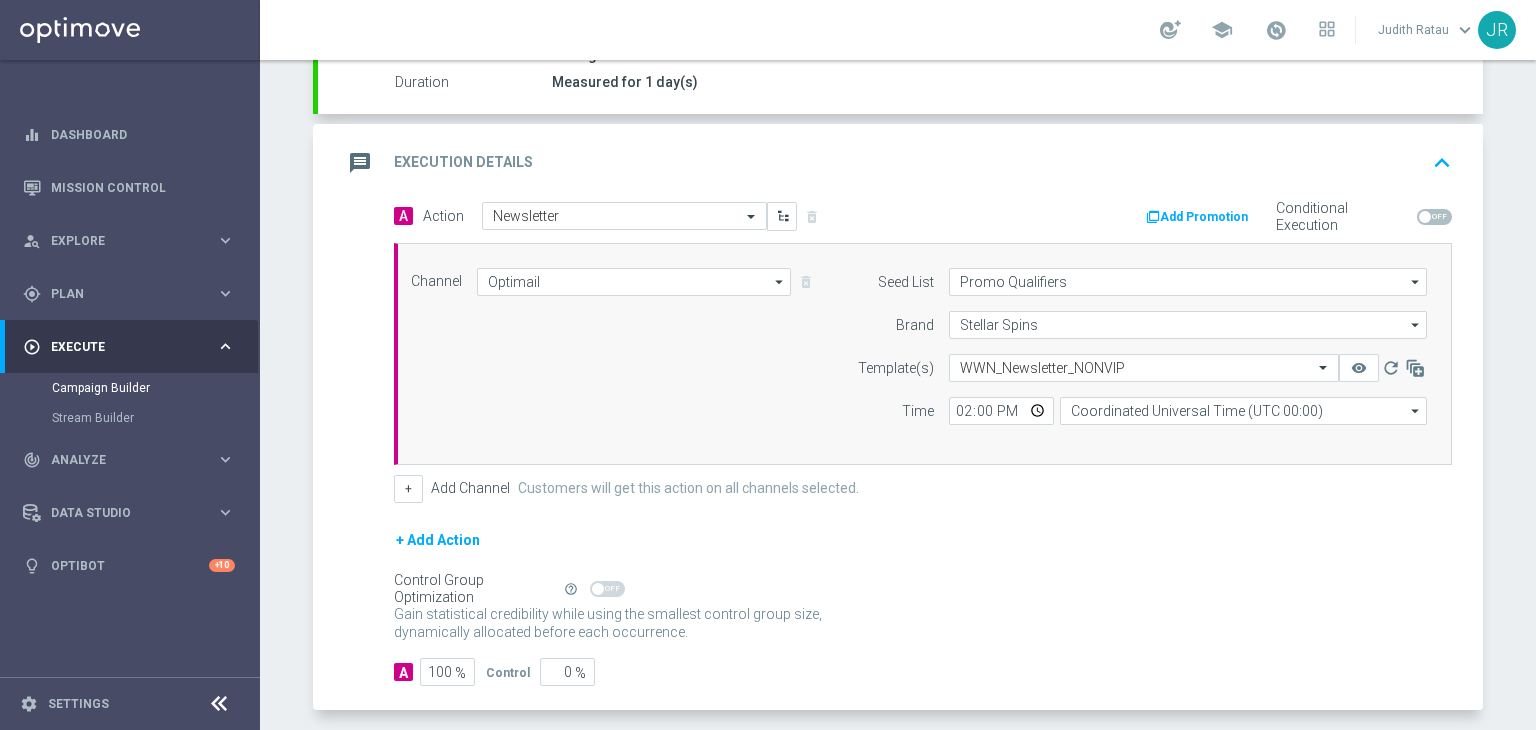 scroll, scrollTop: 0, scrollLeft: 0, axis: both 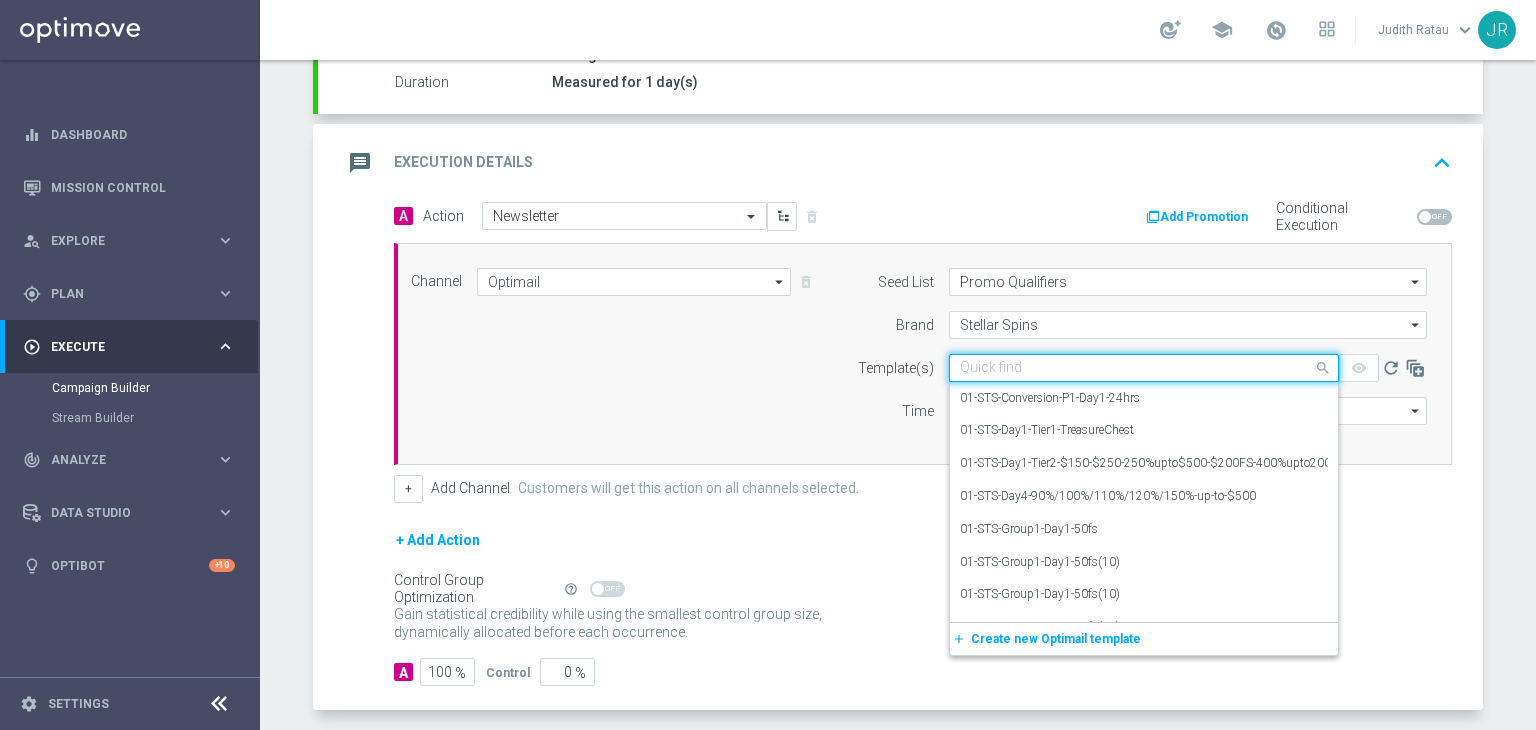 click 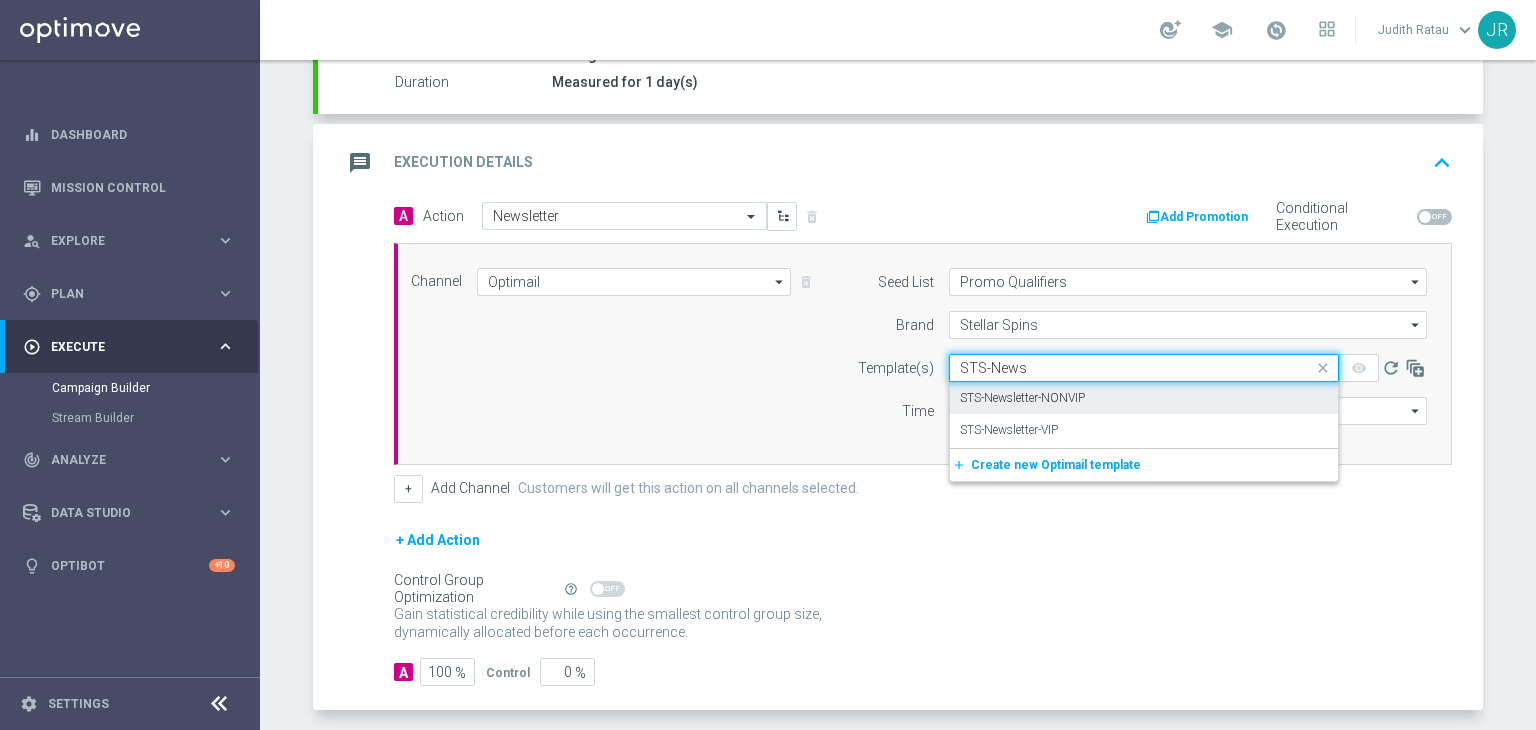 click on "STS-Newsletter-NONVIP" at bounding box center (1022, 398) 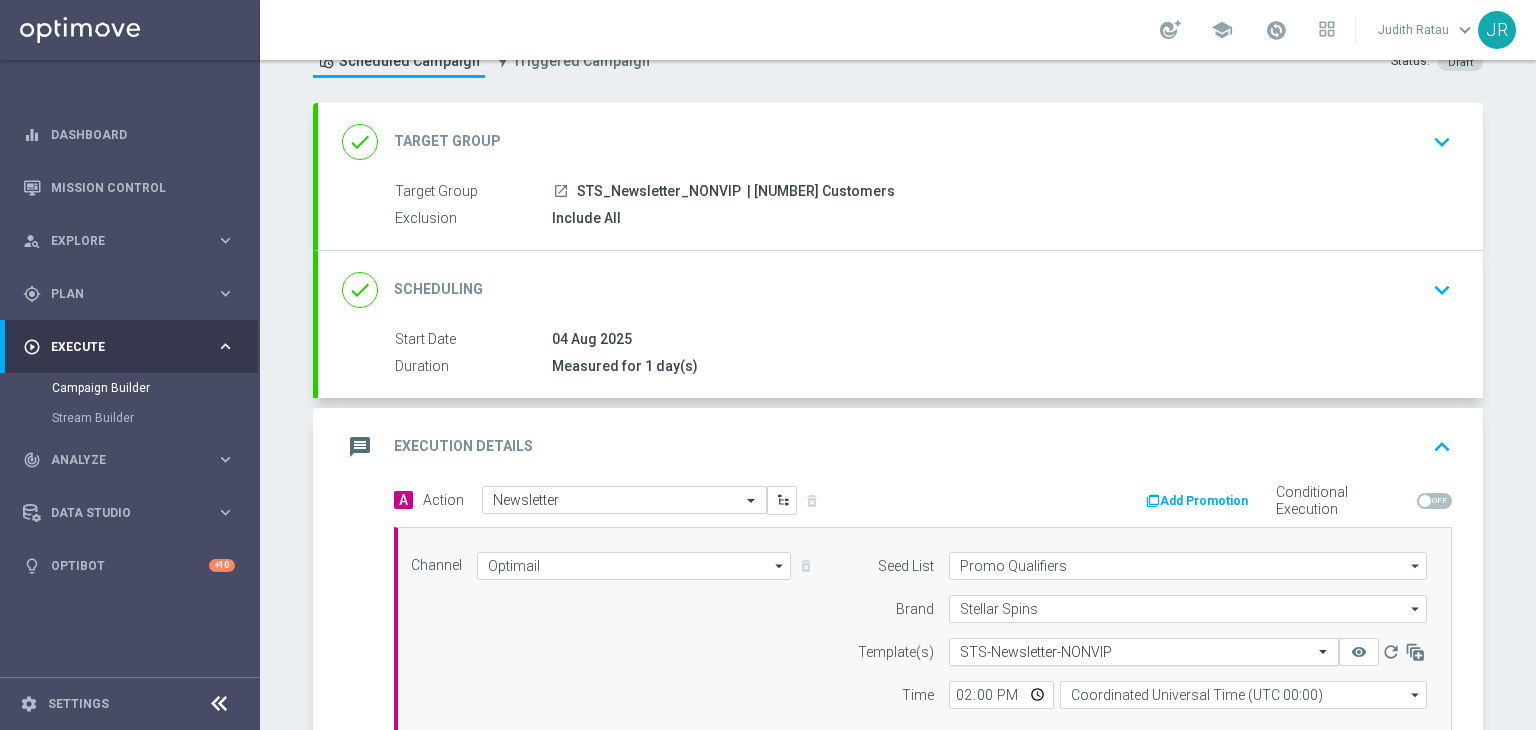 scroll, scrollTop: 60, scrollLeft: 0, axis: vertical 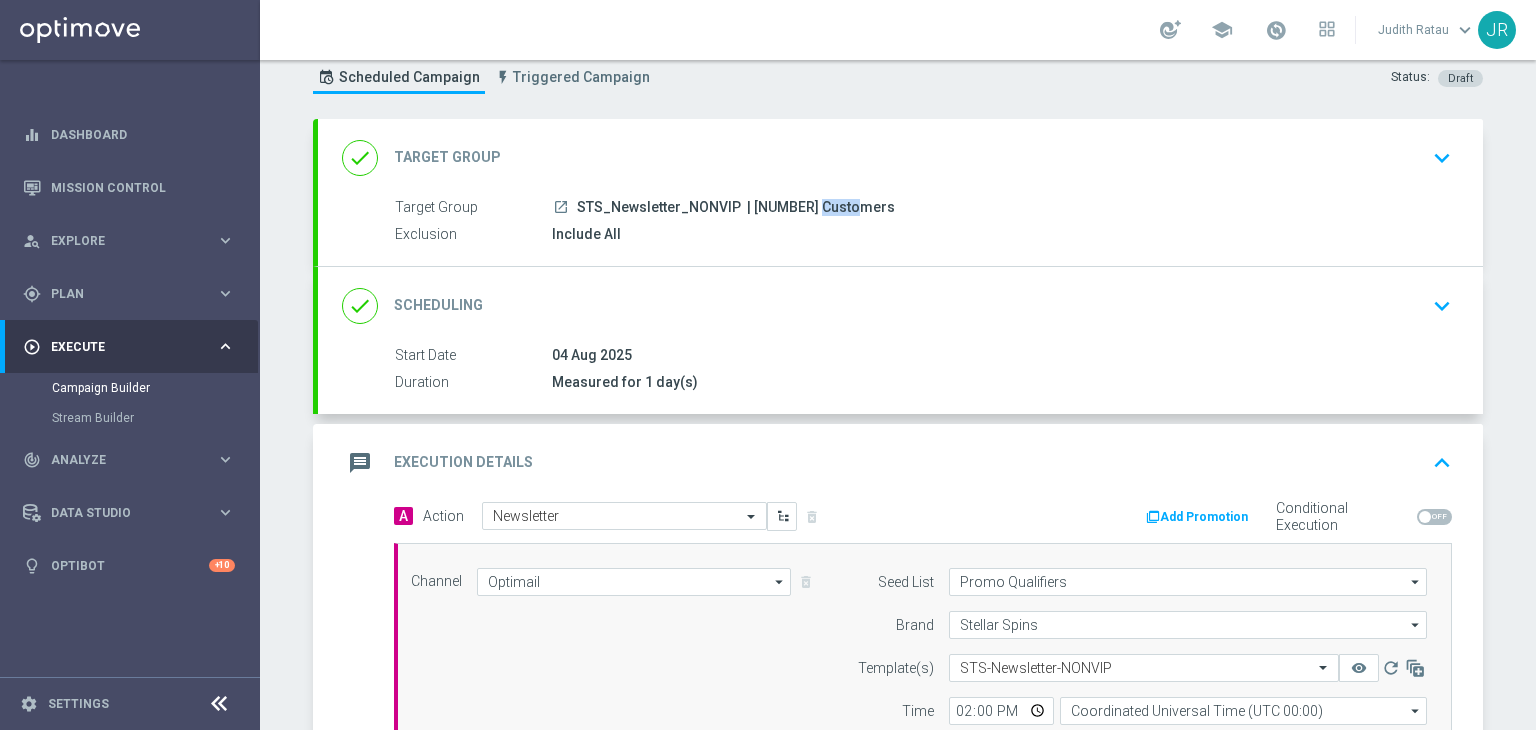 drag, startPoint x: 775, startPoint y: 201, endPoint x: 741, endPoint y: 205, distance: 34.234486 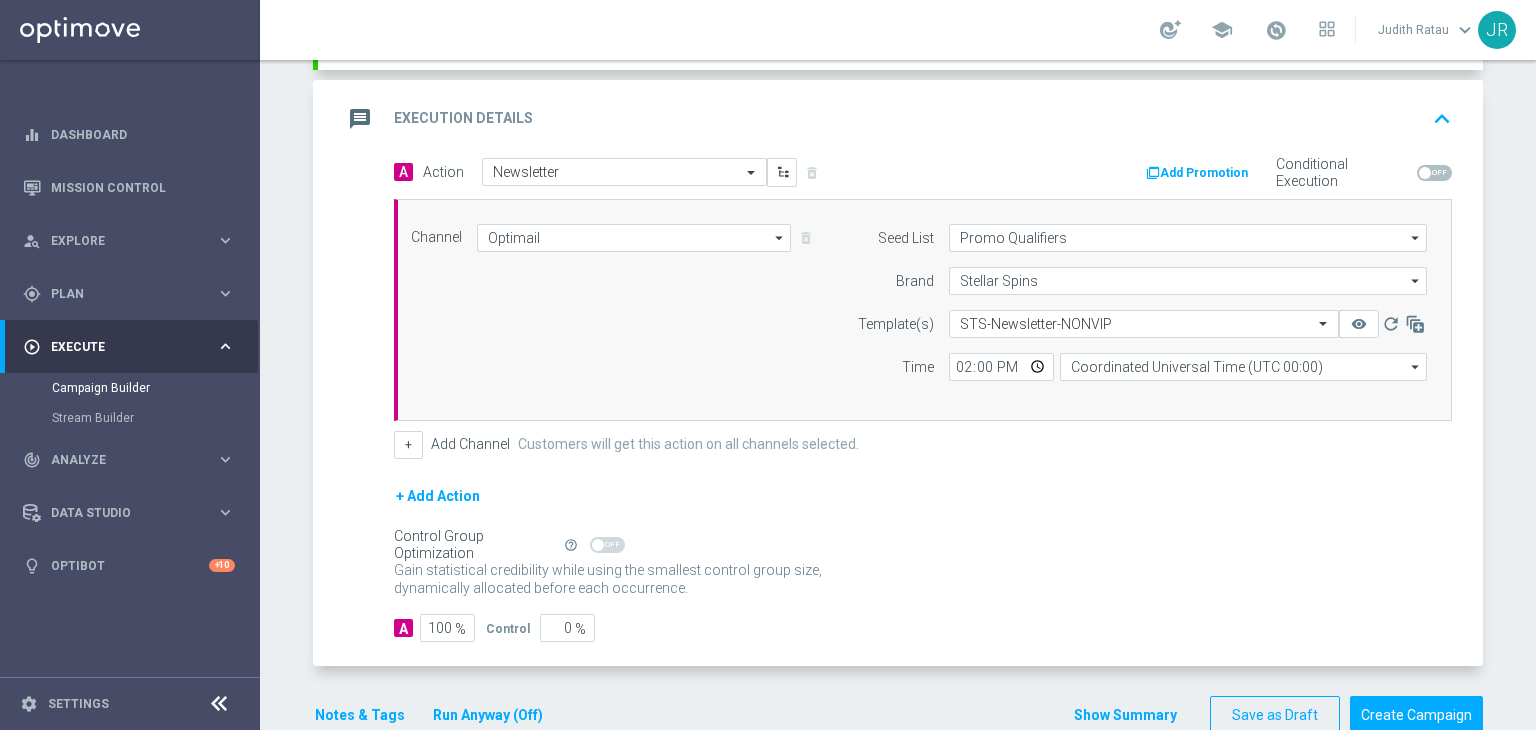 scroll, scrollTop: 444, scrollLeft: 0, axis: vertical 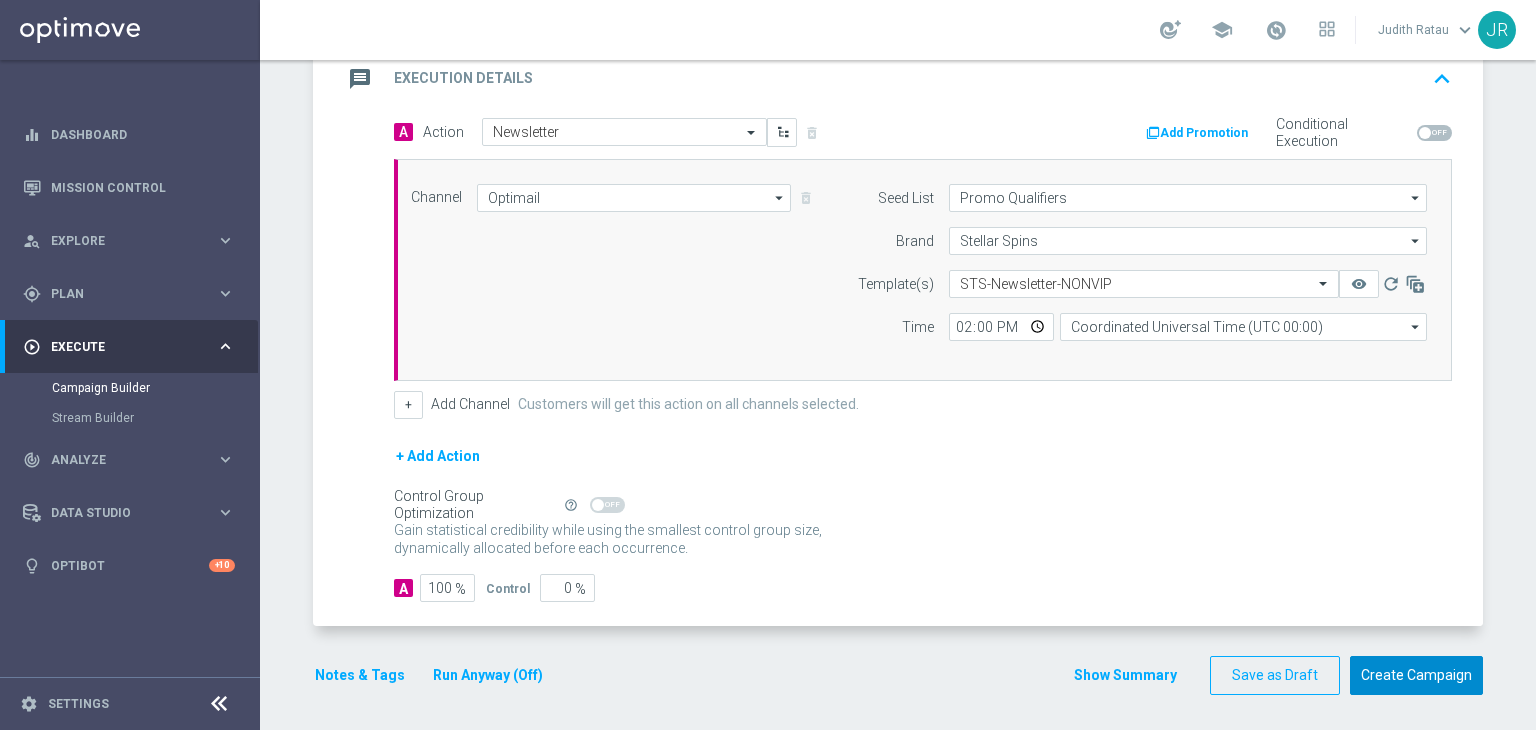 click on "Create Campaign" 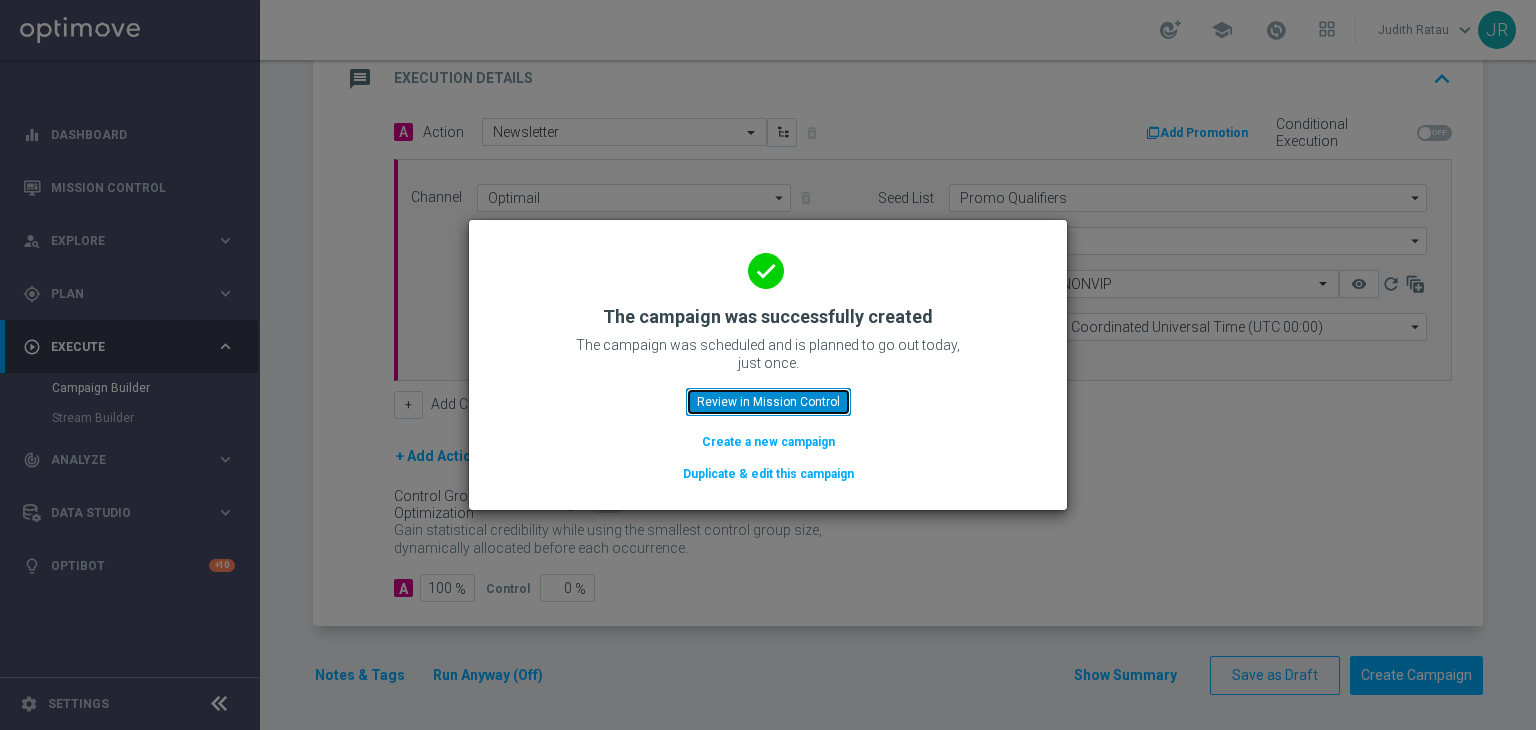 click on "Review in Mission Control" 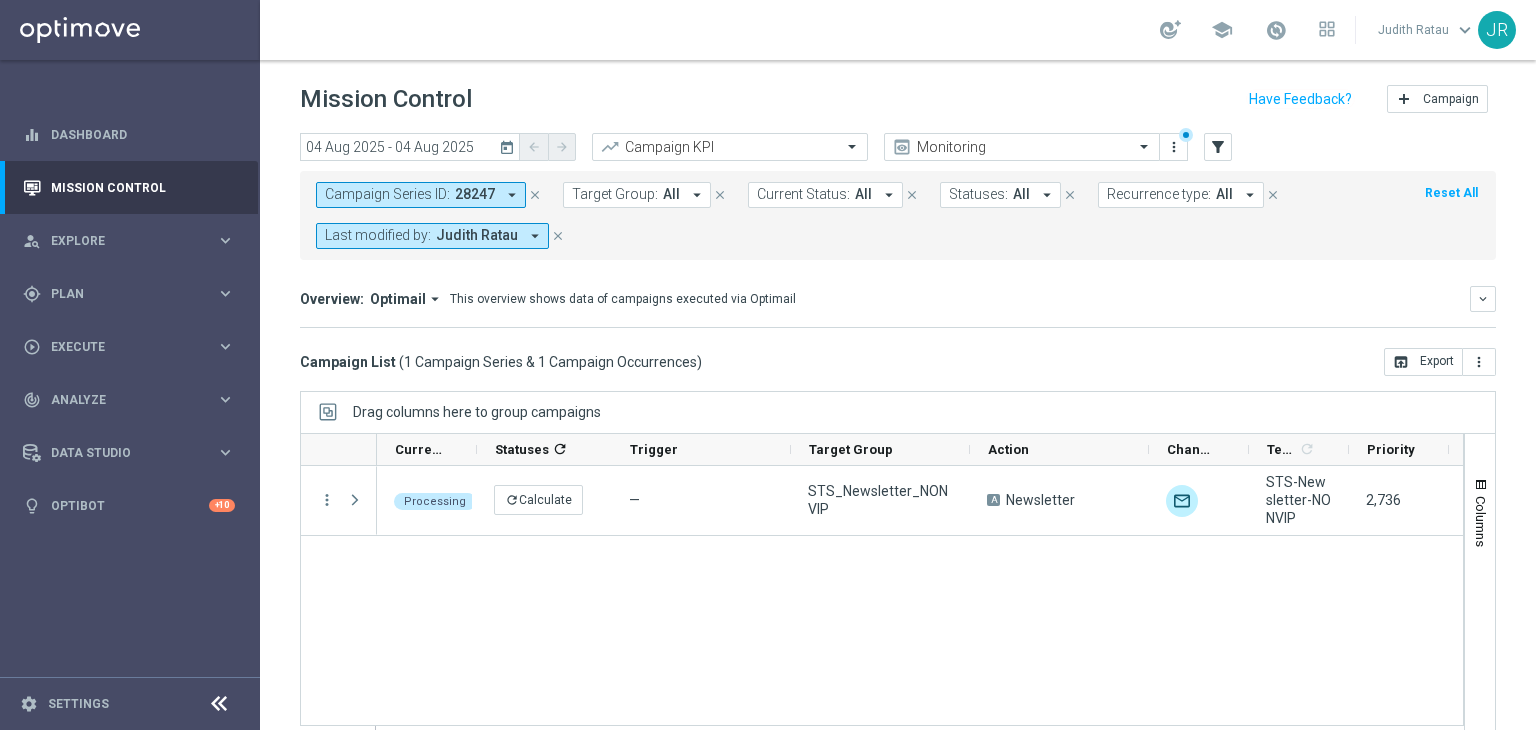 click on "close" 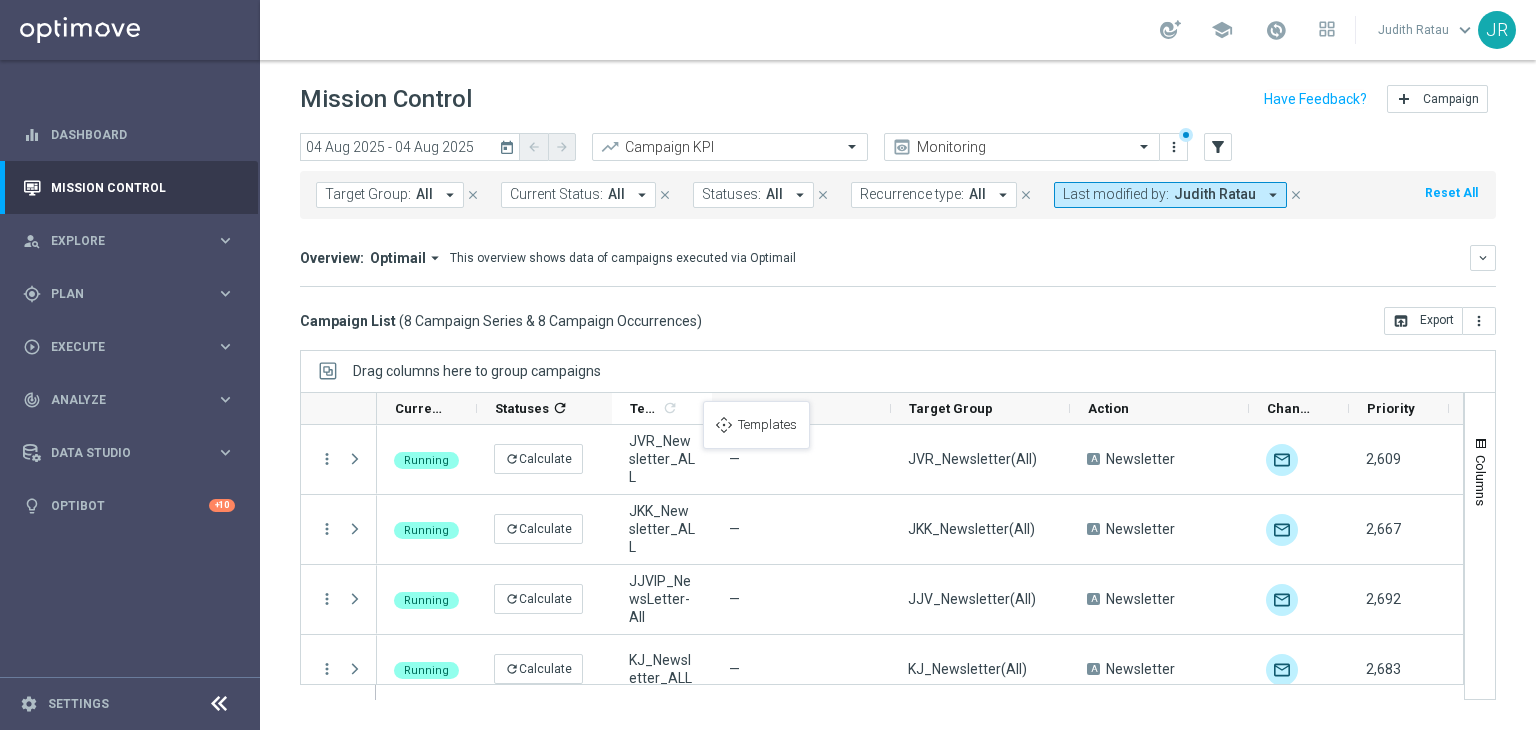 drag, startPoint x: 1284, startPoint y: 411, endPoint x: 717, endPoint y: 413, distance: 567.00354 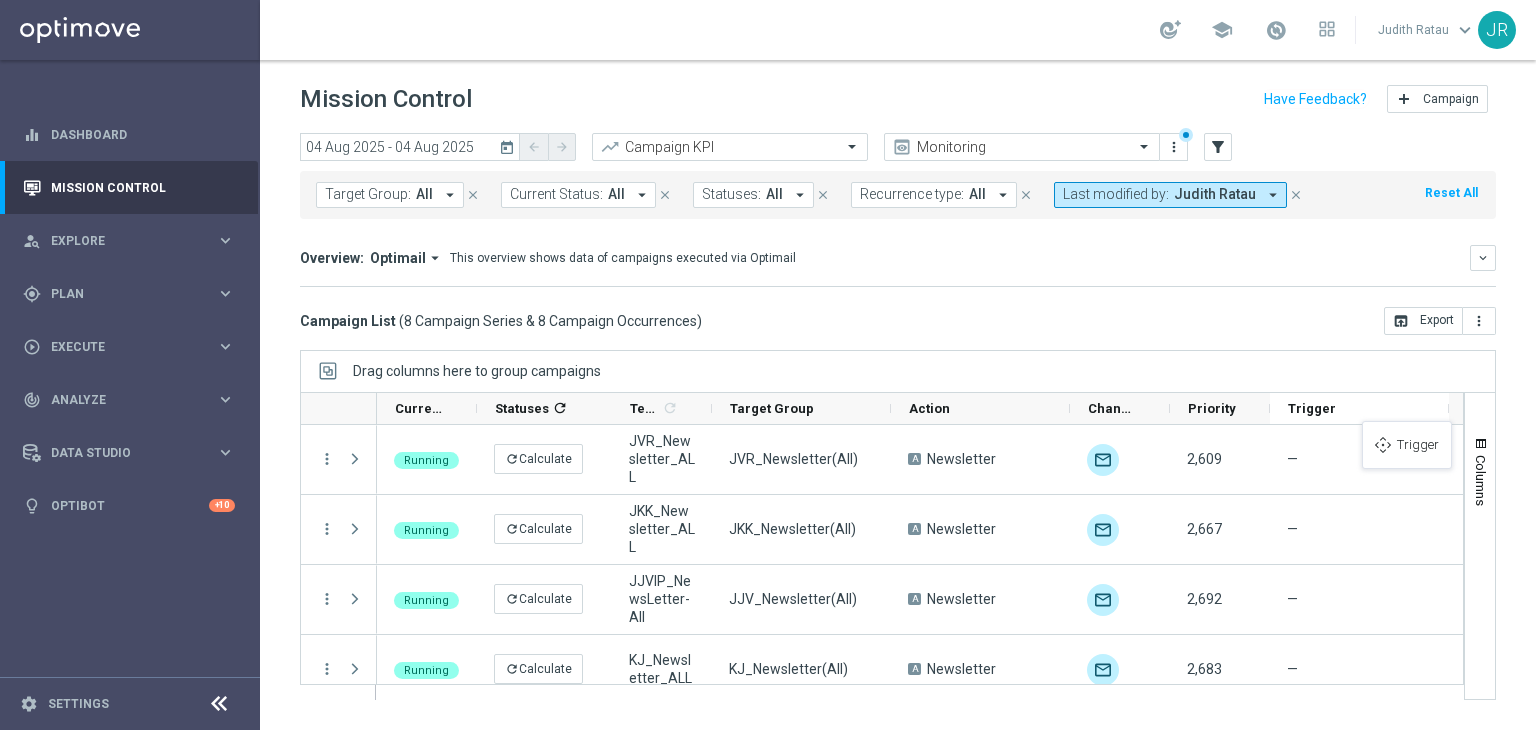 drag, startPoint x: 667, startPoint y: 399, endPoint x: 1372, endPoint y: 433, distance: 705.8194 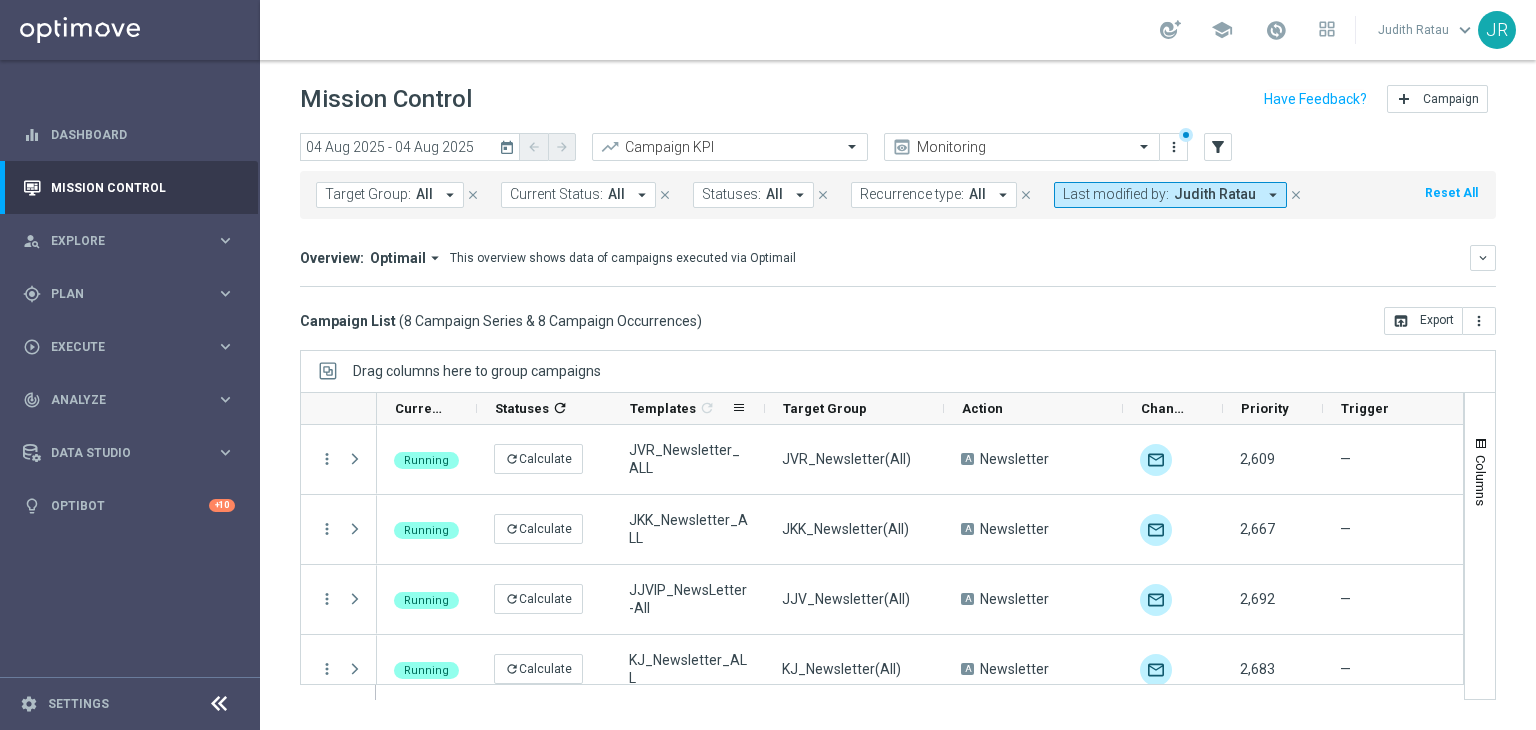 drag, startPoint x: 710, startPoint y: 407, endPoint x: 763, endPoint y: 401, distance: 53.338543 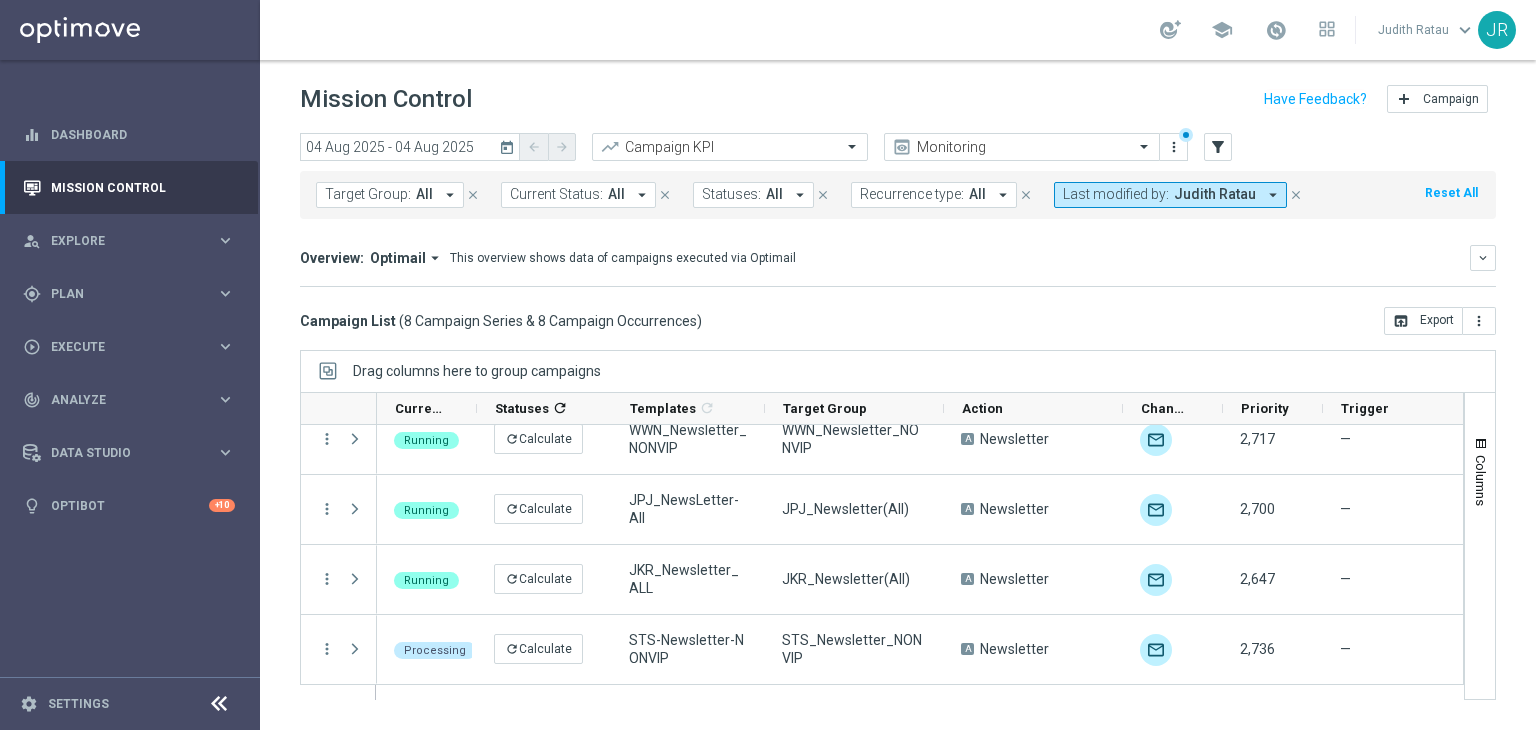 scroll, scrollTop: 0, scrollLeft: 0, axis: both 